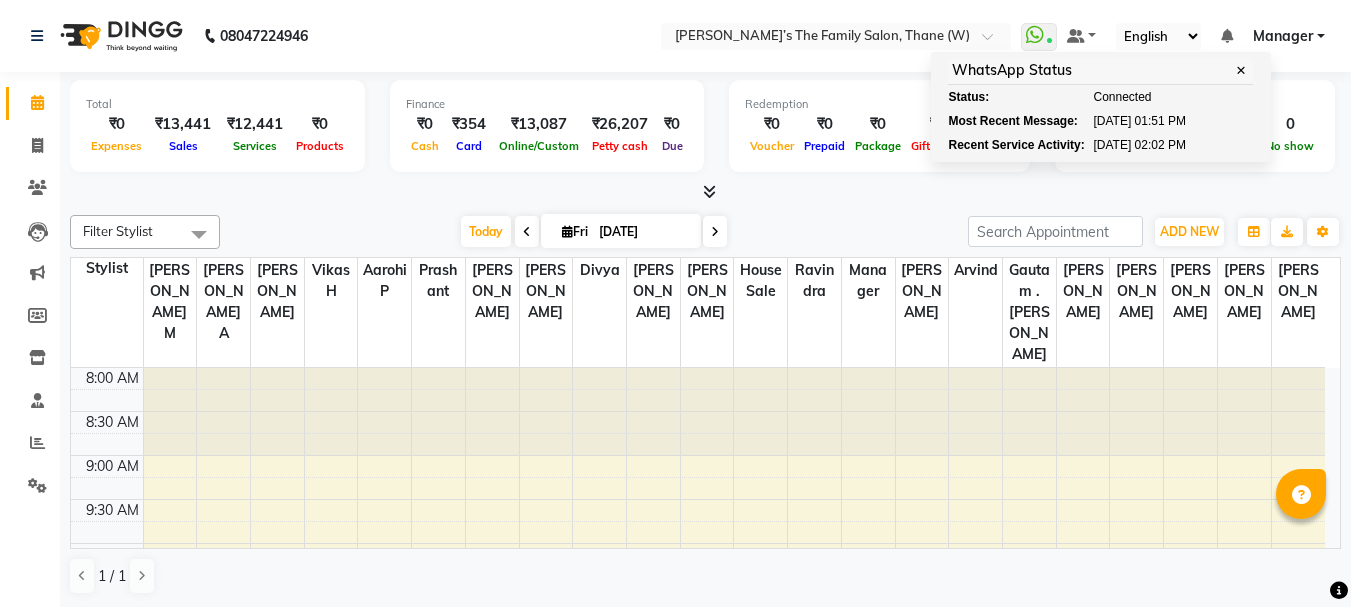 scroll, scrollTop: 0, scrollLeft: 0, axis: both 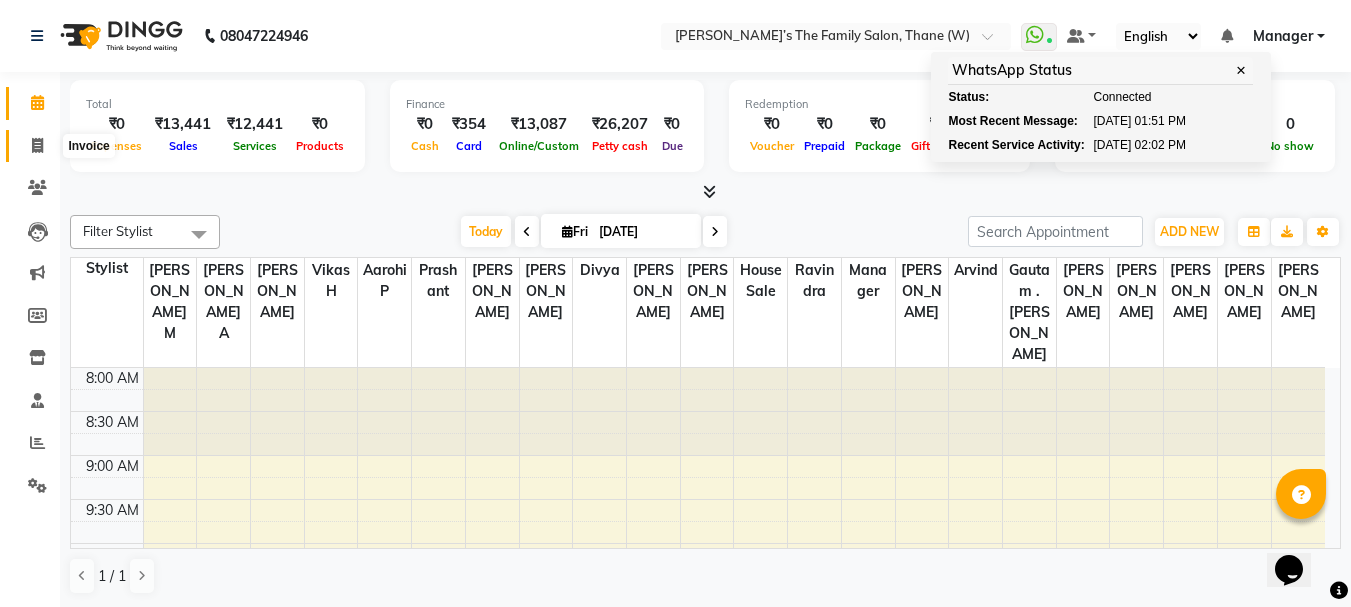 click 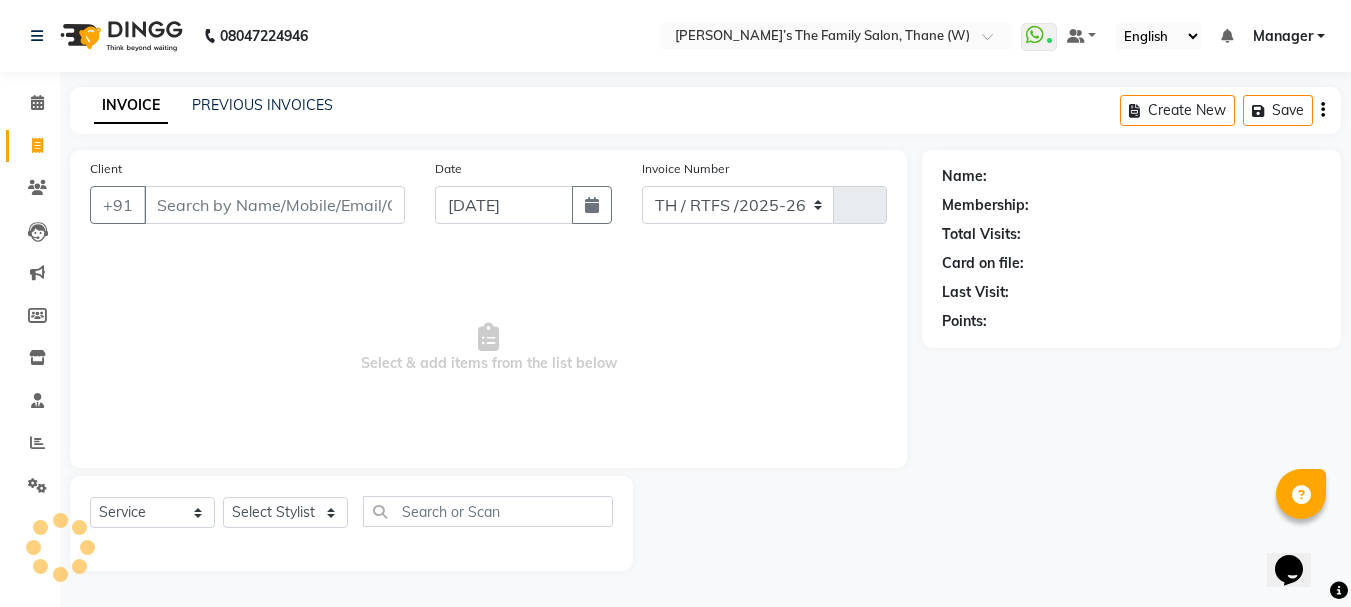 select on "8004" 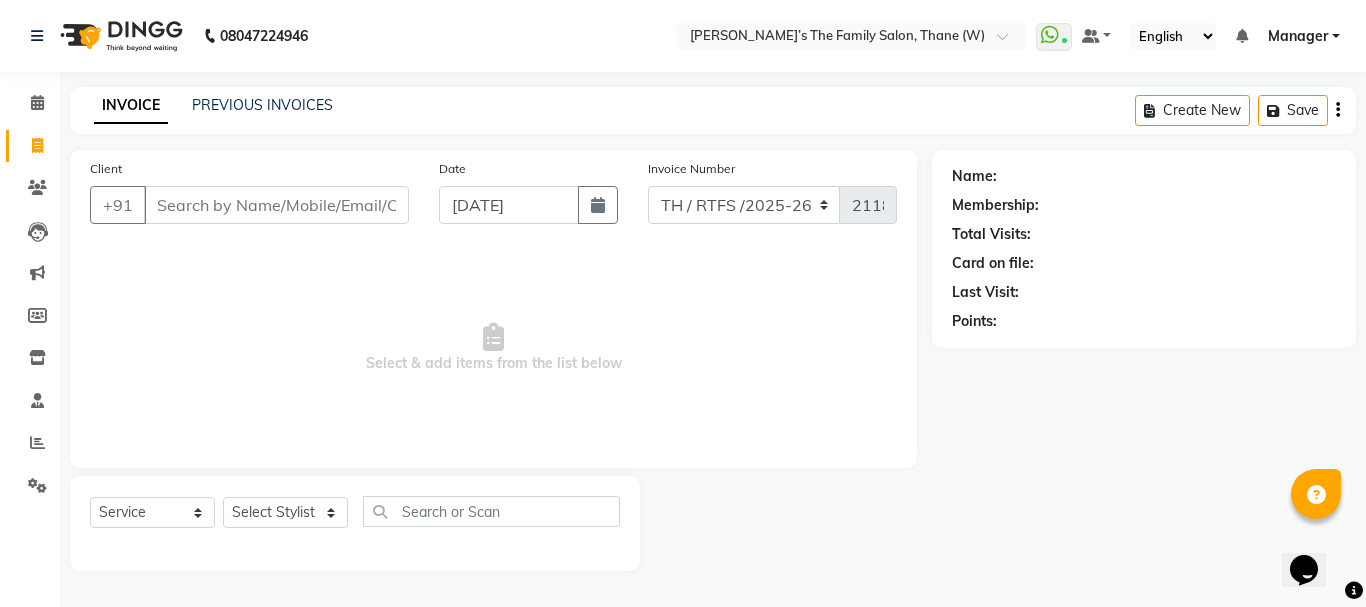 click on "Client" at bounding box center [276, 205] 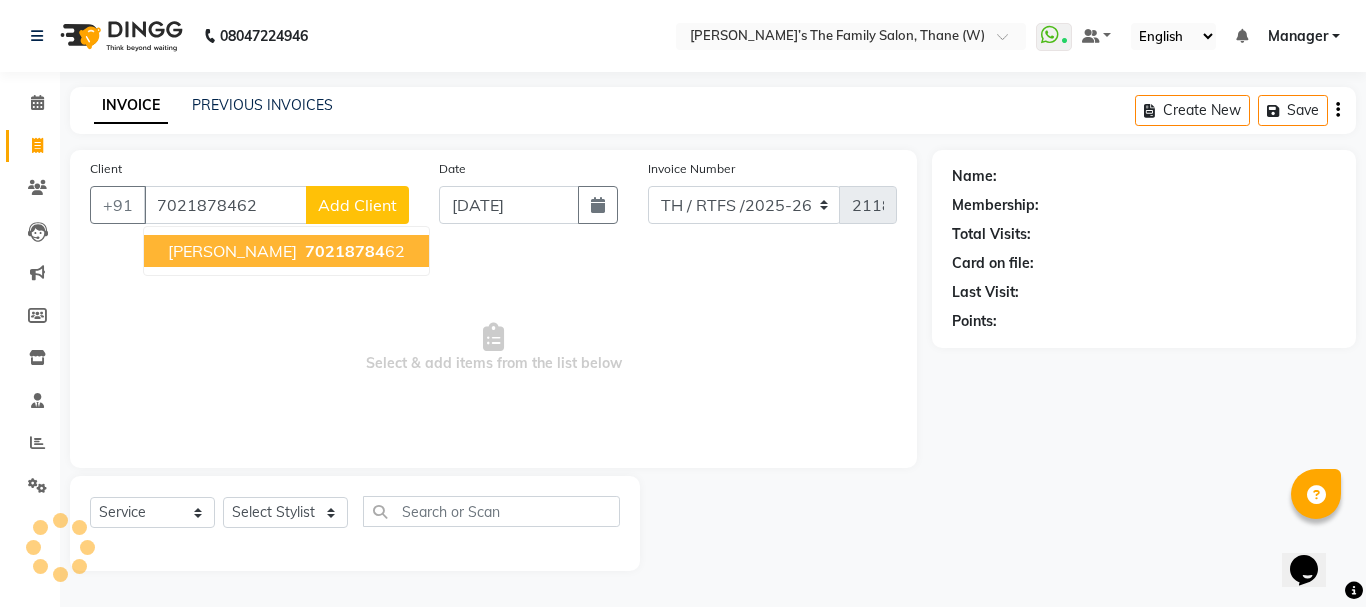 type on "7021878462" 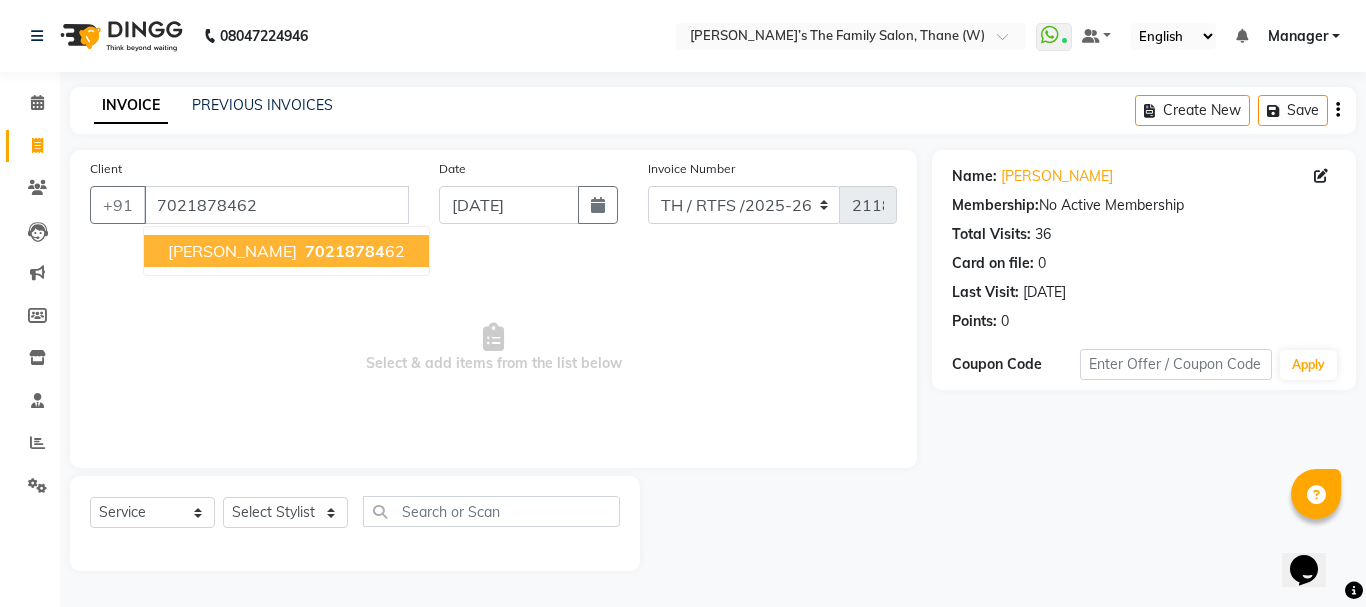 click on "[PERSON_NAME]   70218784 62" at bounding box center (286, 251) 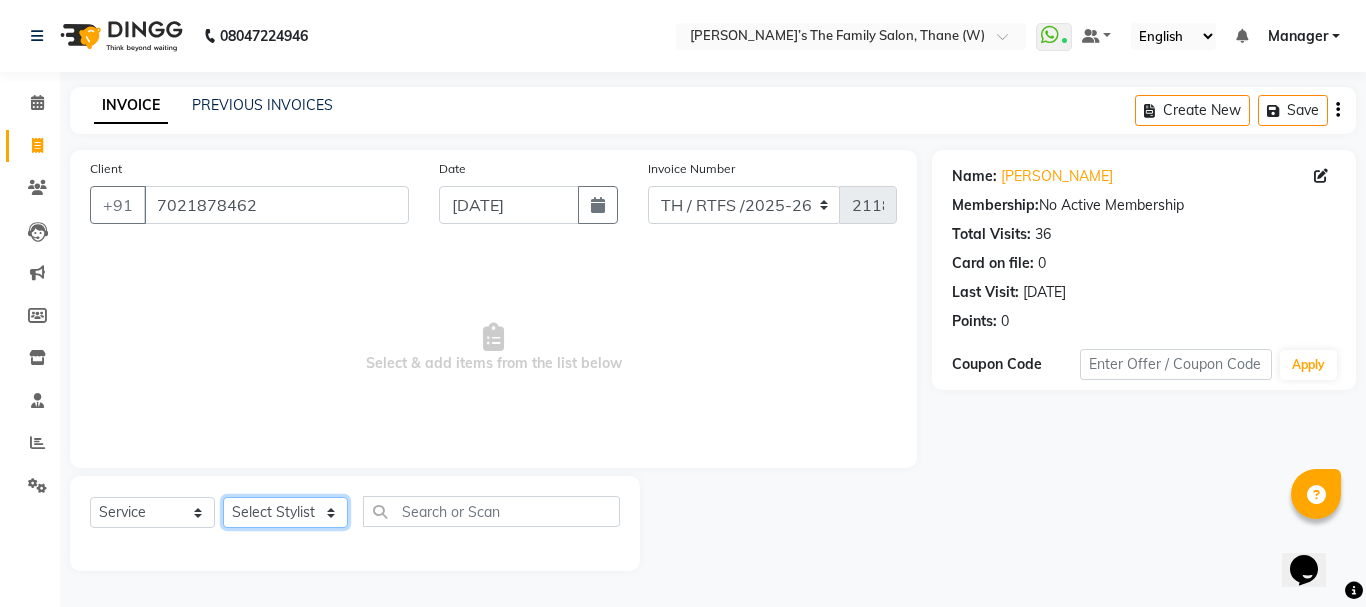 click on "Select Stylist Aarohi P   [PERSON_NAME] [PERSON_NAME] A  [PERSON_NAME] .[PERSON_NAME] House sale [PERSON_NAME]  [PERSON_NAME]   Manager [PERSON_NAME] [PERSON_NAME] [PERSON_NAME] [PERSON_NAME] [PERSON_NAME] [PERSON_NAME] M  [PERSON_NAME]  [PERSON_NAME]  [PERSON_NAME]" 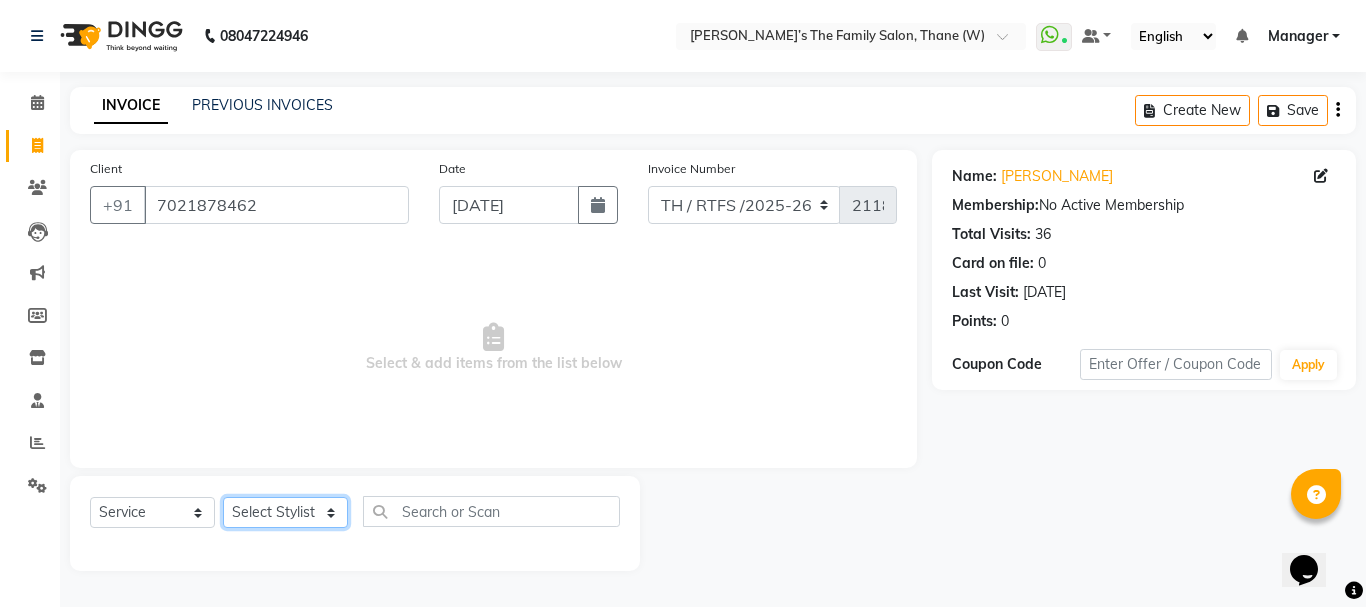 select on "35580" 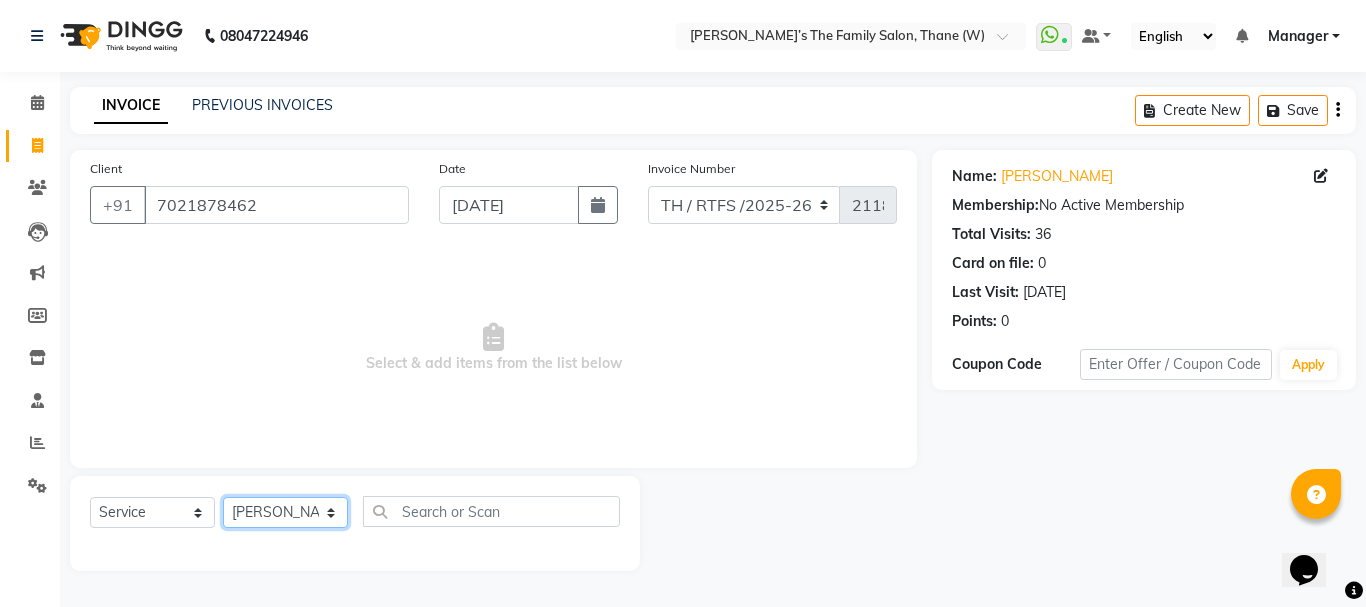 click on "Select Stylist Aarohi P   [PERSON_NAME] [PERSON_NAME] A  [PERSON_NAME] .[PERSON_NAME] House sale [PERSON_NAME]  [PERSON_NAME]   Manager [PERSON_NAME] [PERSON_NAME] [PERSON_NAME] [PERSON_NAME] [PERSON_NAME] [PERSON_NAME] M  [PERSON_NAME]  [PERSON_NAME]  [PERSON_NAME]" 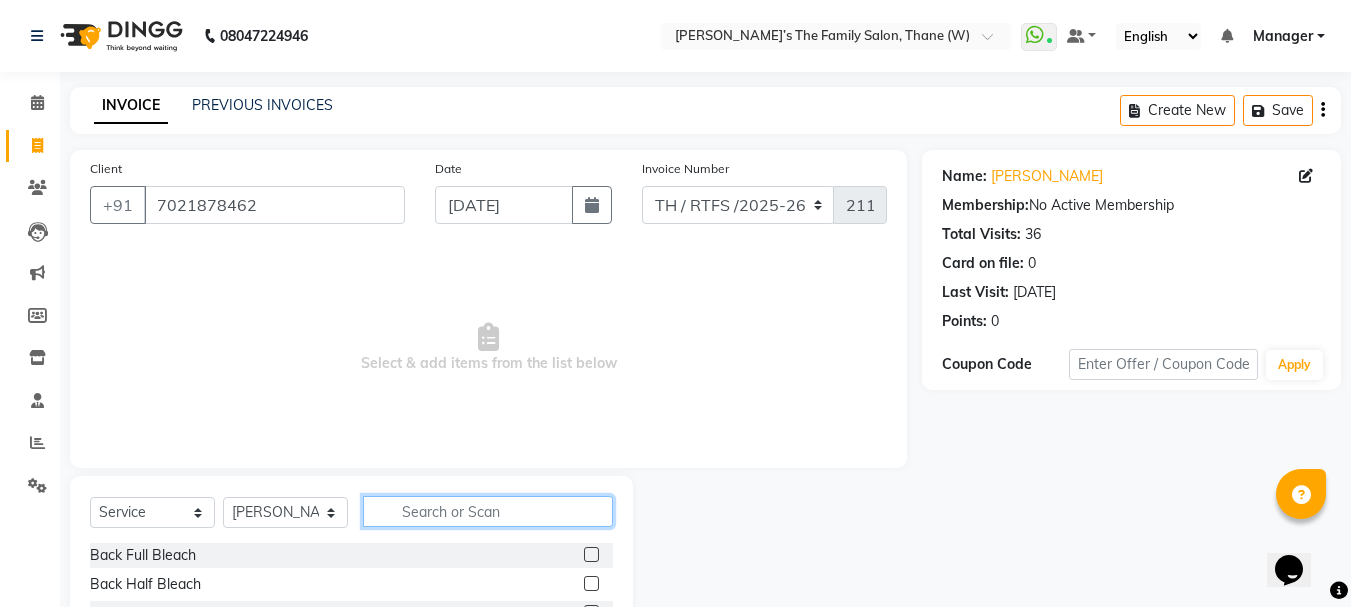 click 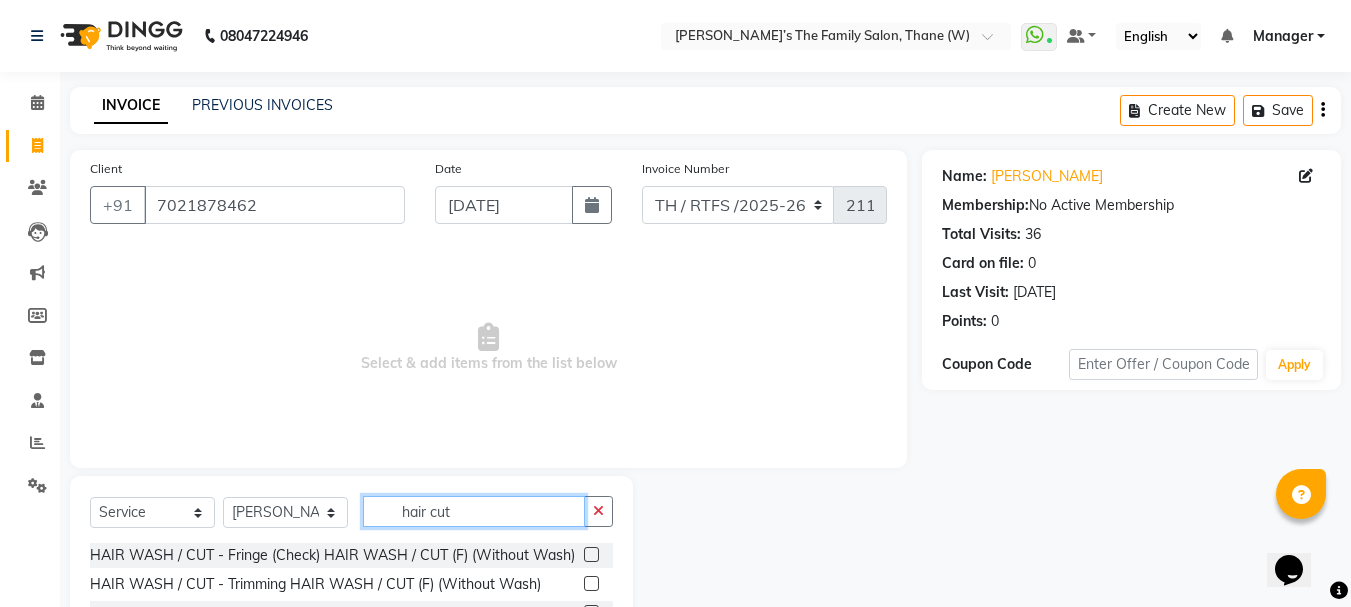 scroll, scrollTop: 194, scrollLeft: 0, axis: vertical 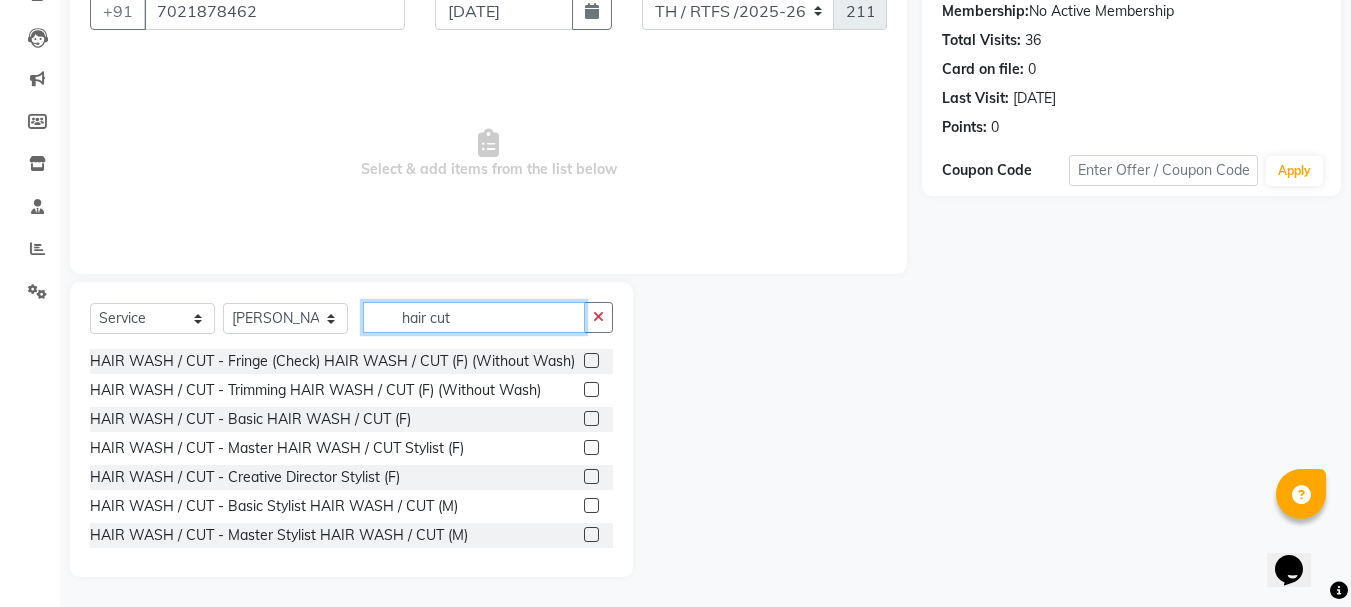 type on "hair cut" 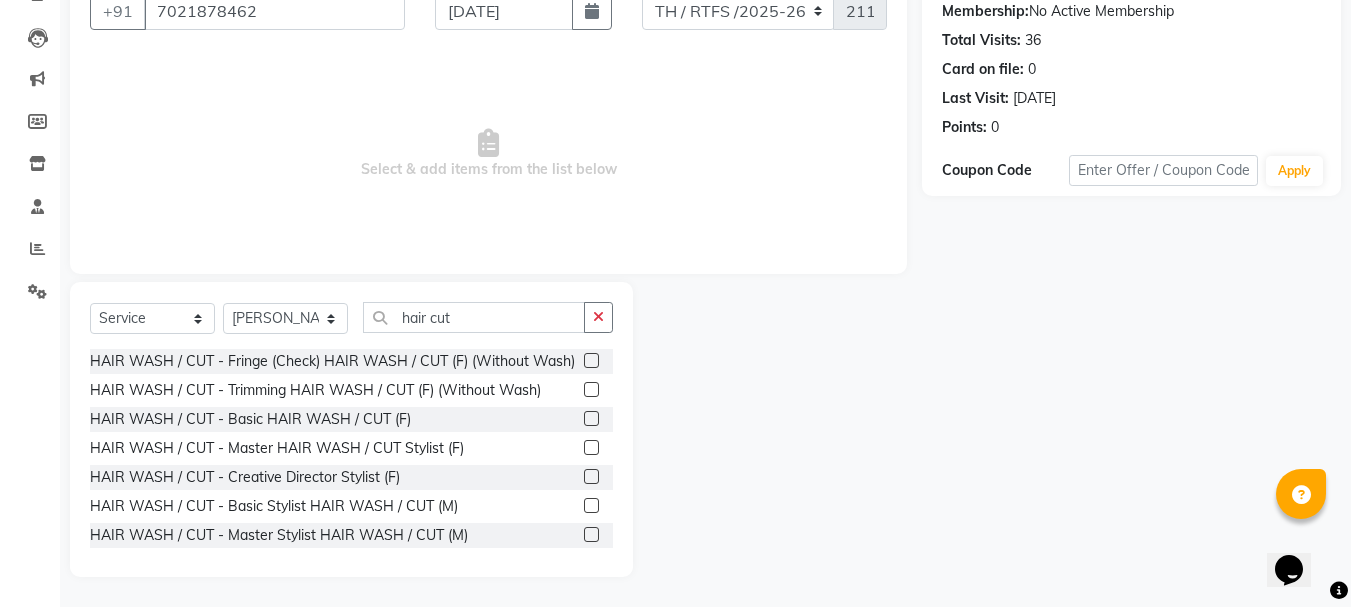click 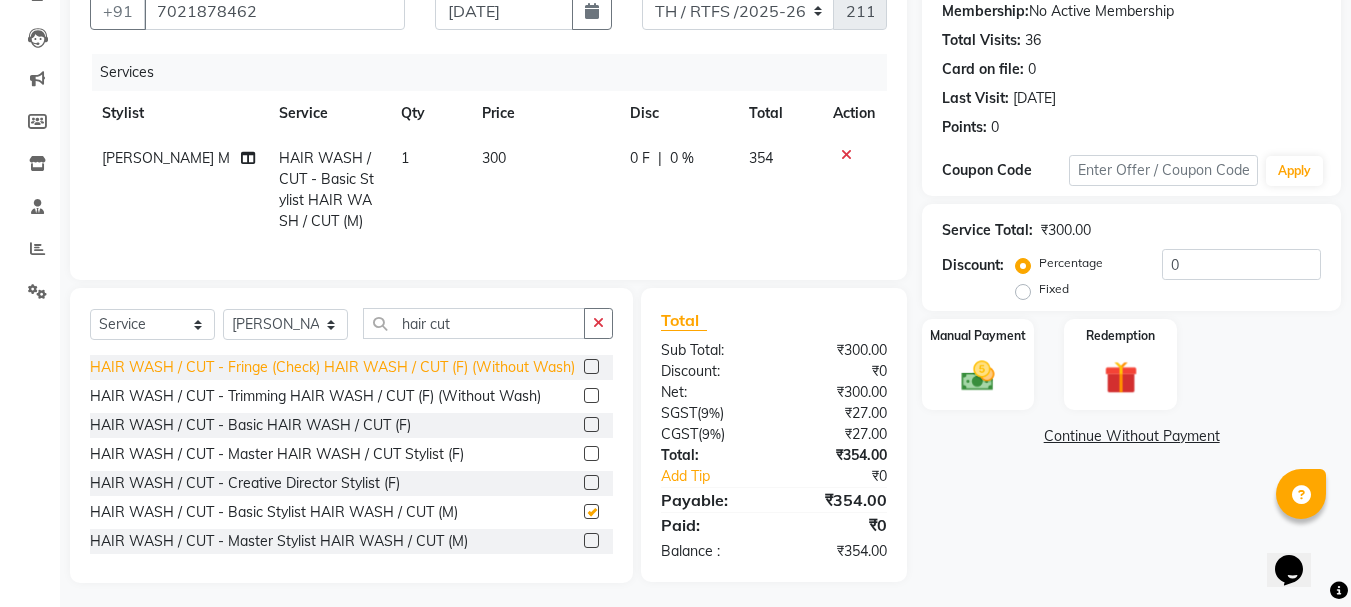 checkbox on "false" 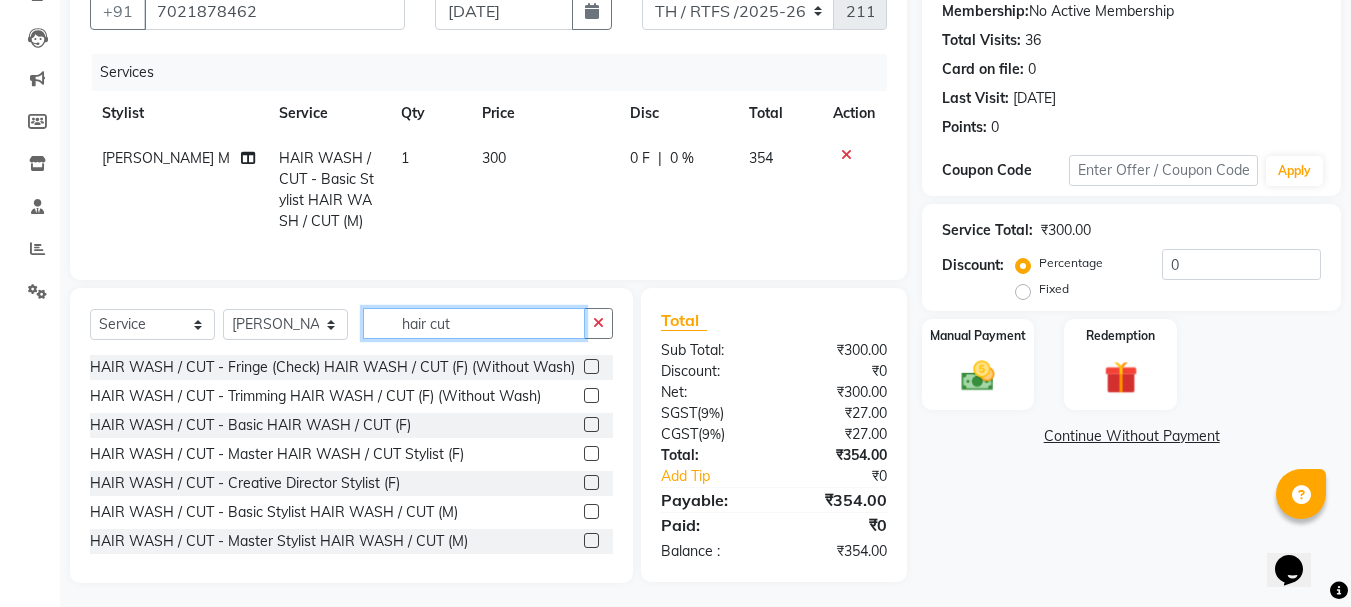 click on "hair cut" 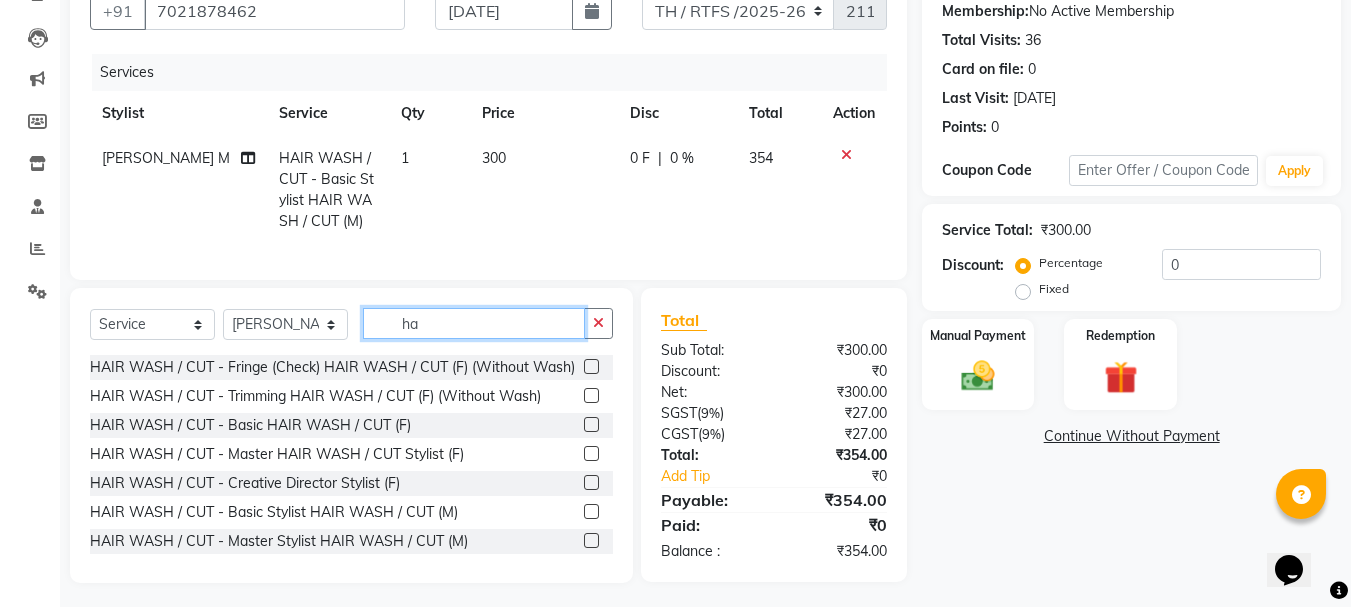 type on "h" 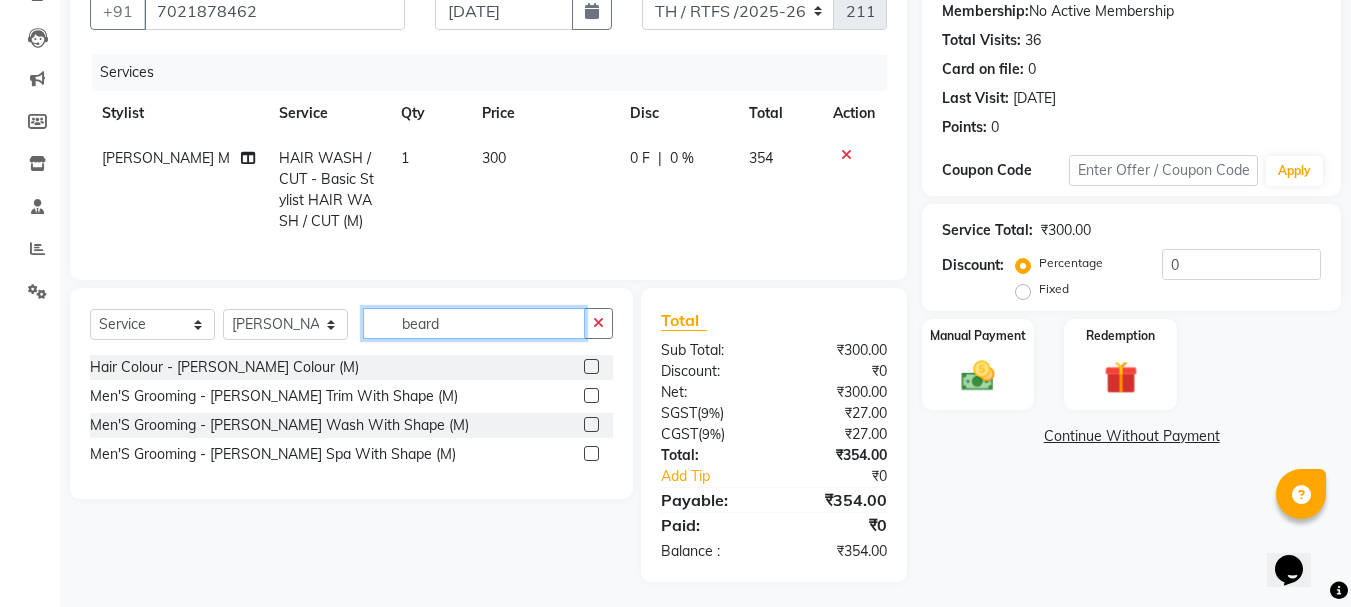 type on "beard" 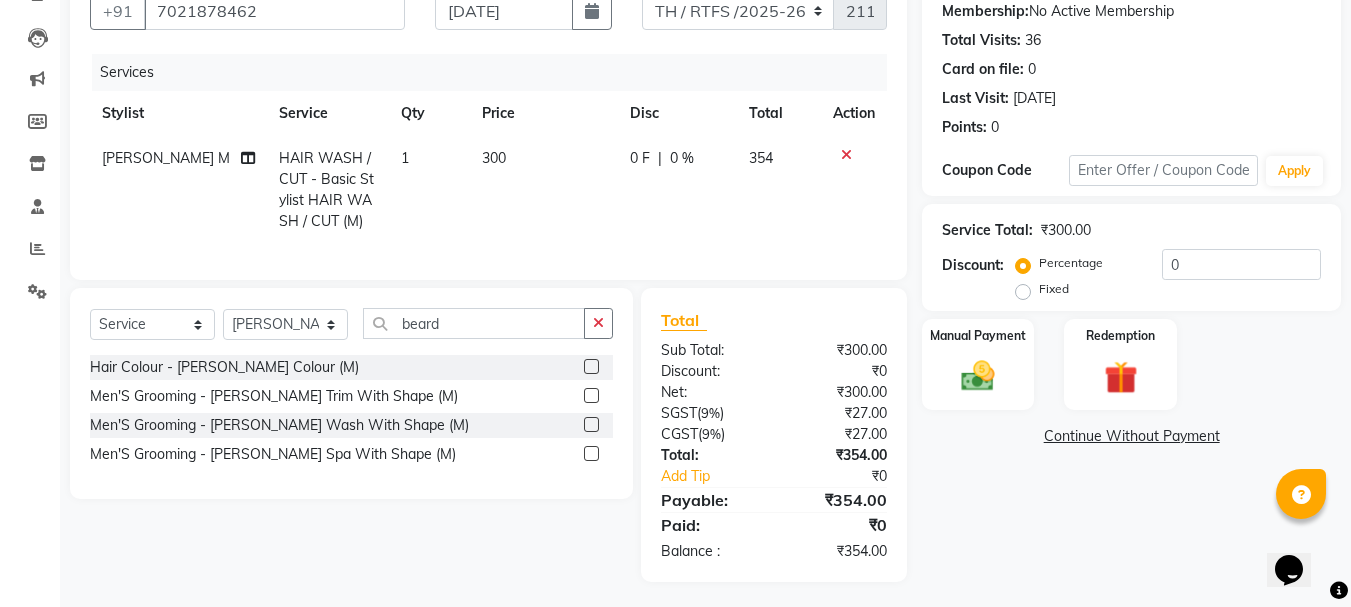 click 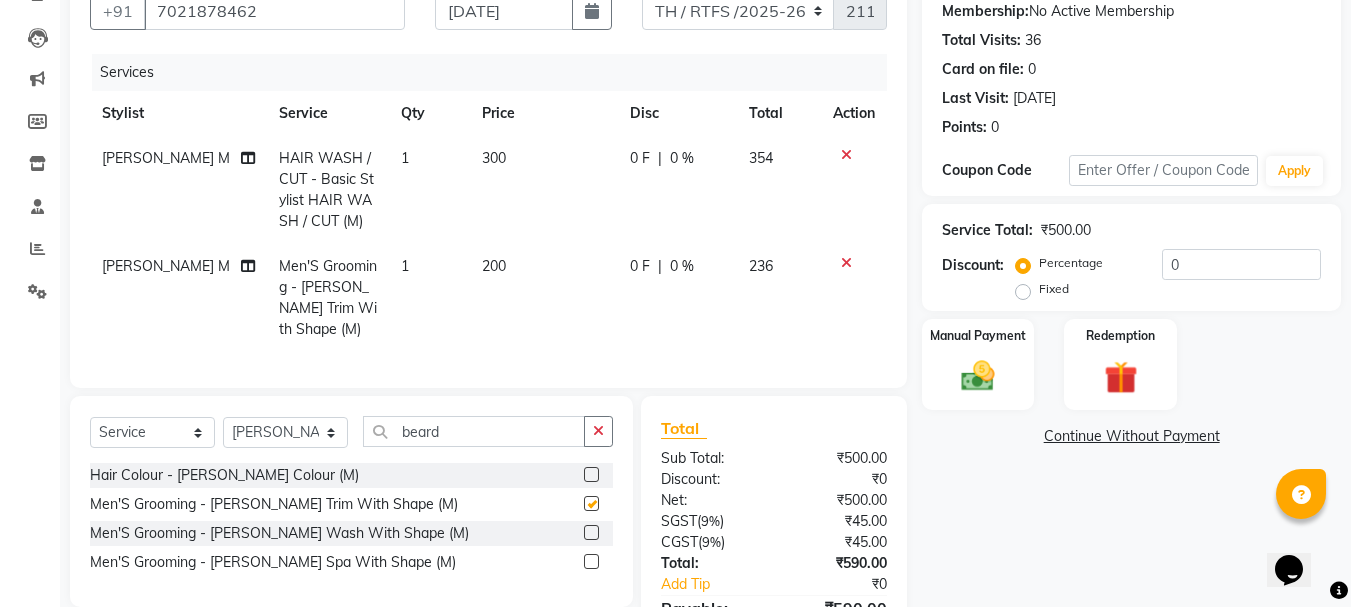 checkbox on "false" 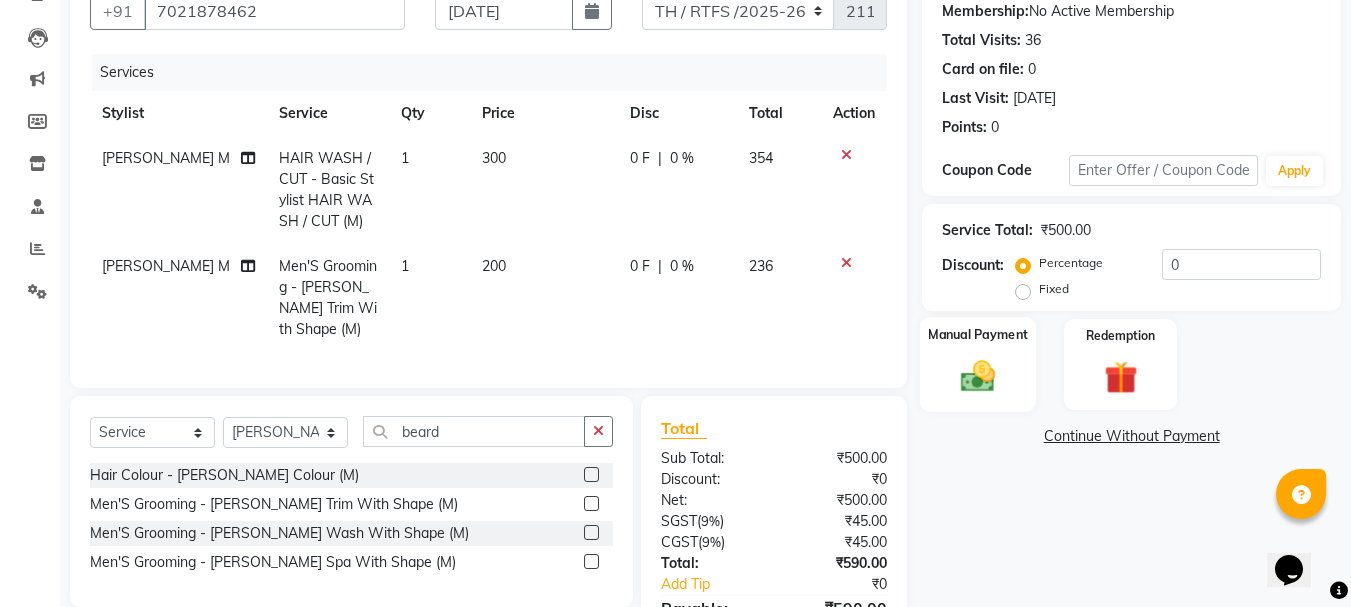 click on "Manual Payment" 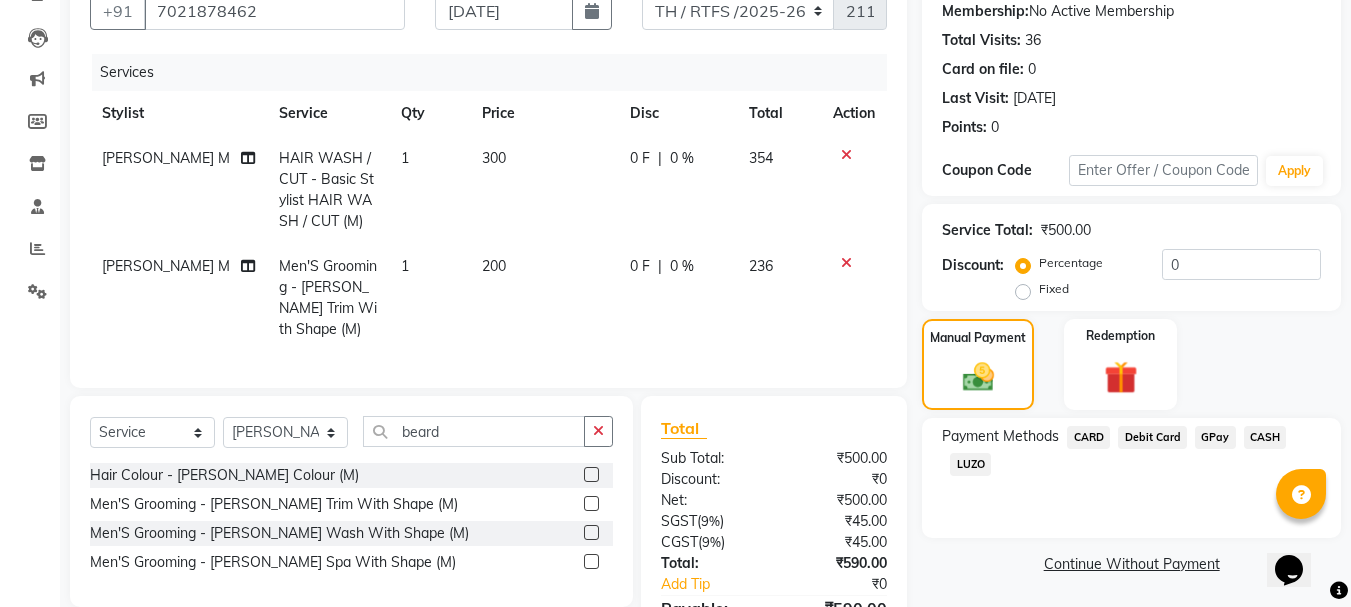 click on "GPay" 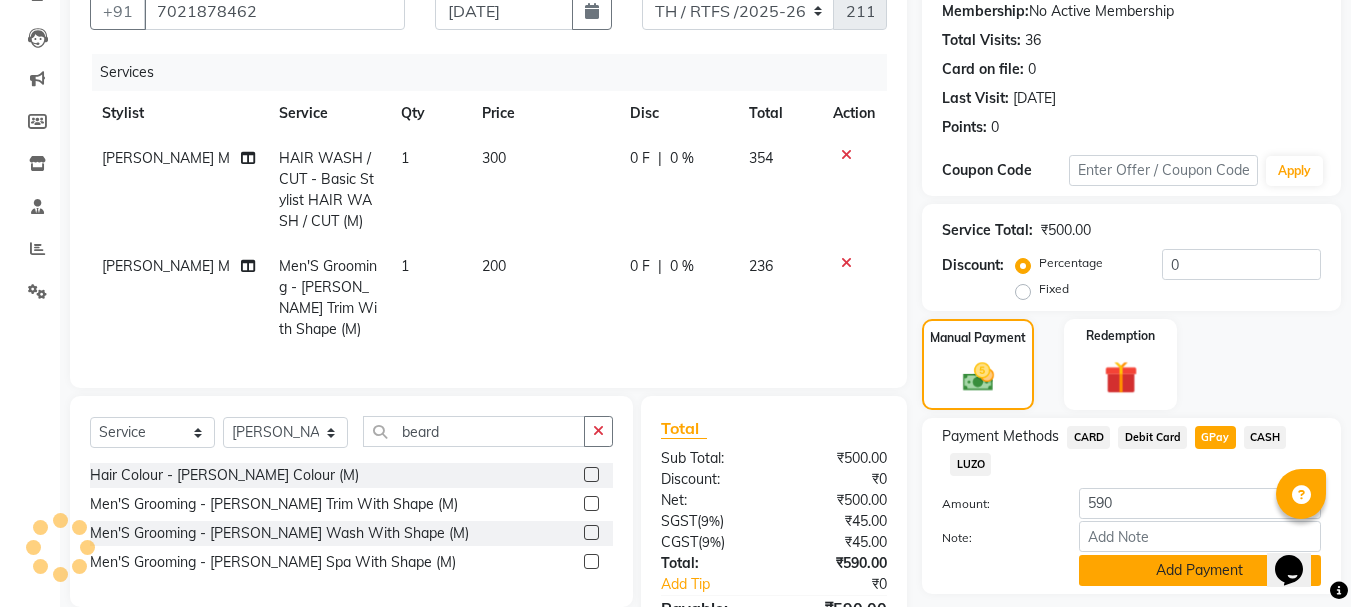 click on "Add Payment" 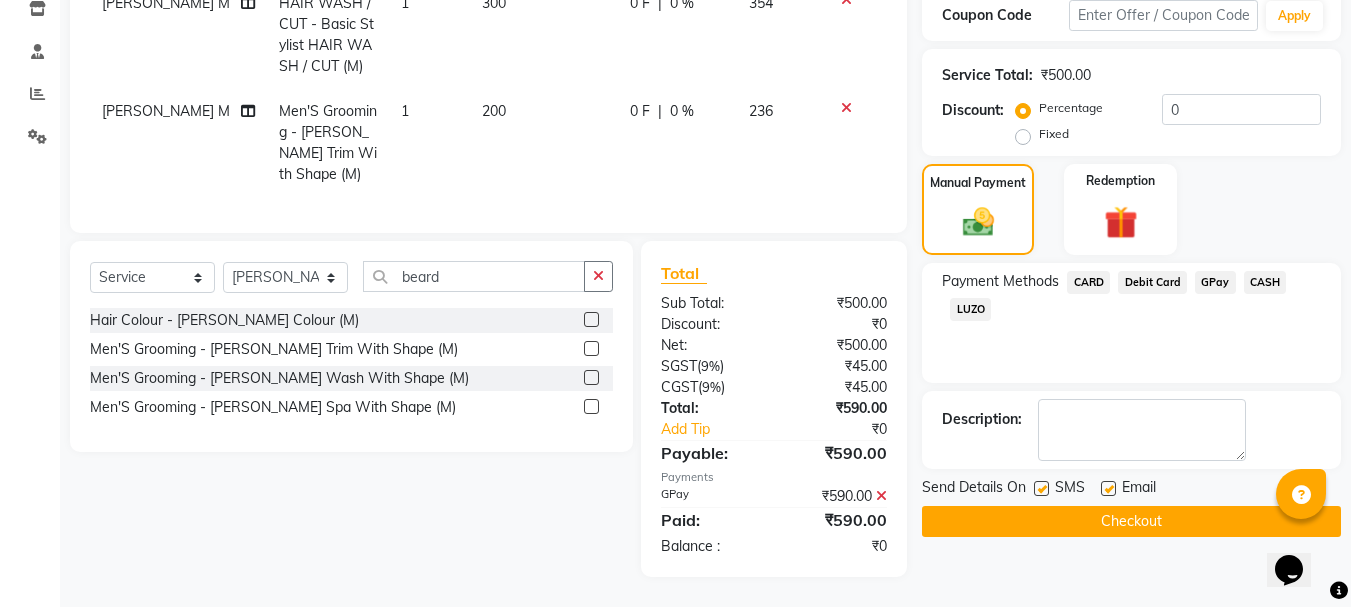 scroll, scrollTop: 364, scrollLeft: 0, axis: vertical 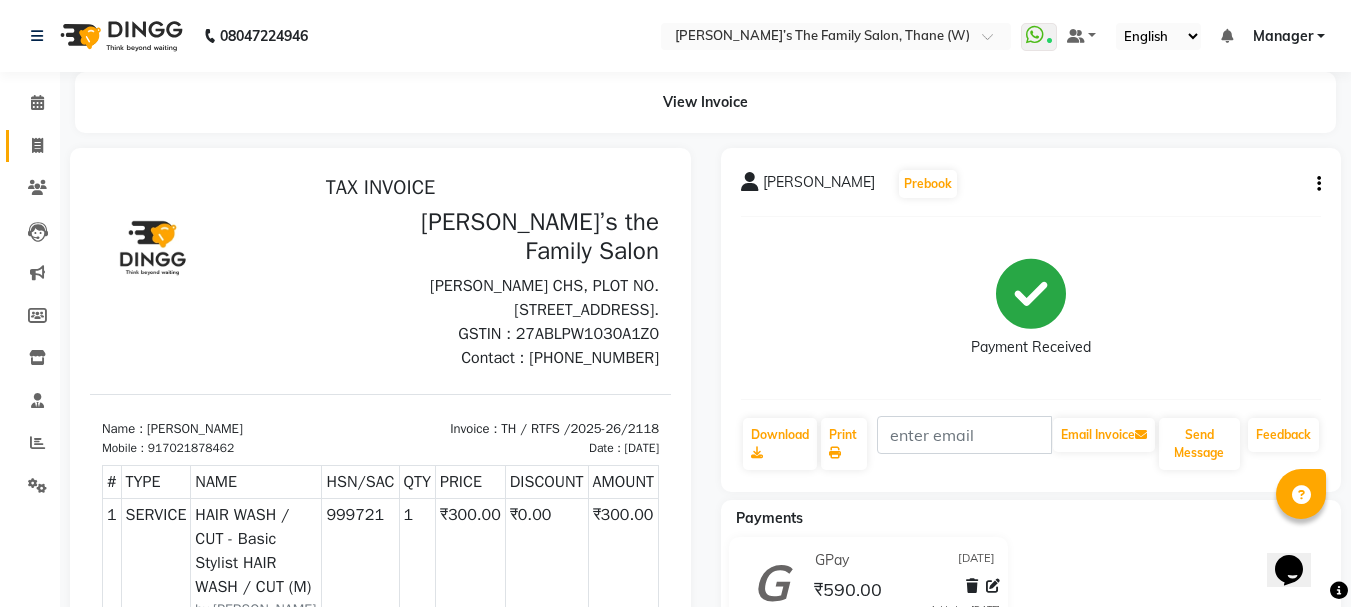 click on "Invoice" 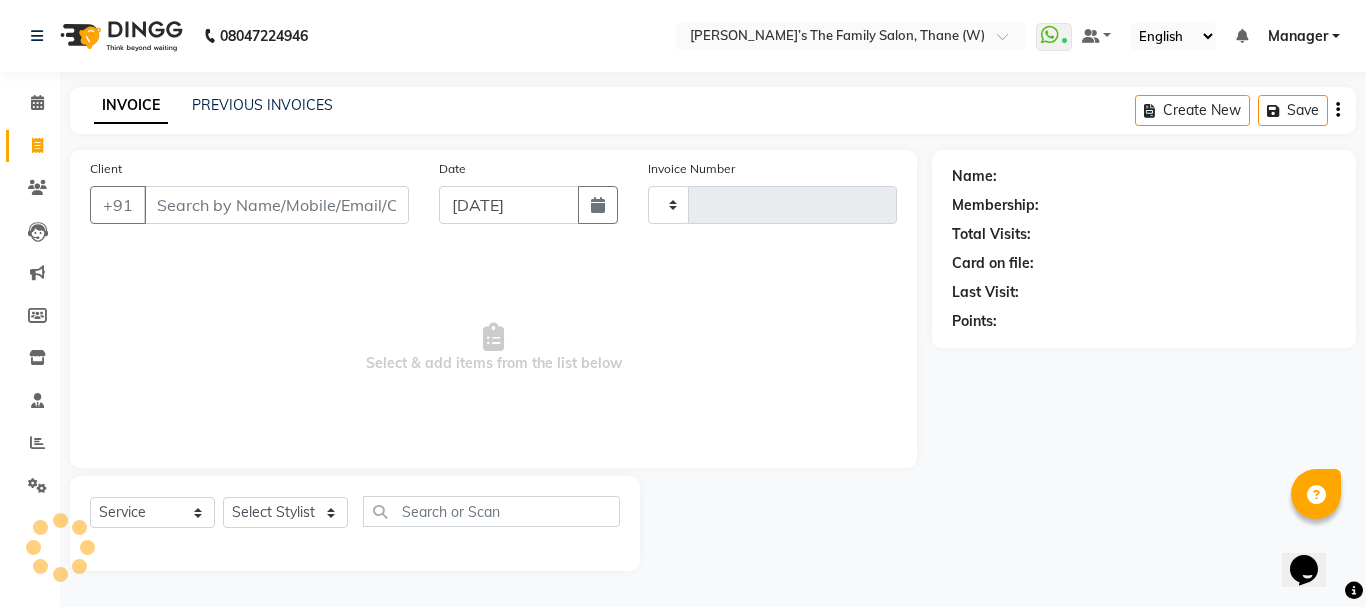 type on "2119" 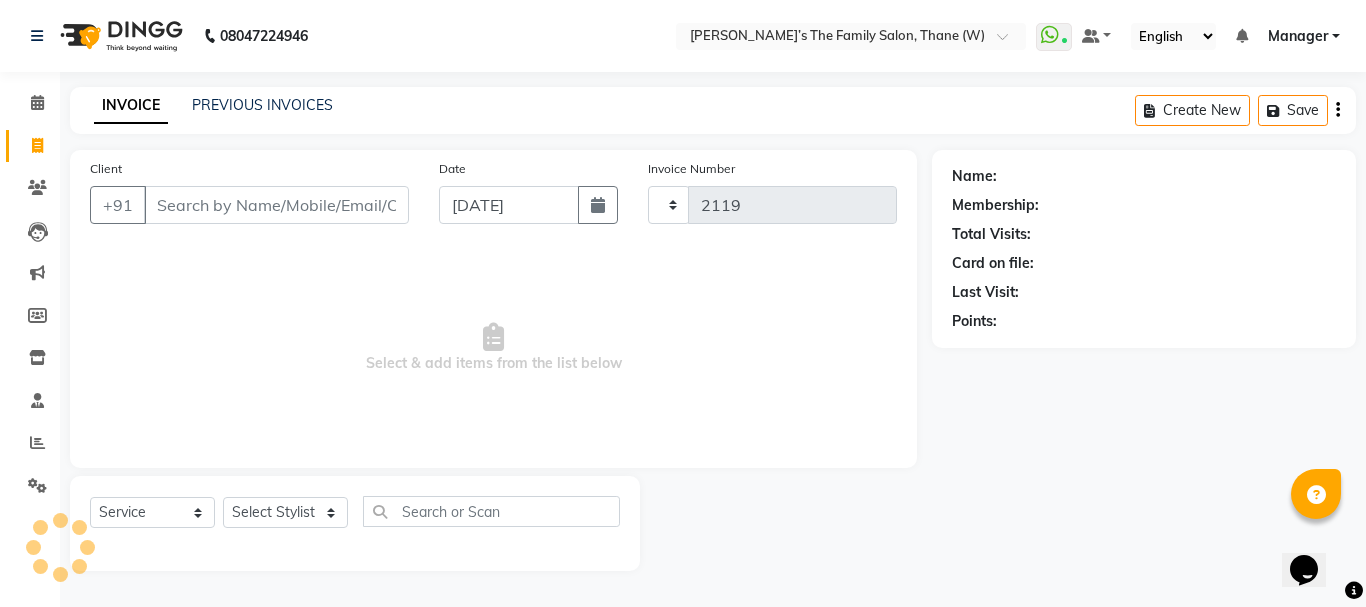 select on "8004" 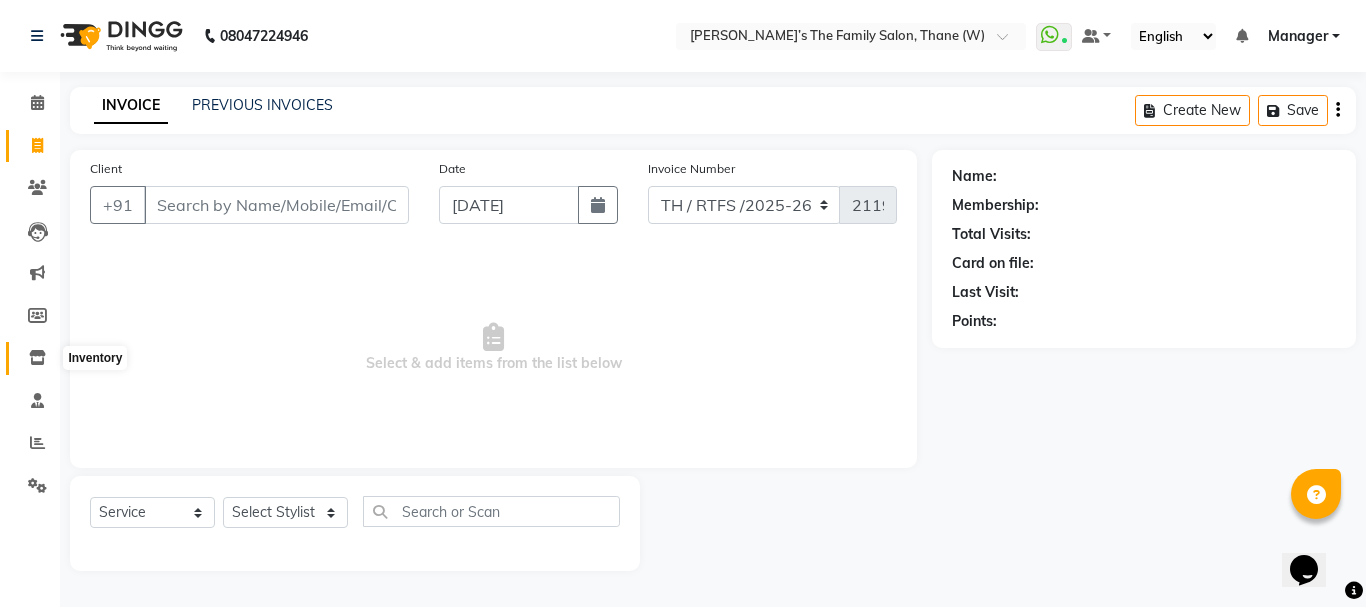 click 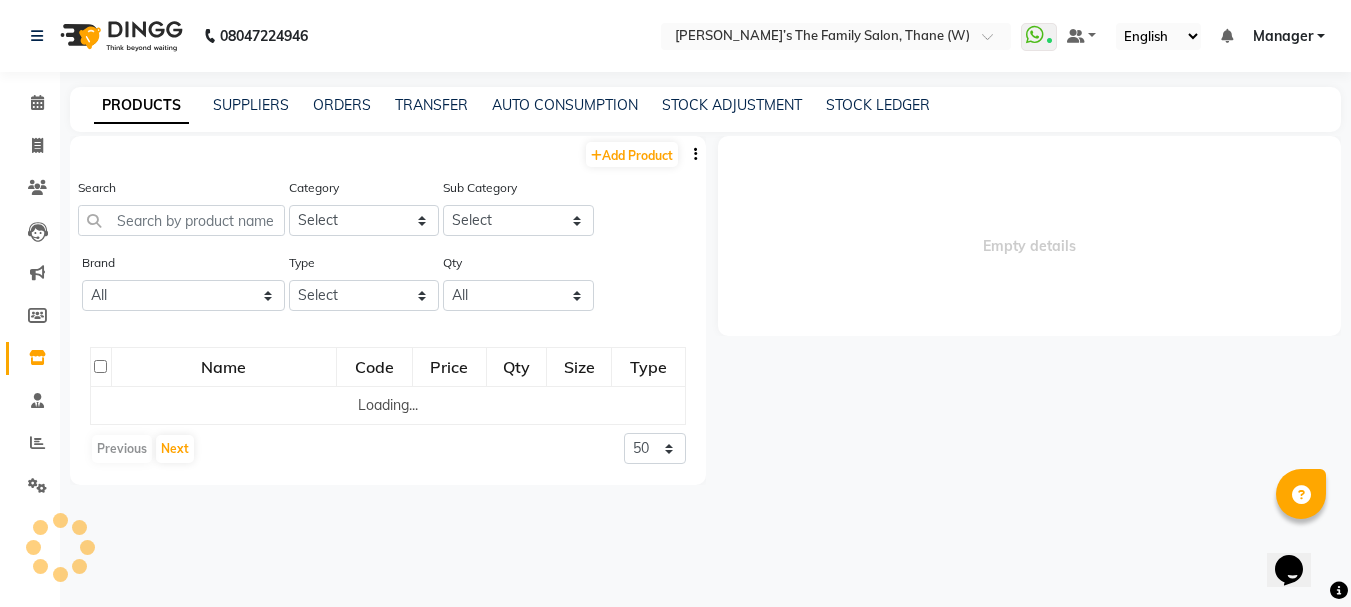 select 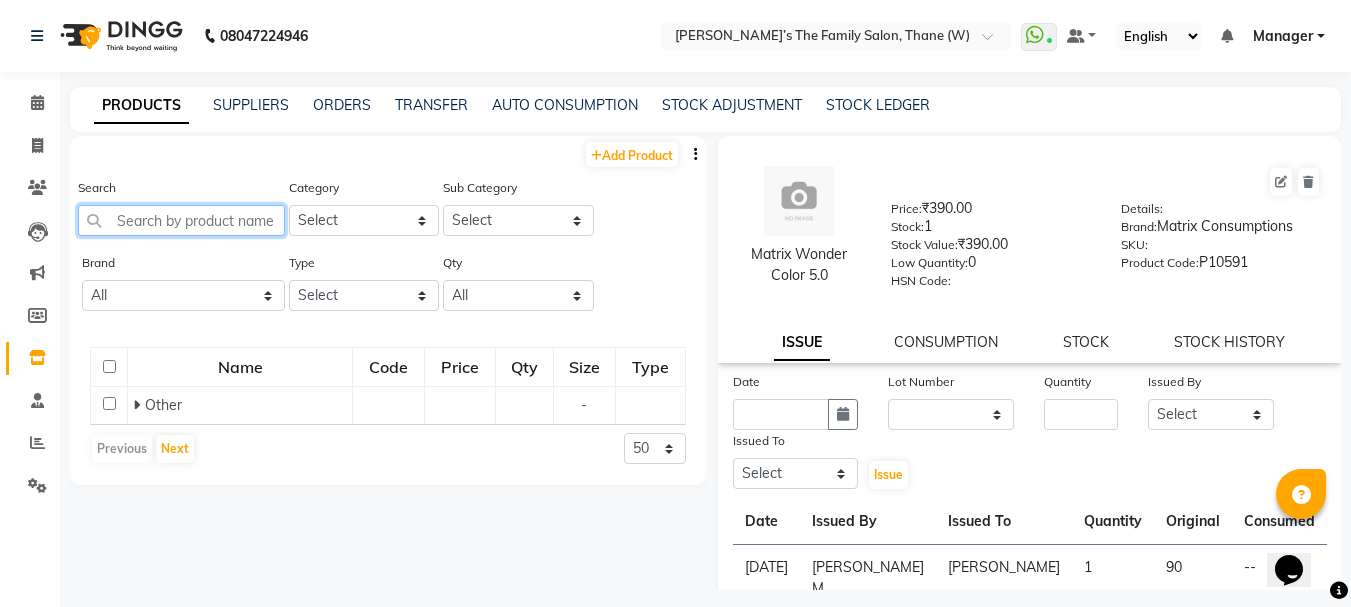 click 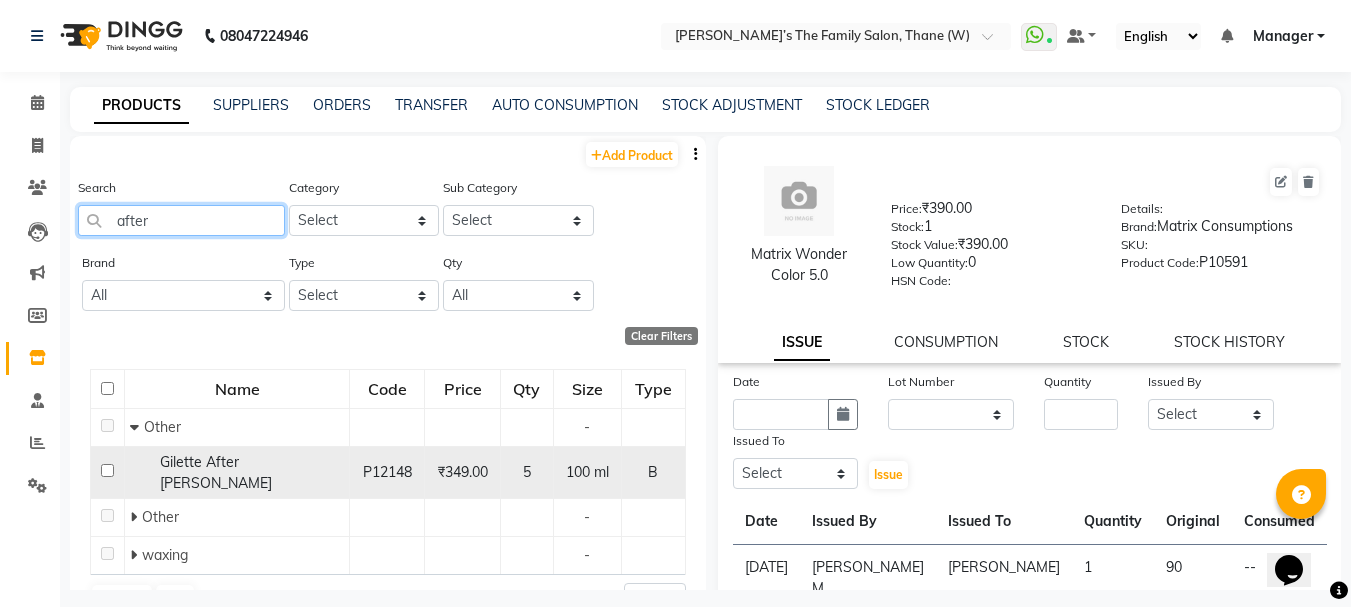 type on "after" 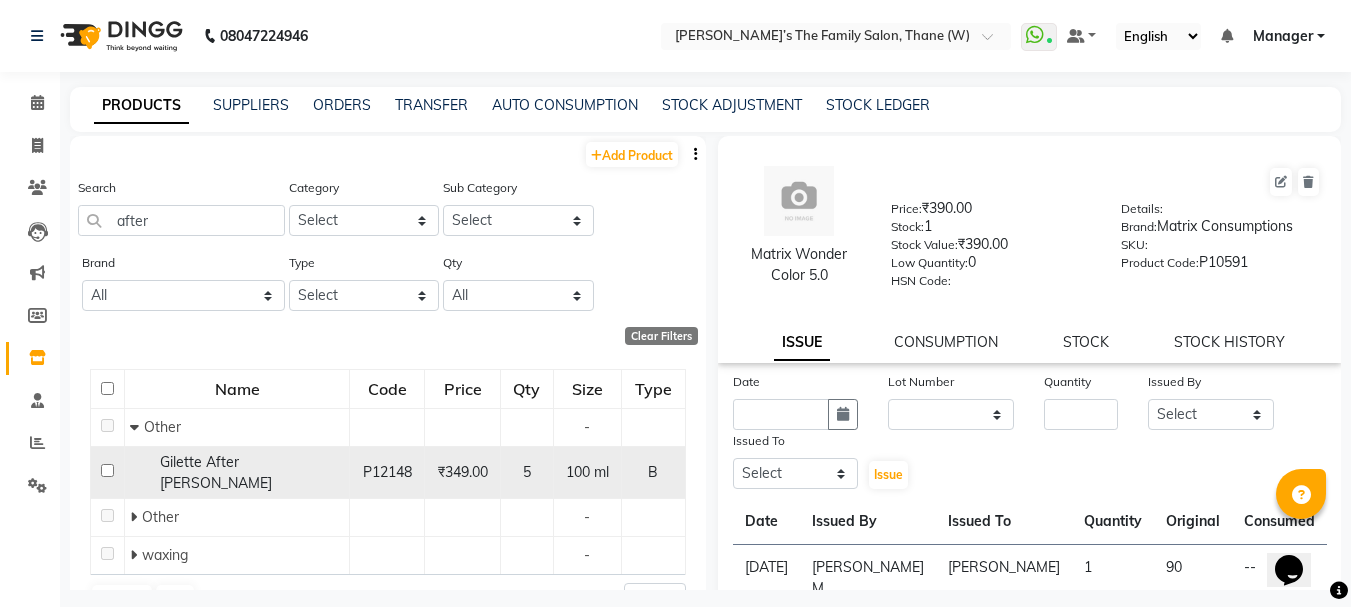 click on "Gilette After [PERSON_NAME]" 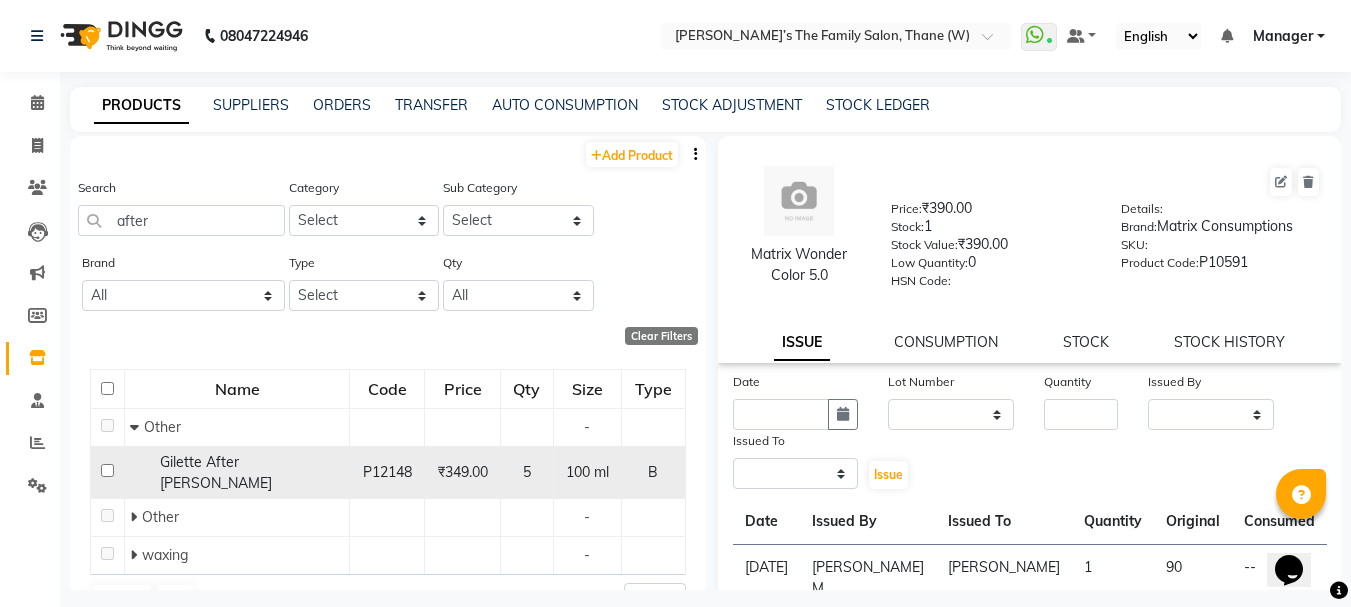 select 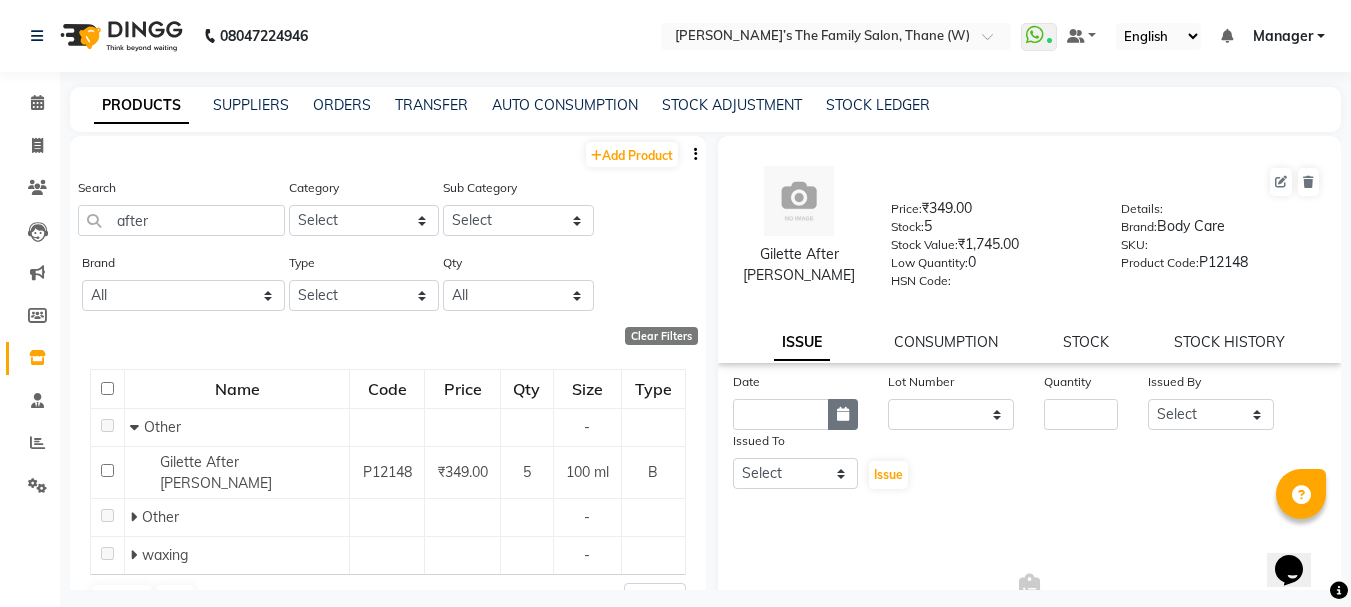 click 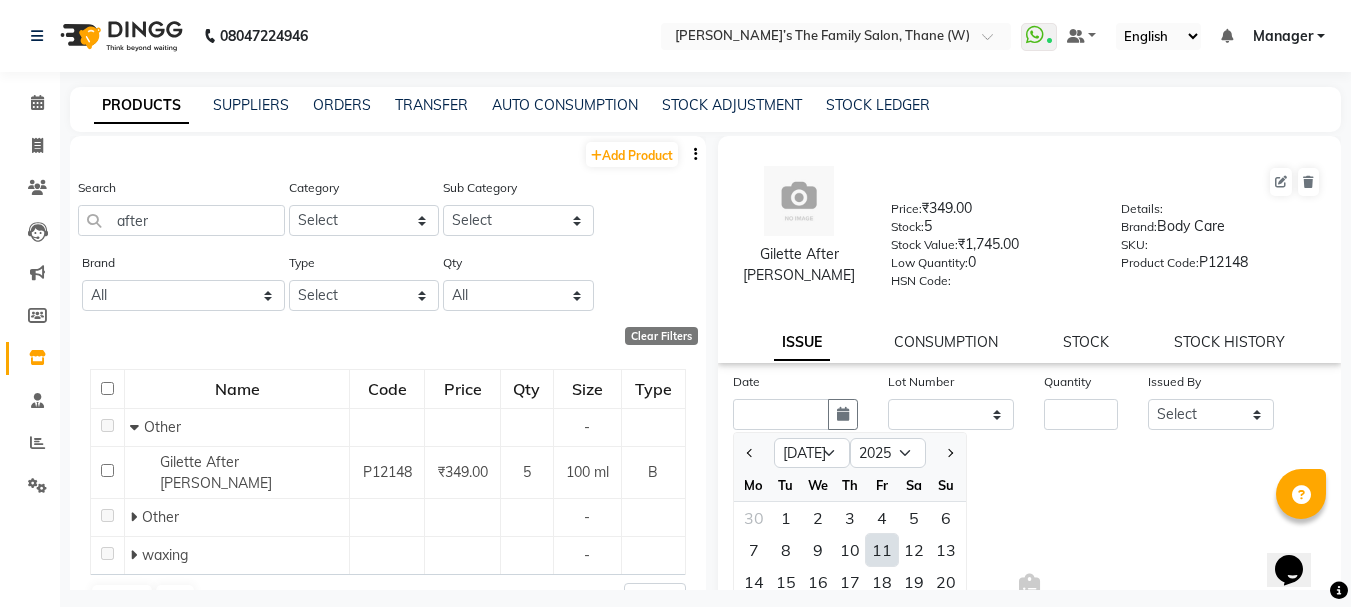click on "11" 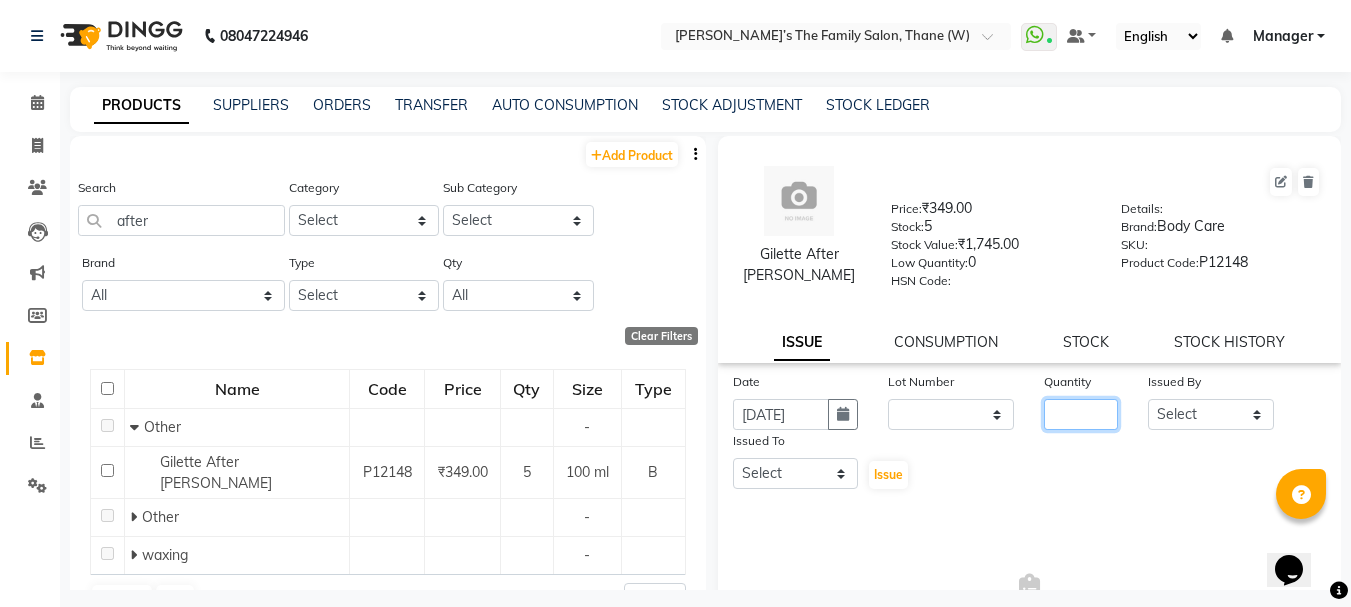click 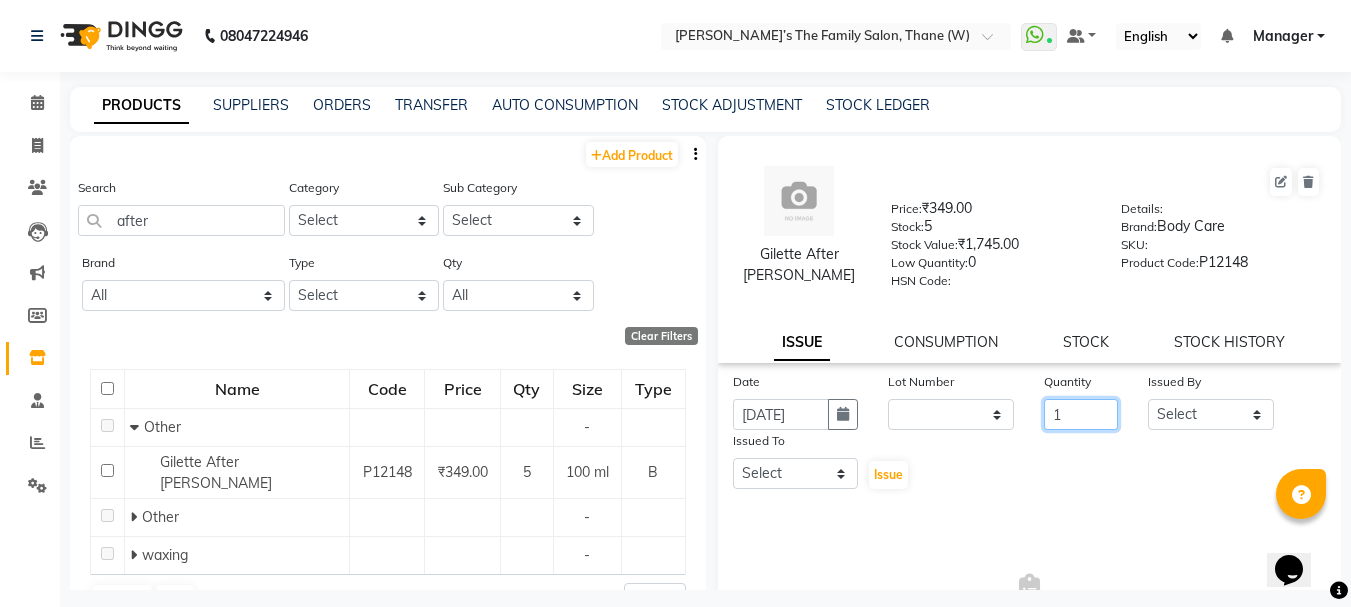type on "1" 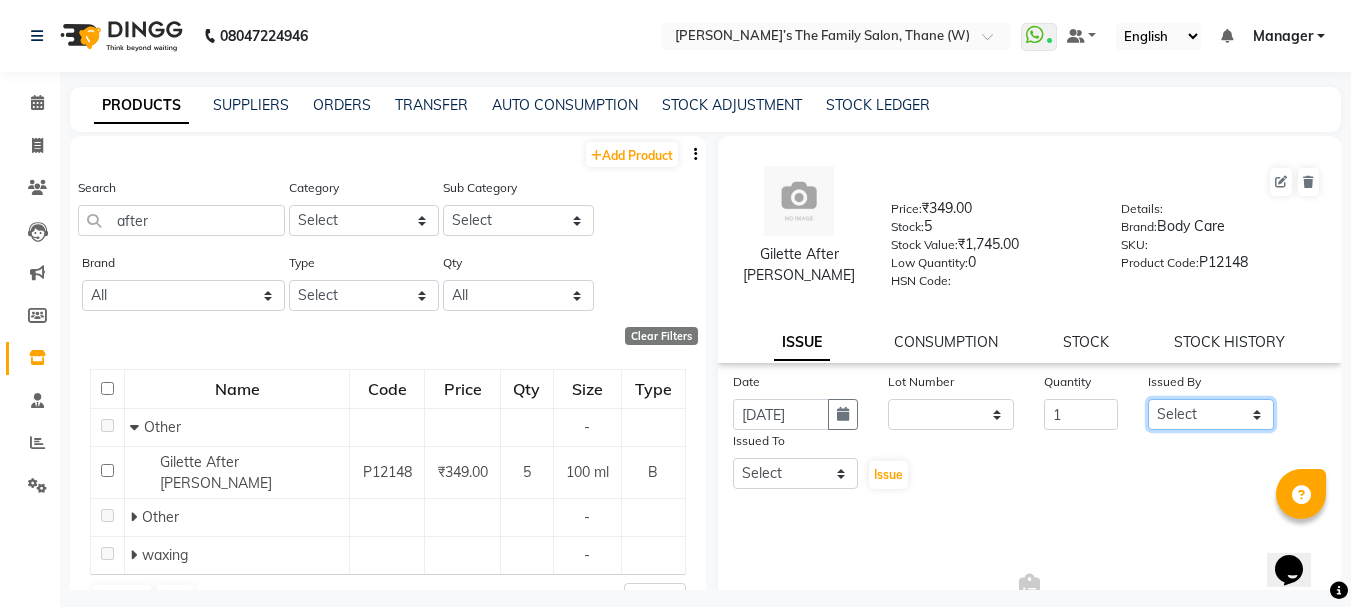 click on "Select Aarohi P   [PERSON_NAME] [PERSON_NAME] A  [PERSON_NAME] .[PERSON_NAME] House sale [PERSON_NAME]  [PERSON_NAME]   Manager [PERSON_NAME] [PERSON_NAME] [PERSON_NAME] [PERSON_NAME] [PERSON_NAME] [PERSON_NAME] M  [PERSON_NAME]  [PERSON_NAME]  [PERSON_NAME]" 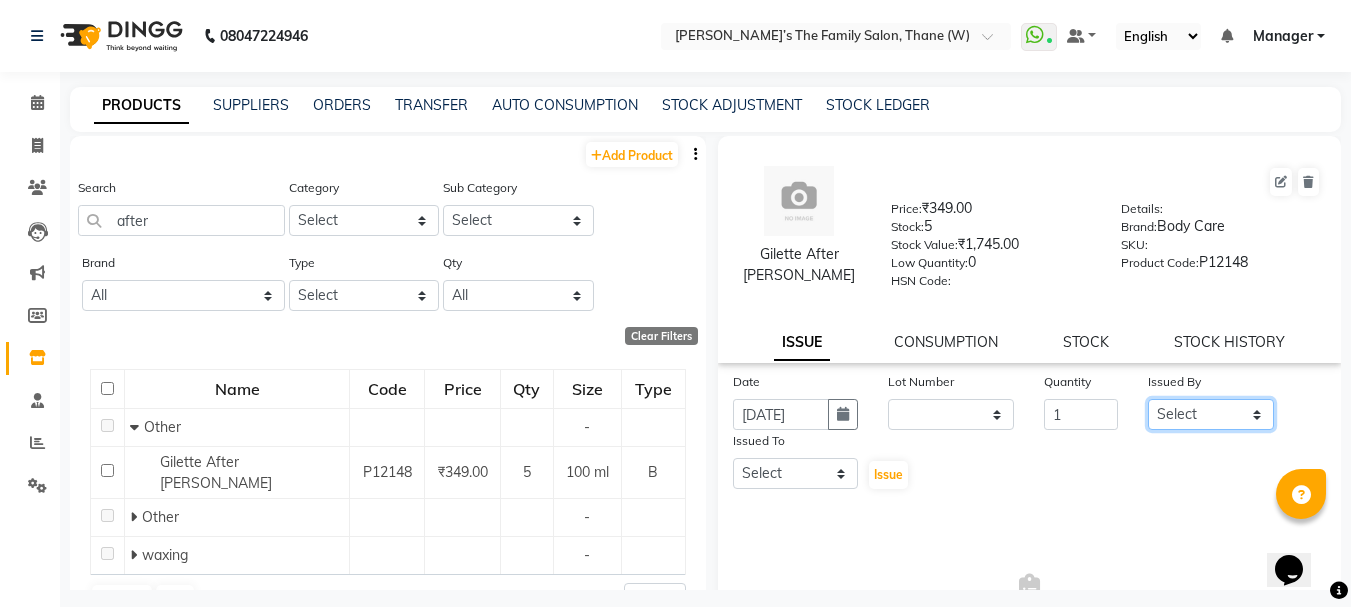 select on "84594" 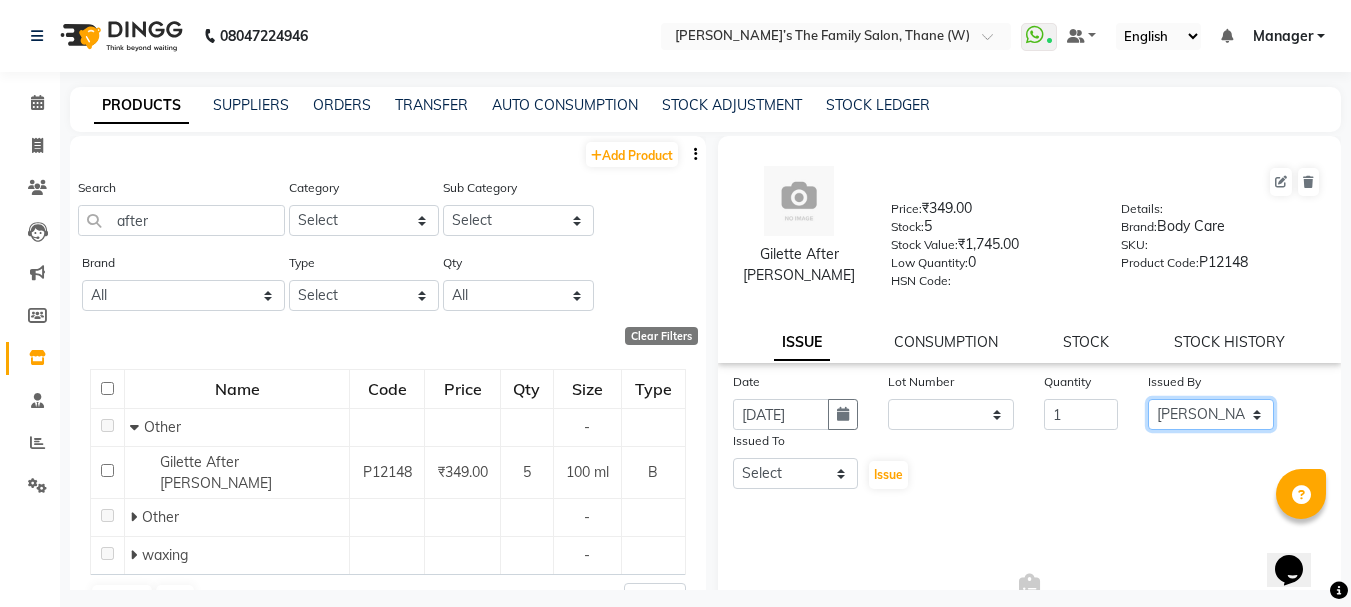 click on "Select Aarohi P   [PERSON_NAME] [PERSON_NAME] A  [PERSON_NAME] .[PERSON_NAME] House sale [PERSON_NAME]  [PERSON_NAME]   Manager [PERSON_NAME] [PERSON_NAME] [PERSON_NAME] [PERSON_NAME] [PERSON_NAME] [PERSON_NAME] M  [PERSON_NAME]  [PERSON_NAME]  [PERSON_NAME]" 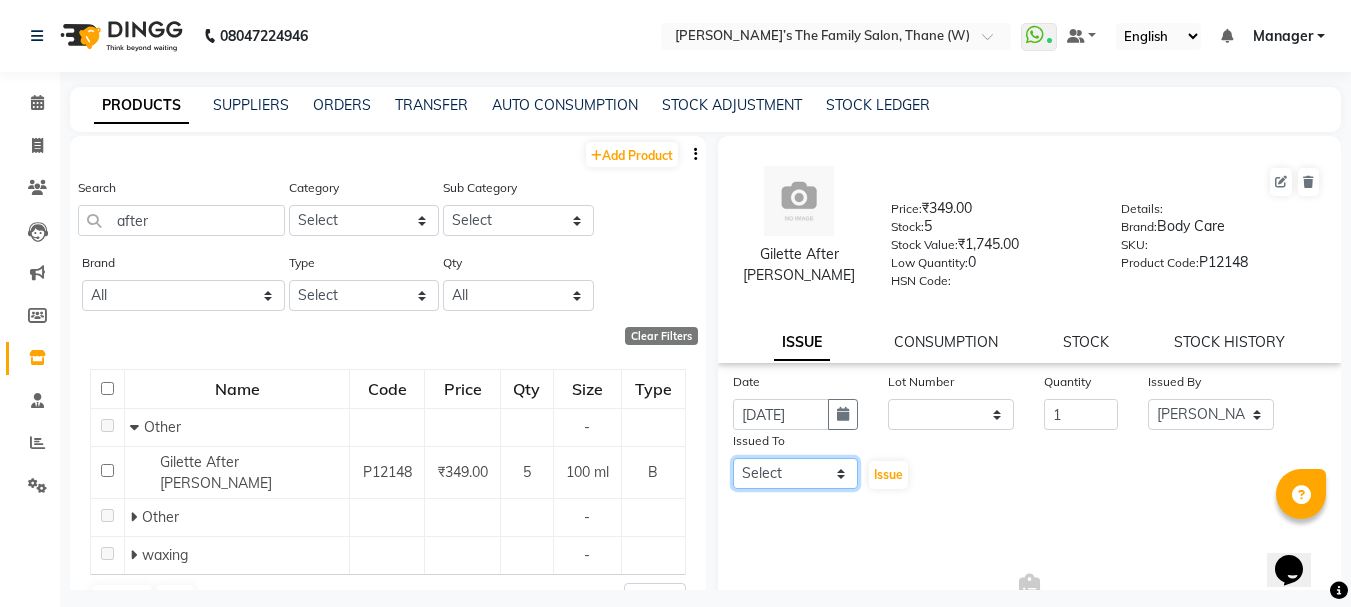 click on "Select Aarohi P   [PERSON_NAME] [PERSON_NAME] A  [PERSON_NAME] .[PERSON_NAME] House sale [PERSON_NAME]  [PERSON_NAME]   Manager [PERSON_NAME] [PERSON_NAME] [PERSON_NAME] [PERSON_NAME] [PERSON_NAME] [PERSON_NAME] M  [PERSON_NAME]  [PERSON_NAME]  [PERSON_NAME]" 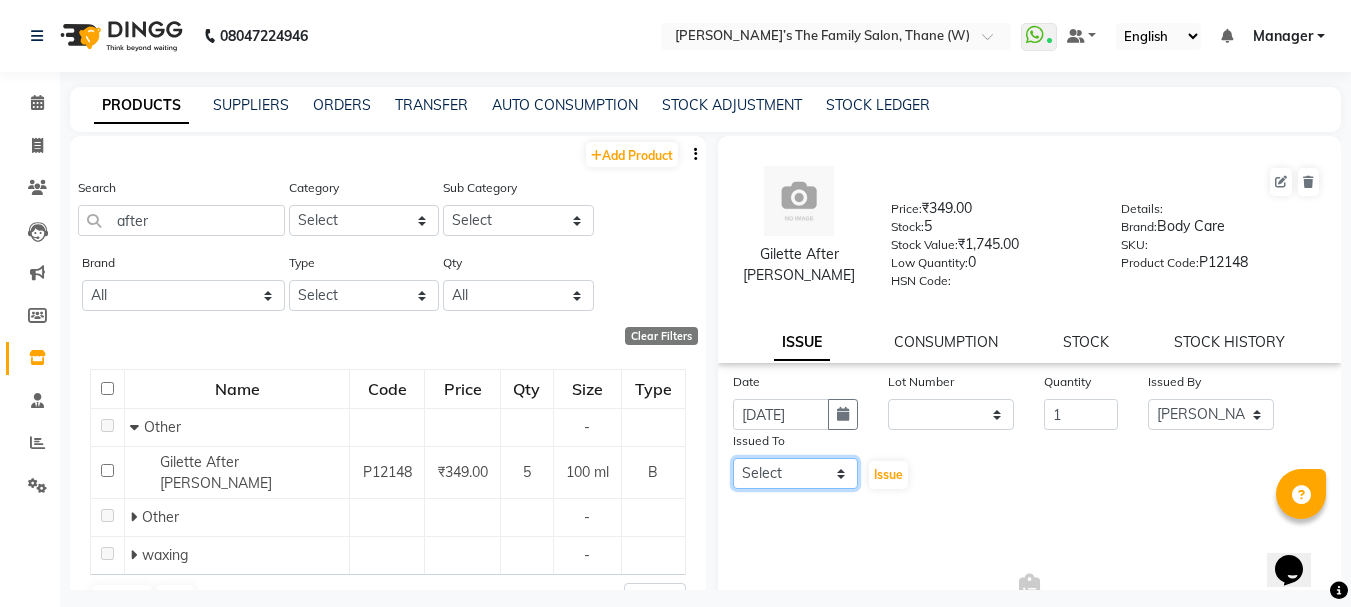 select on "35584" 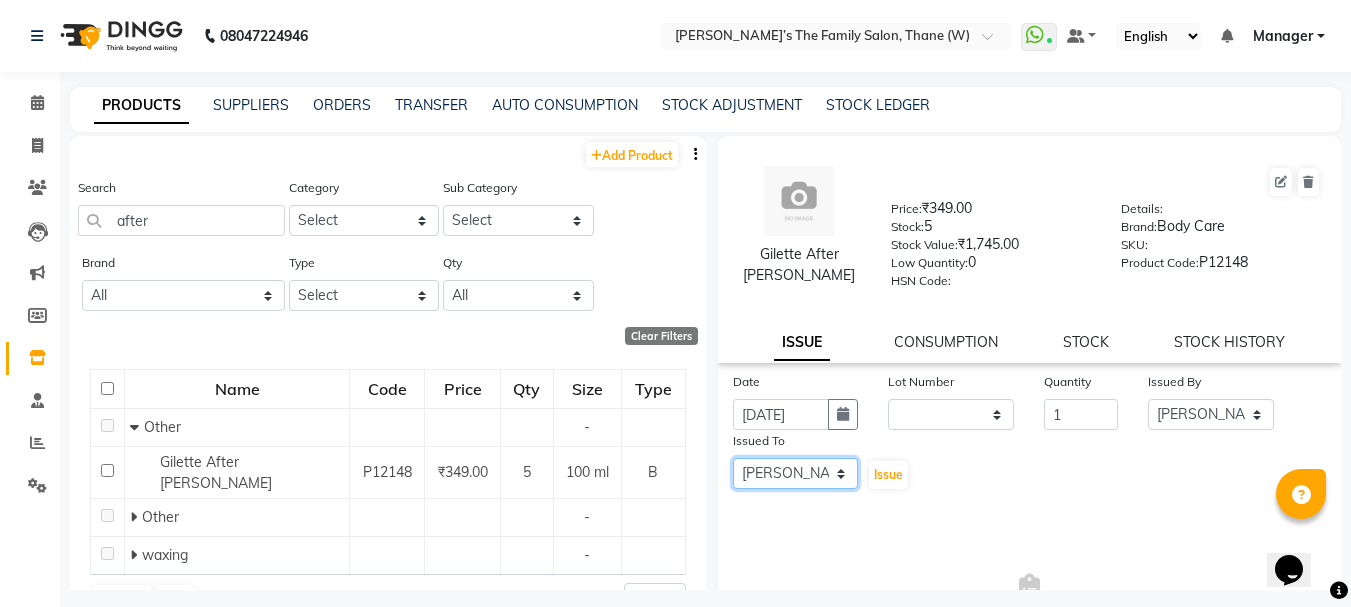 click on "Select Aarohi P   [PERSON_NAME] [PERSON_NAME] A  [PERSON_NAME] .[PERSON_NAME] House sale [PERSON_NAME]  [PERSON_NAME]   Manager [PERSON_NAME] [PERSON_NAME] [PERSON_NAME] [PERSON_NAME] [PERSON_NAME] [PERSON_NAME] M  [PERSON_NAME]  [PERSON_NAME]  [PERSON_NAME]" 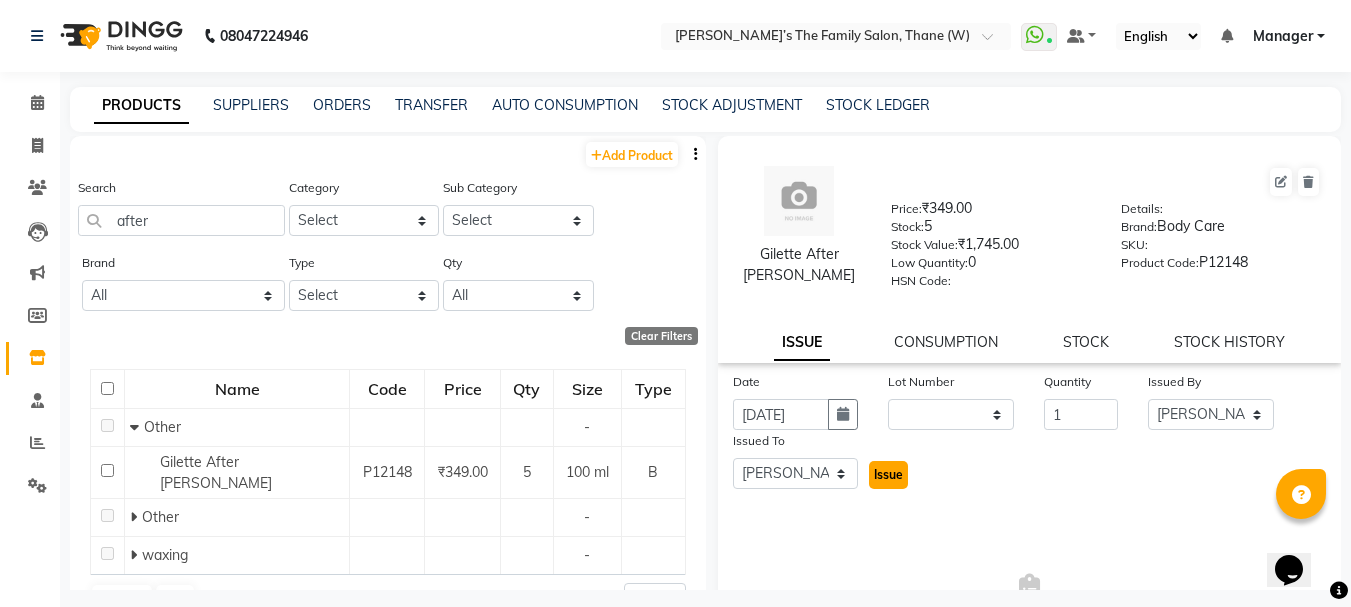 click on "Issue" 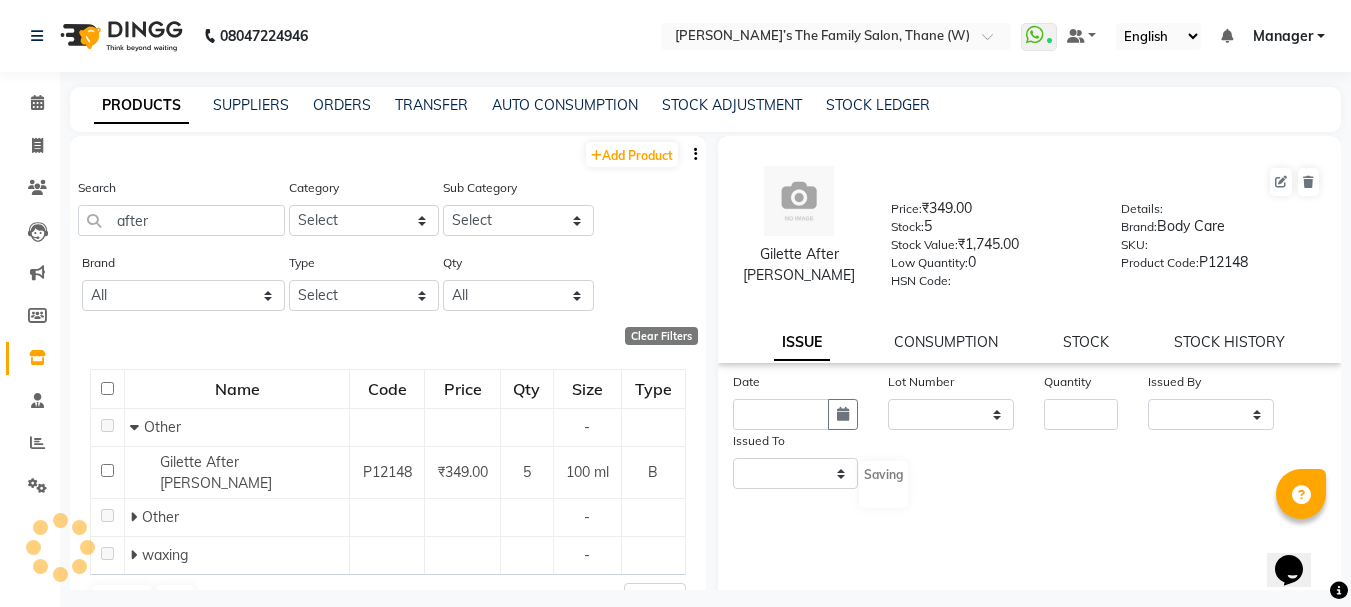select 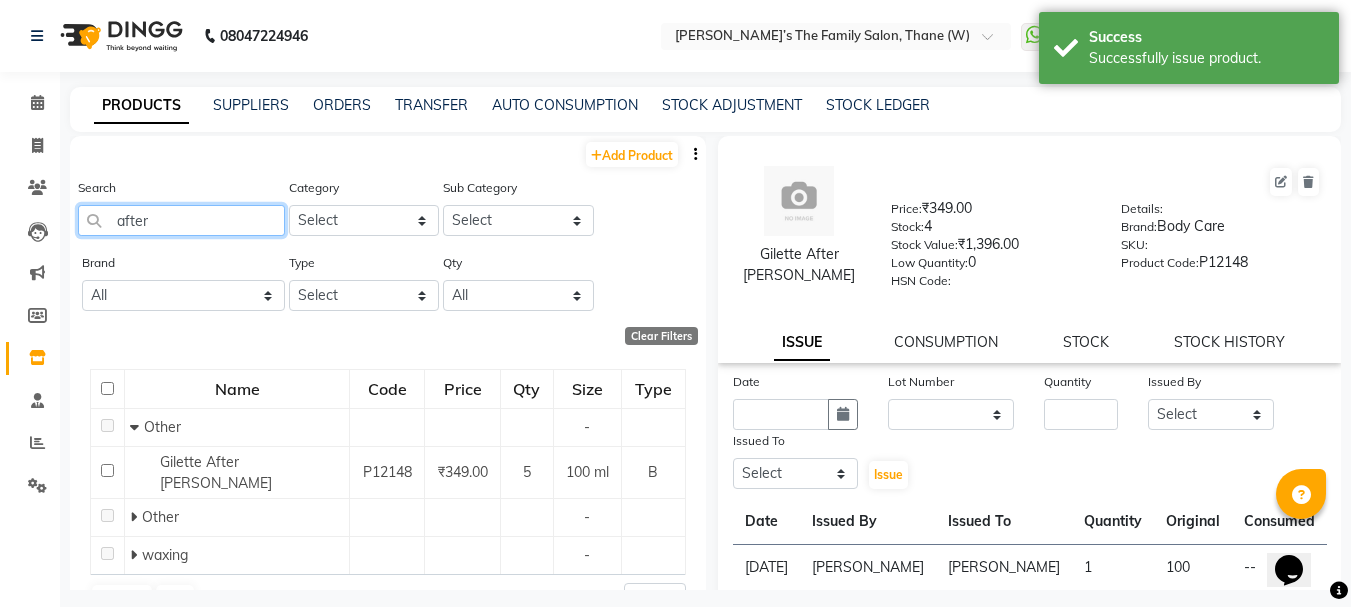 click on "after" 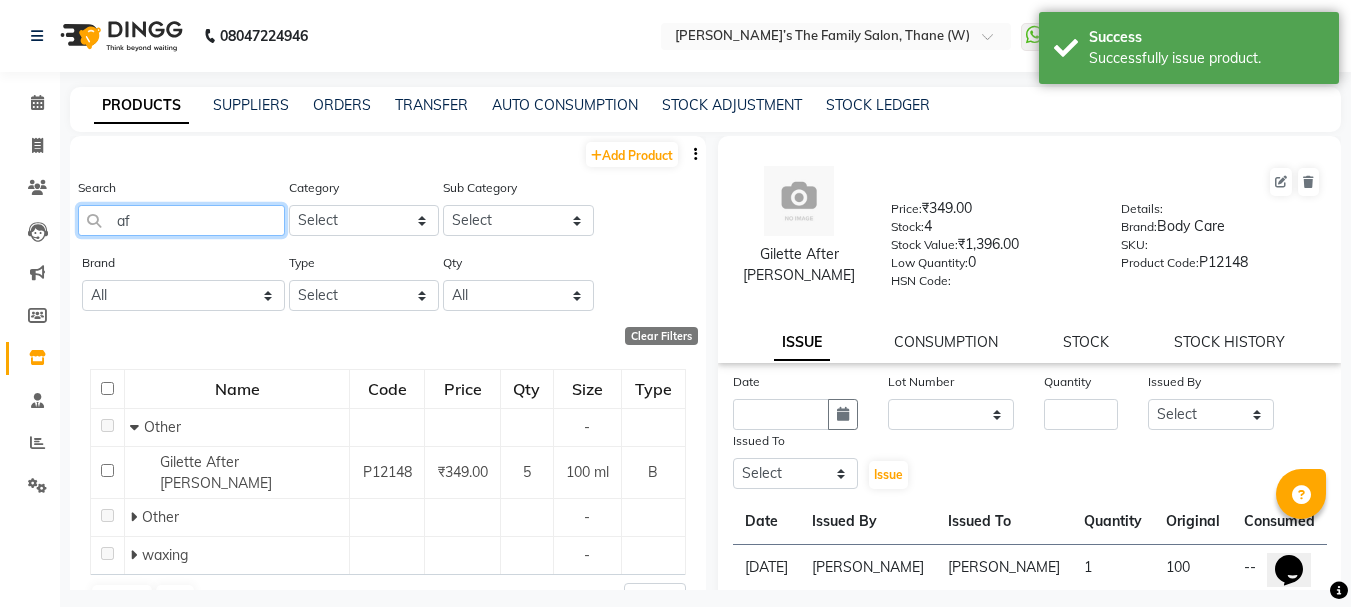 type on "a" 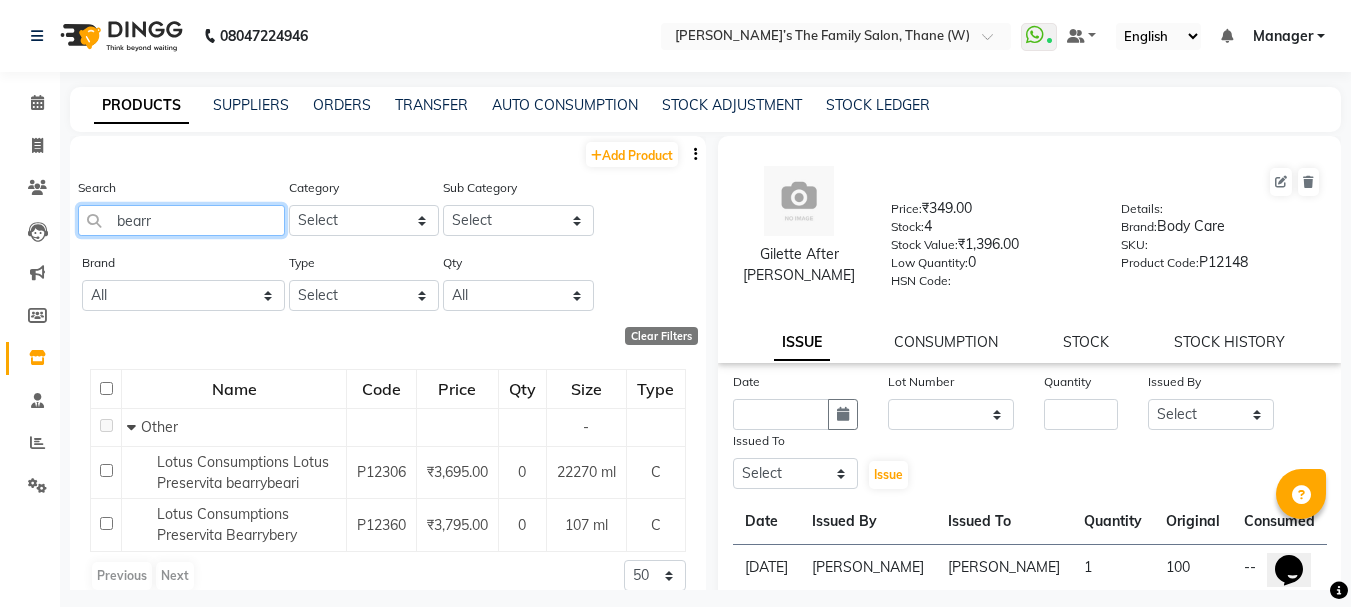 scroll, scrollTop: 28, scrollLeft: 0, axis: vertical 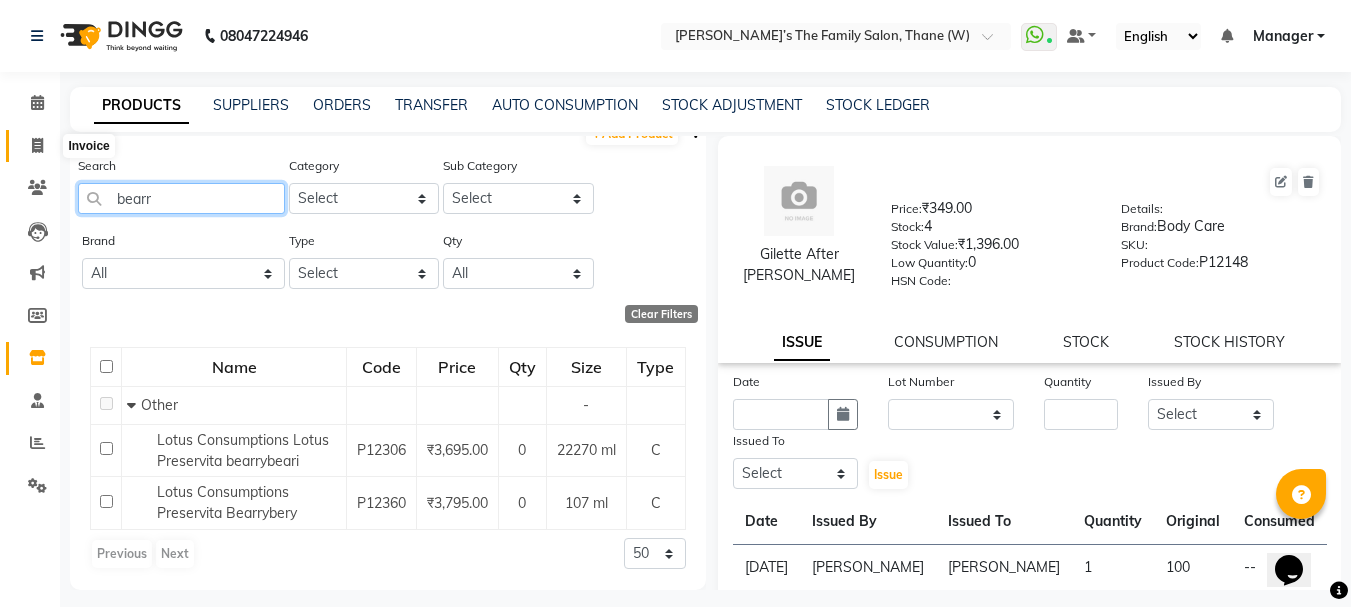 type on "bearr" 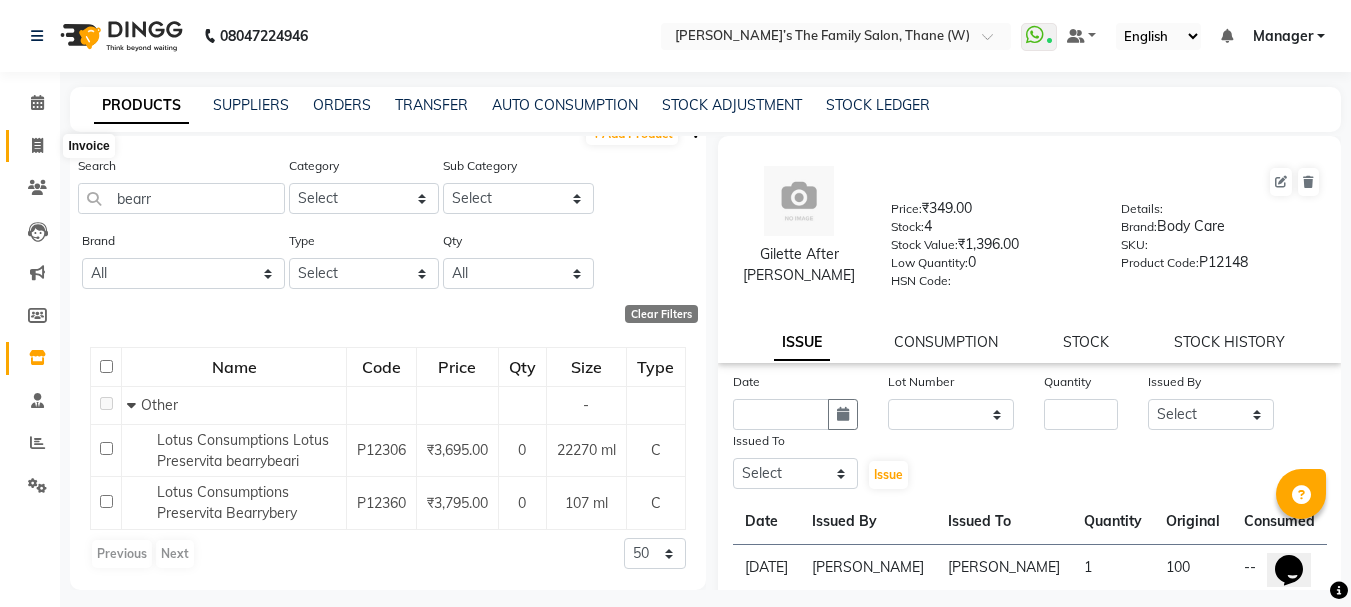 click 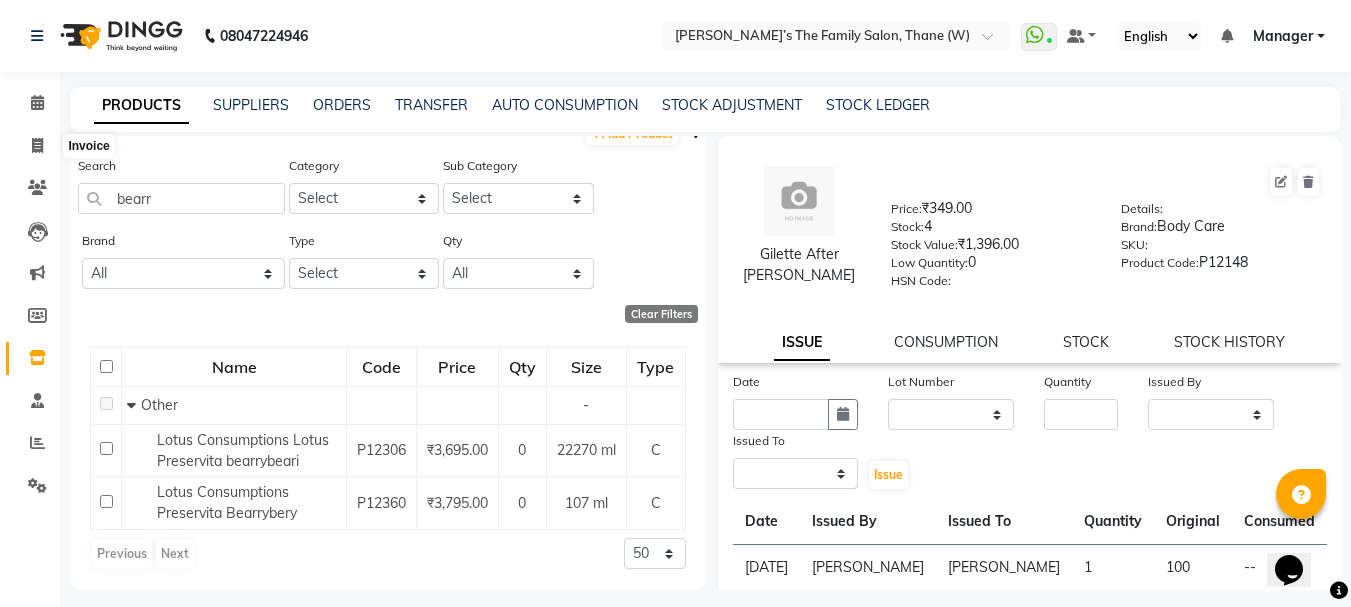 select on "service" 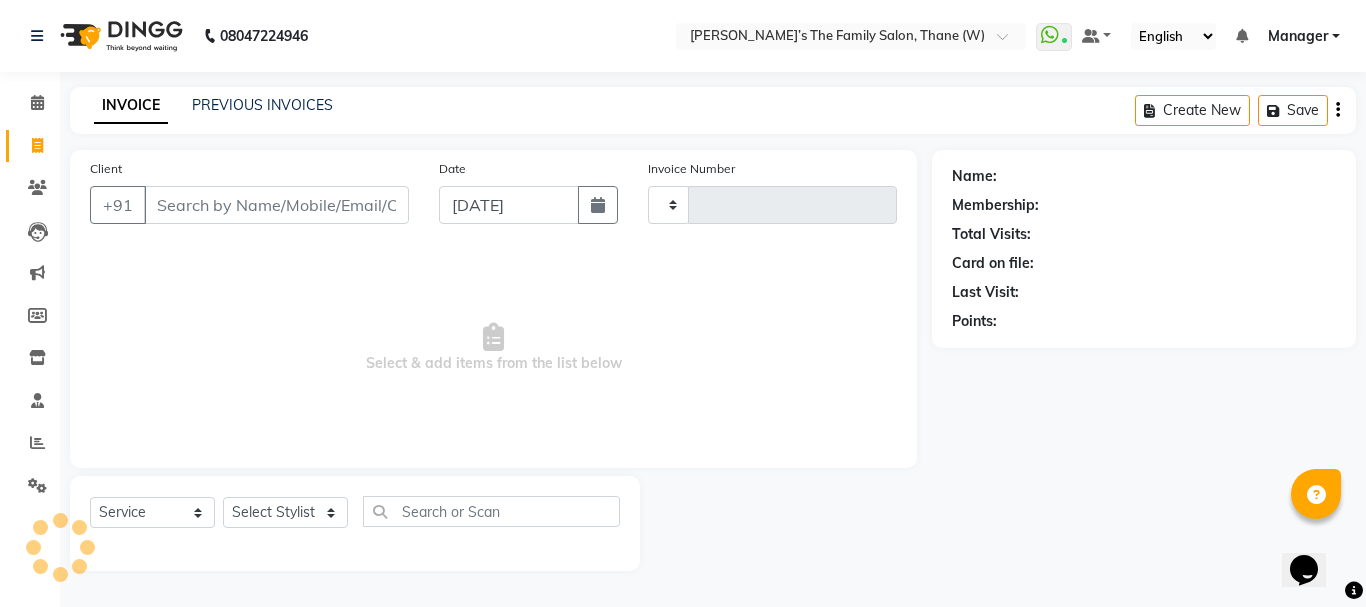 type on "2119" 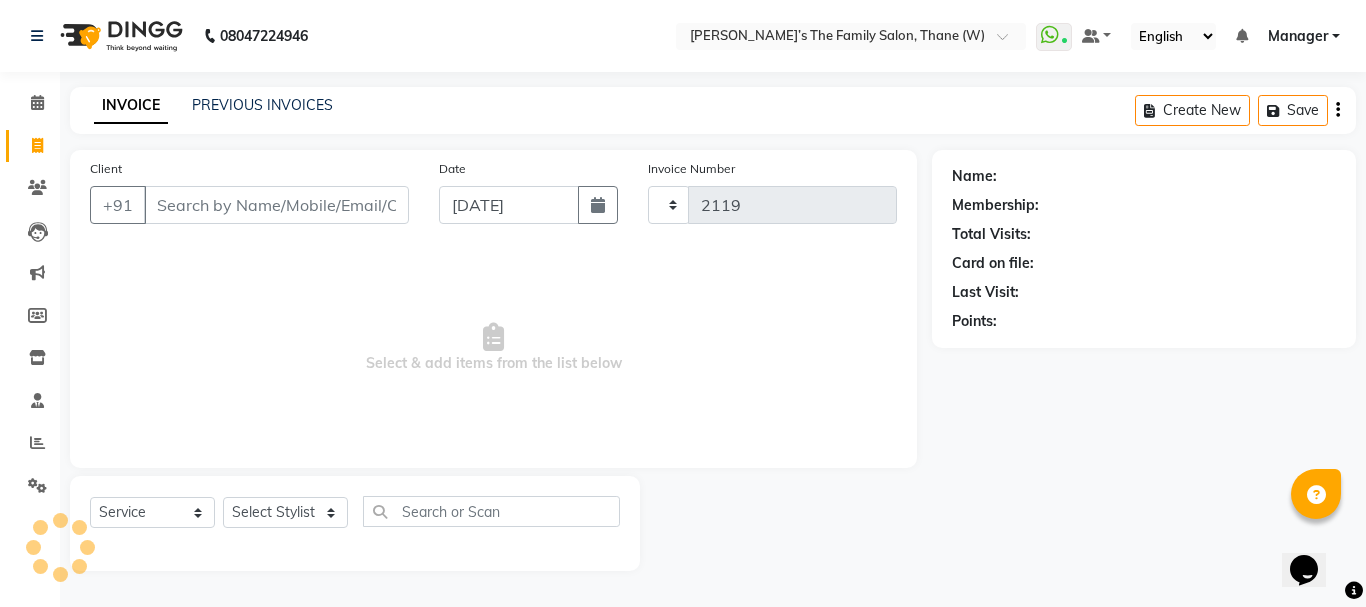 select on "8004" 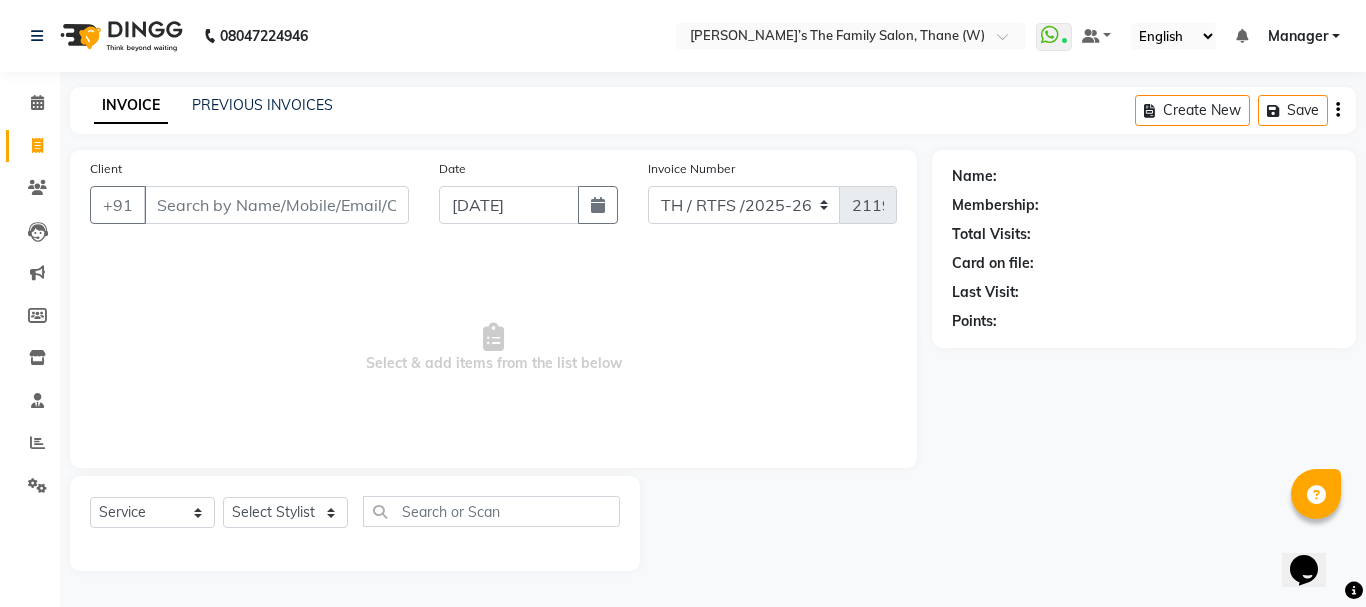 click on "Client" at bounding box center (276, 205) 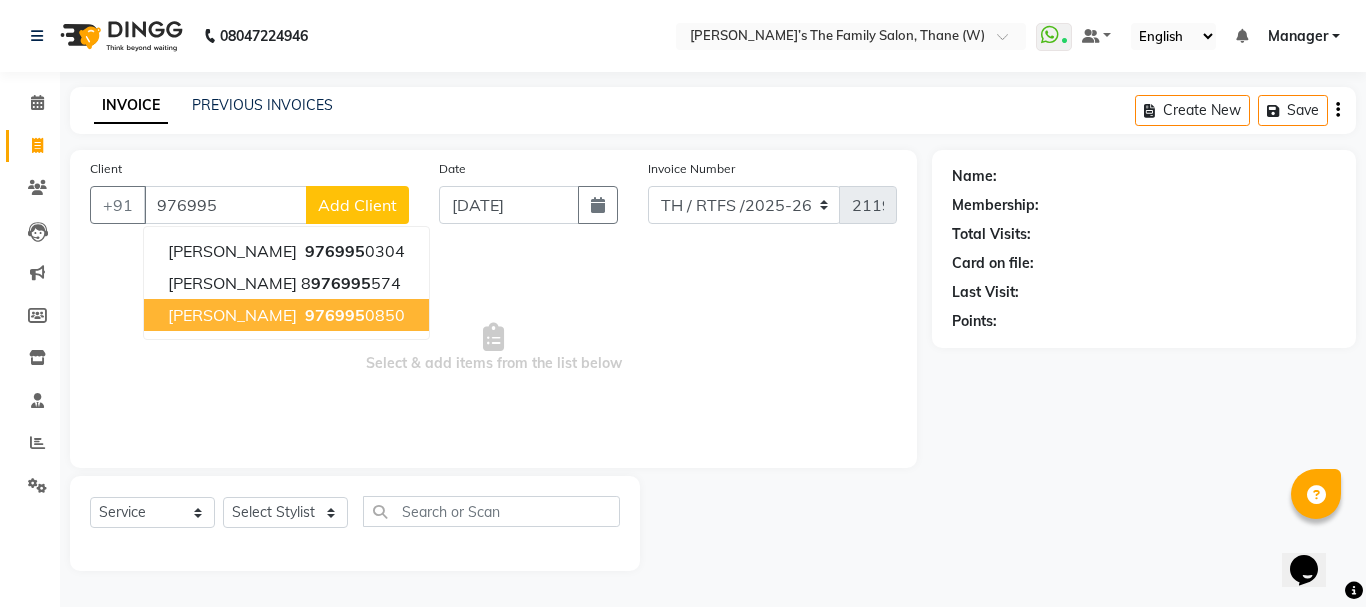 click on "976995" at bounding box center [335, 315] 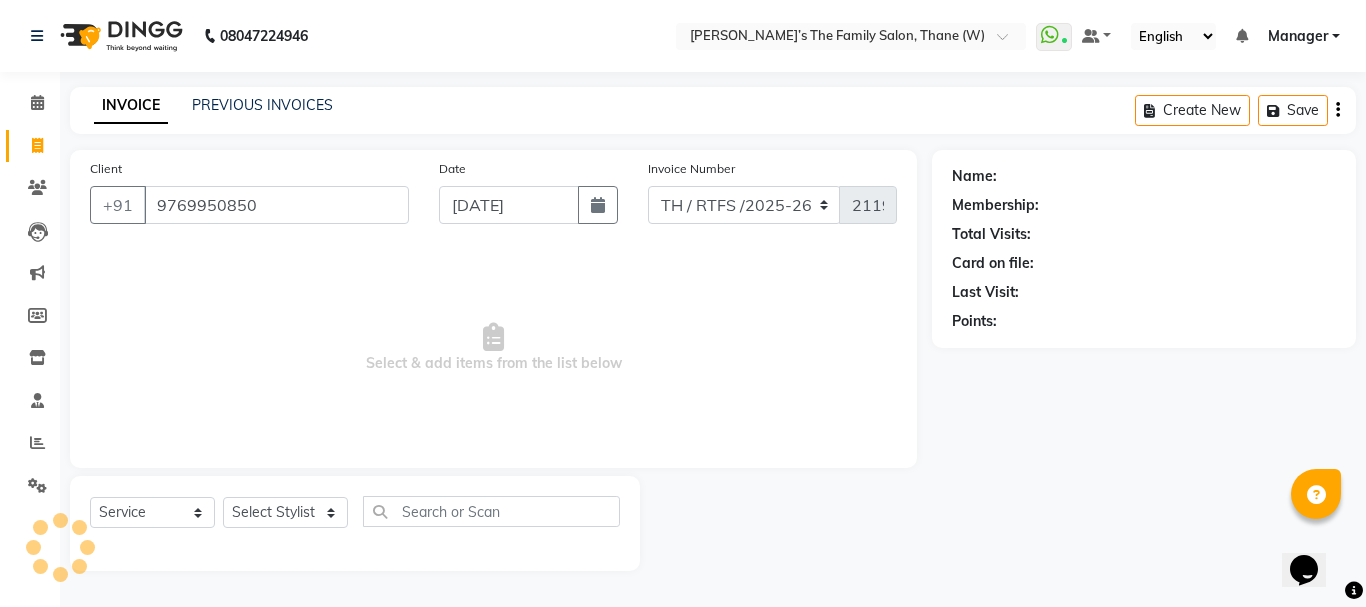 type on "9769950850" 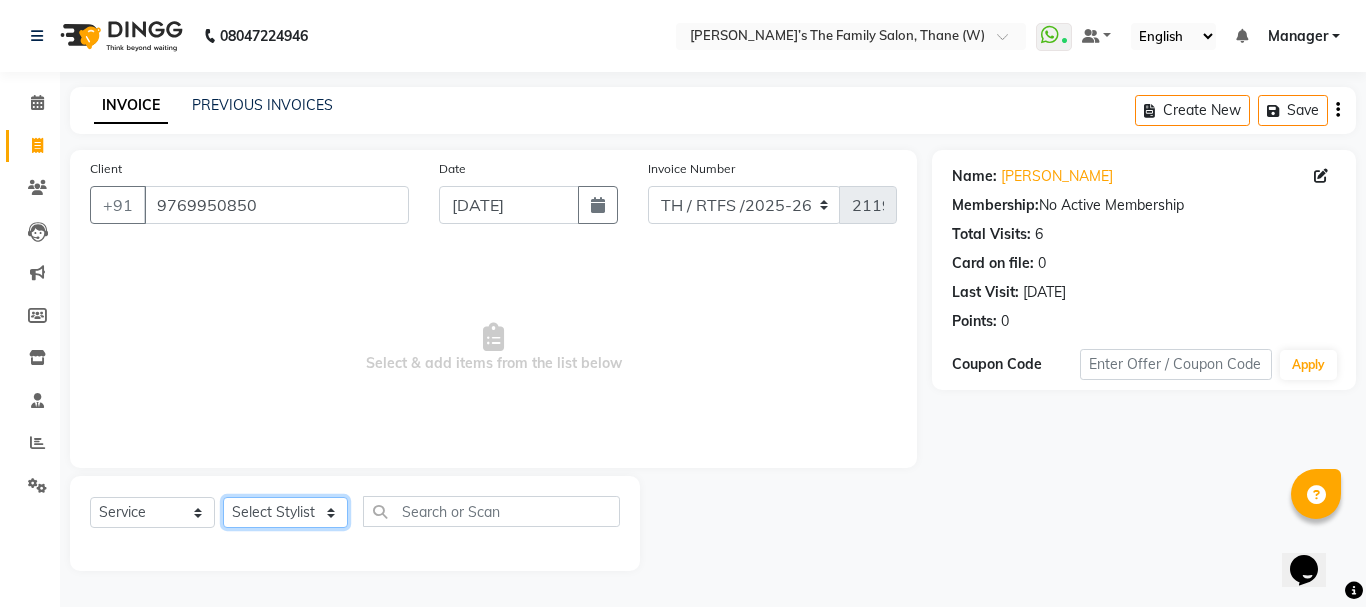 click on "Select Stylist Aarohi P   [PERSON_NAME] [PERSON_NAME] A  [PERSON_NAME] .[PERSON_NAME] House sale [PERSON_NAME]  [PERSON_NAME]   Manager [PERSON_NAME] [PERSON_NAME] [PERSON_NAME] [PERSON_NAME] [PERSON_NAME] [PERSON_NAME] M  [PERSON_NAME]  [PERSON_NAME]  [PERSON_NAME]" 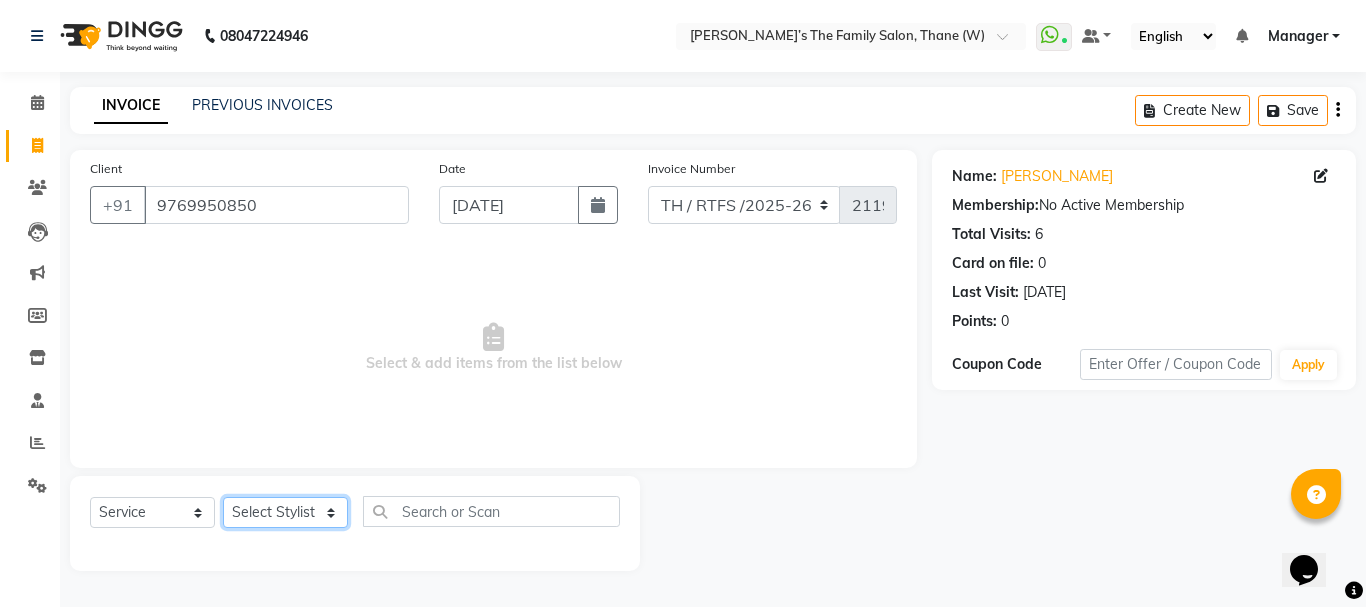 select on "84594" 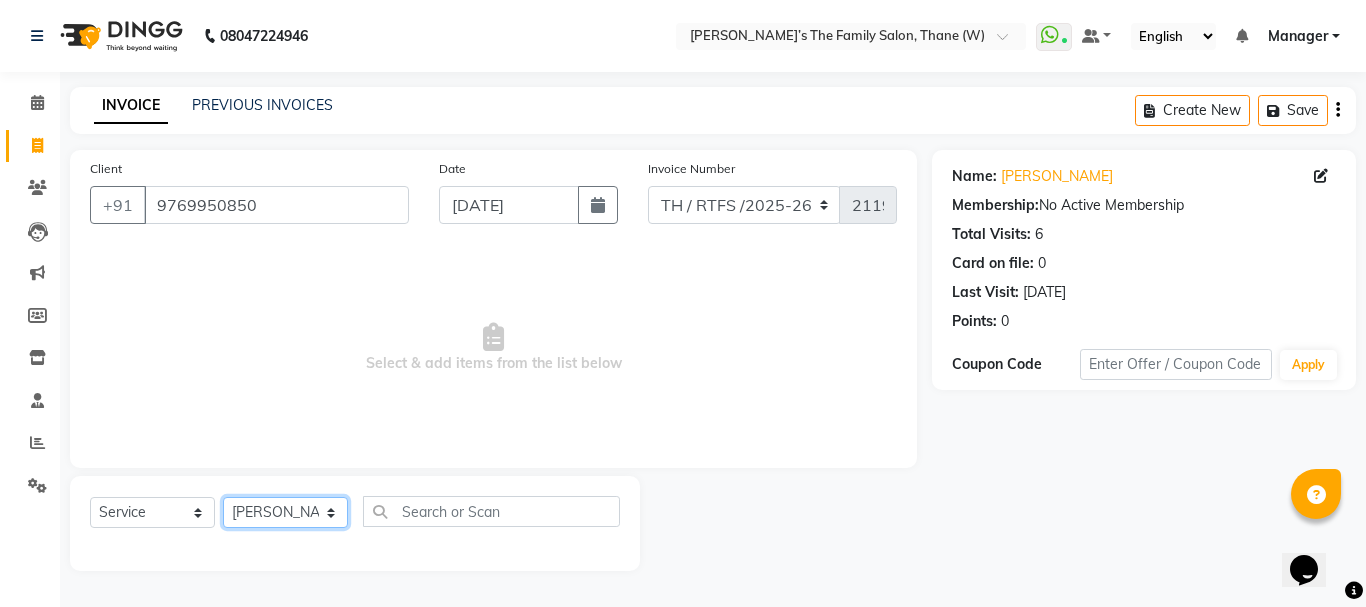 click on "Select Stylist Aarohi P   [PERSON_NAME] [PERSON_NAME] A  [PERSON_NAME] .[PERSON_NAME] House sale [PERSON_NAME]  [PERSON_NAME]   Manager [PERSON_NAME] [PERSON_NAME] [PERSON_NAME] [PERSON_NAME] [PERSON_NAME] [PERSON_NAME] M  [PERSON_NAME]  [PERSON_NAME]  [PERSON_NAME]" 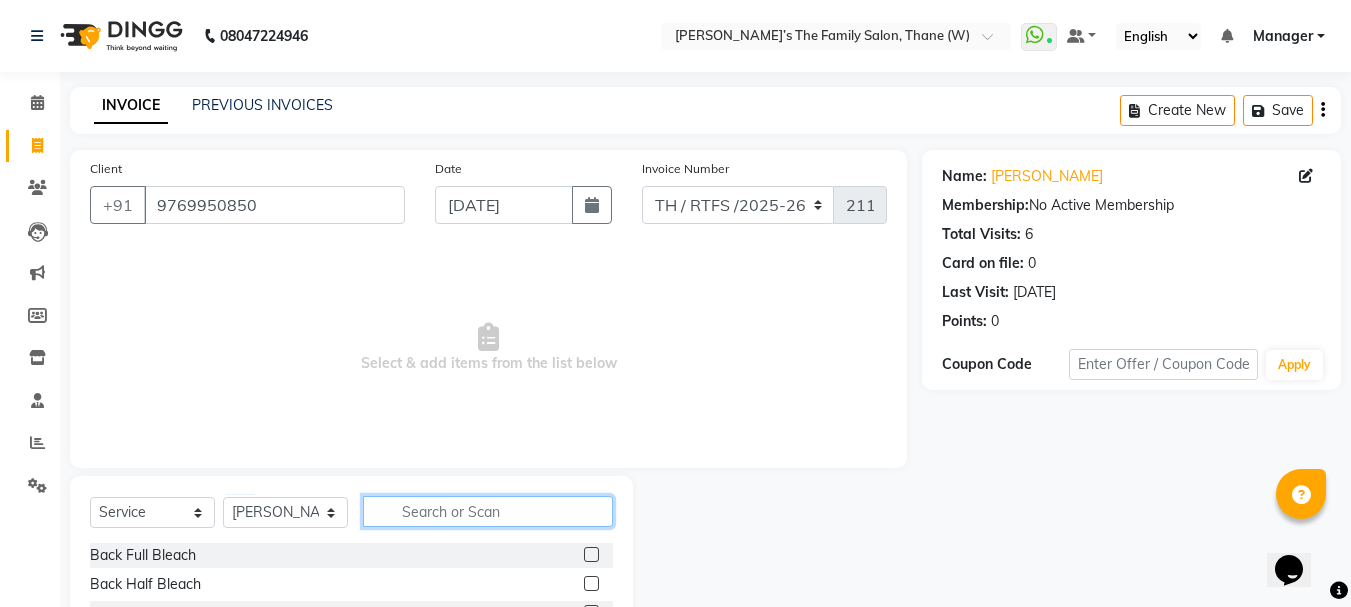 click 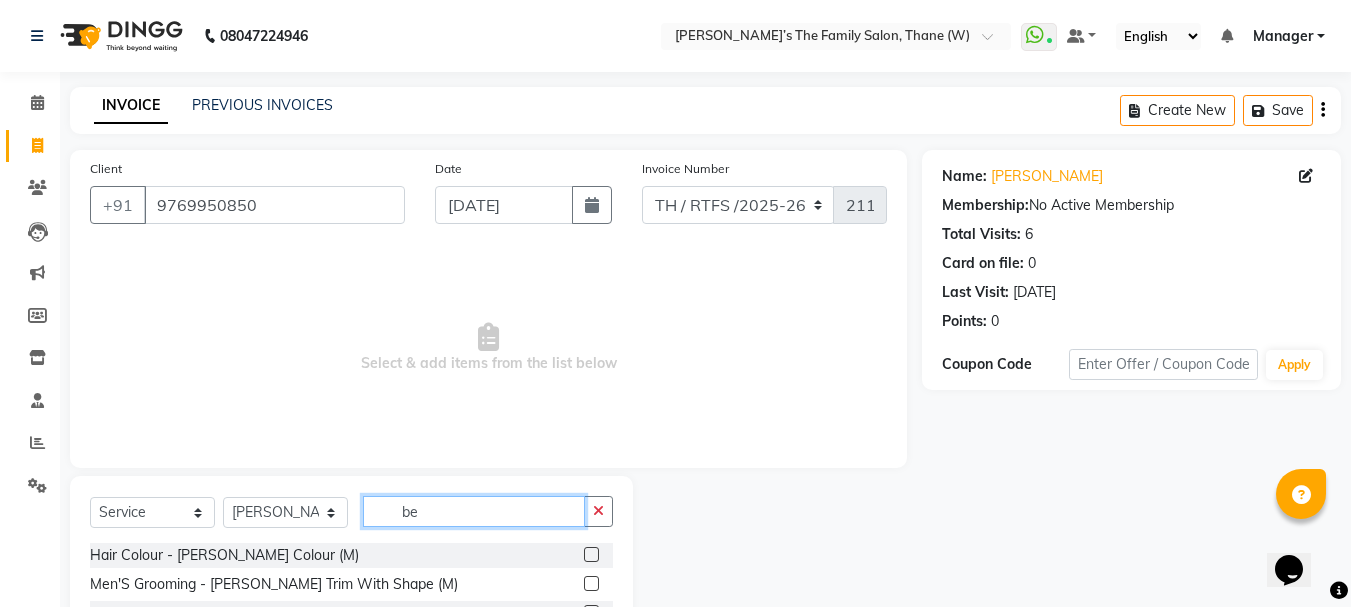 type on "be" 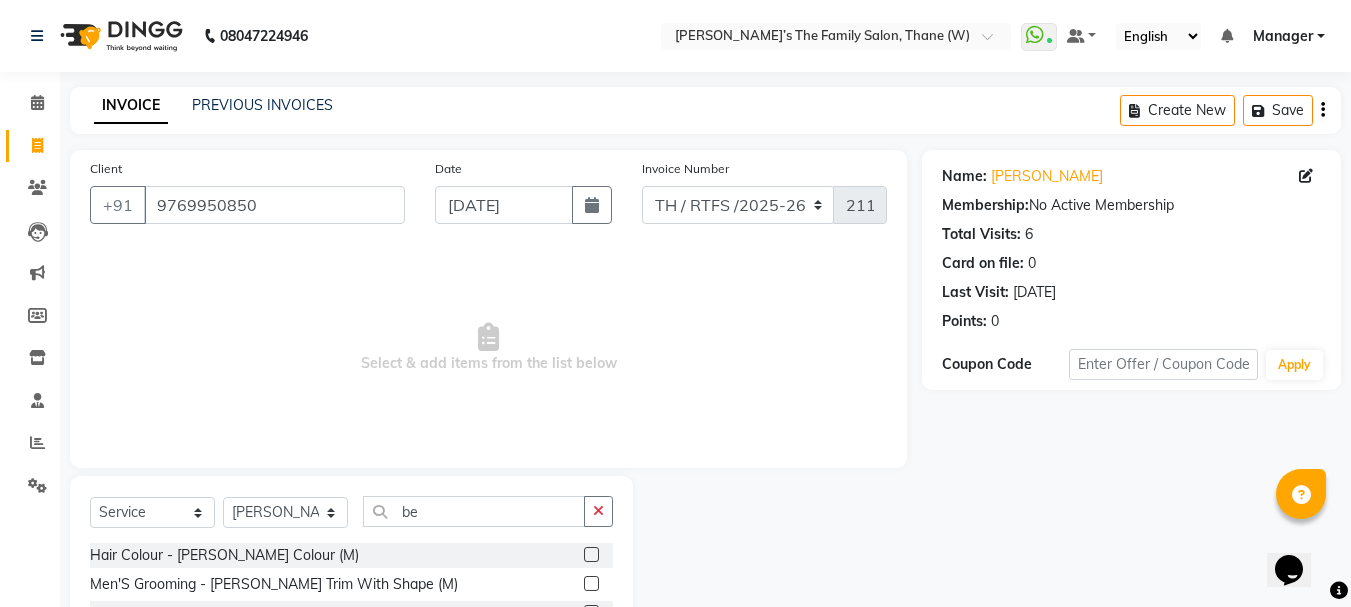 click 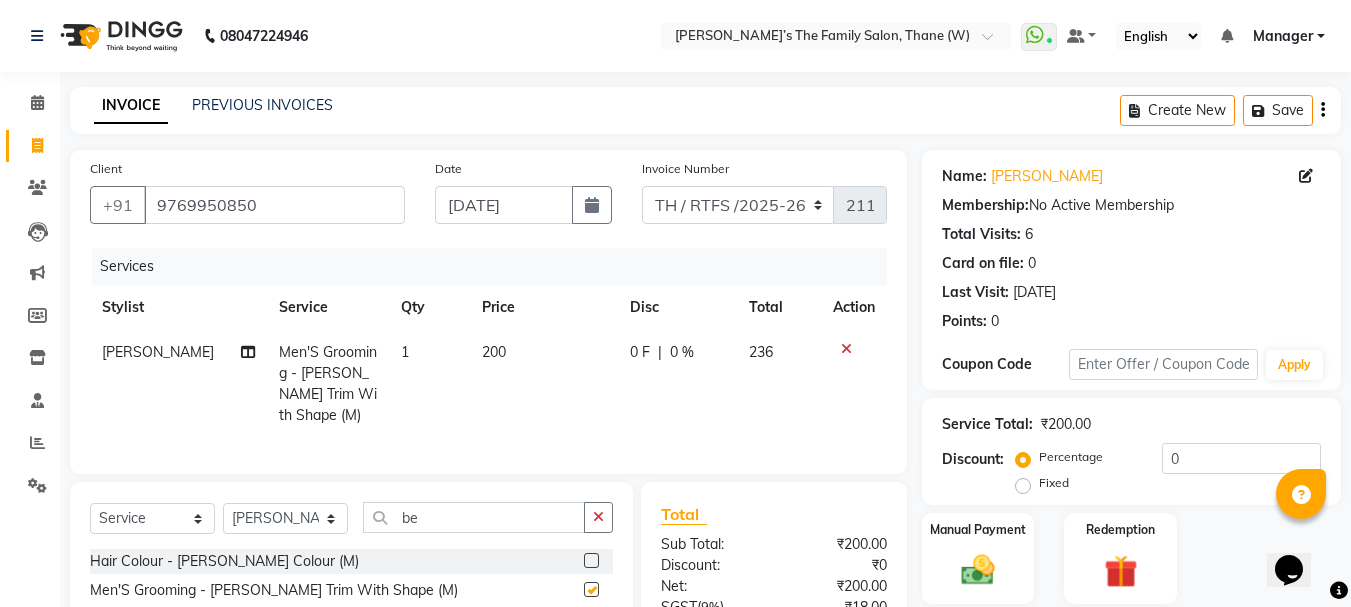 checkbox on "false" 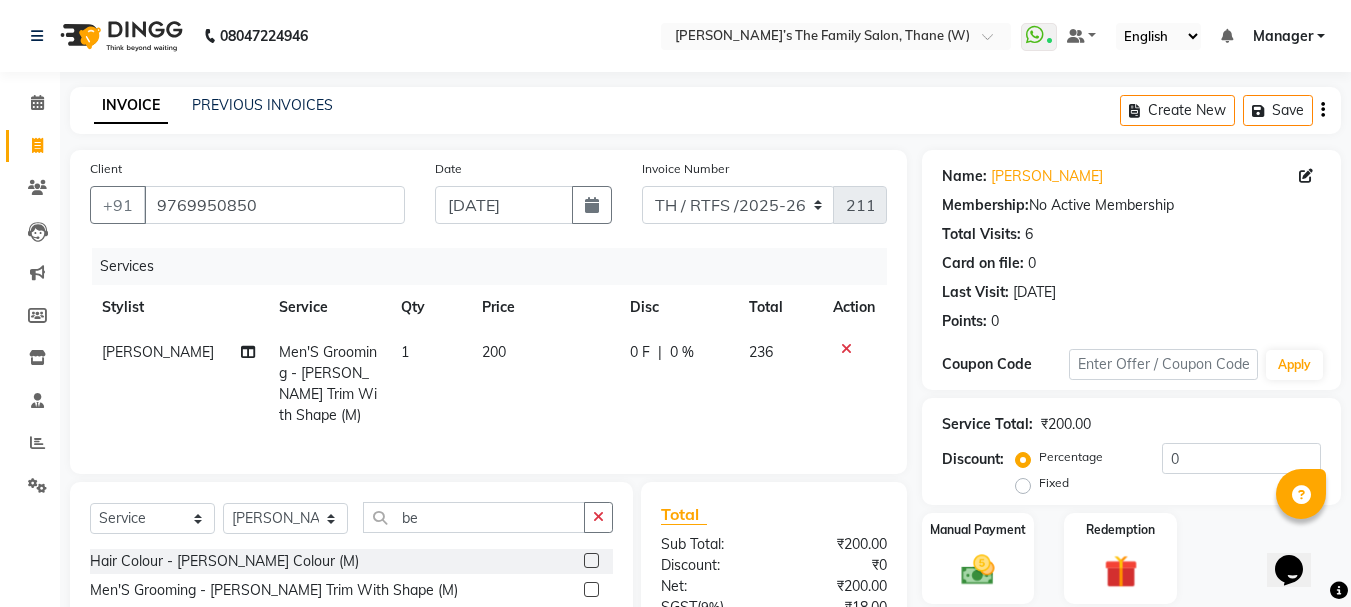 scroll, scrollTop: 193, scrollLeft: 0, axis: vertical 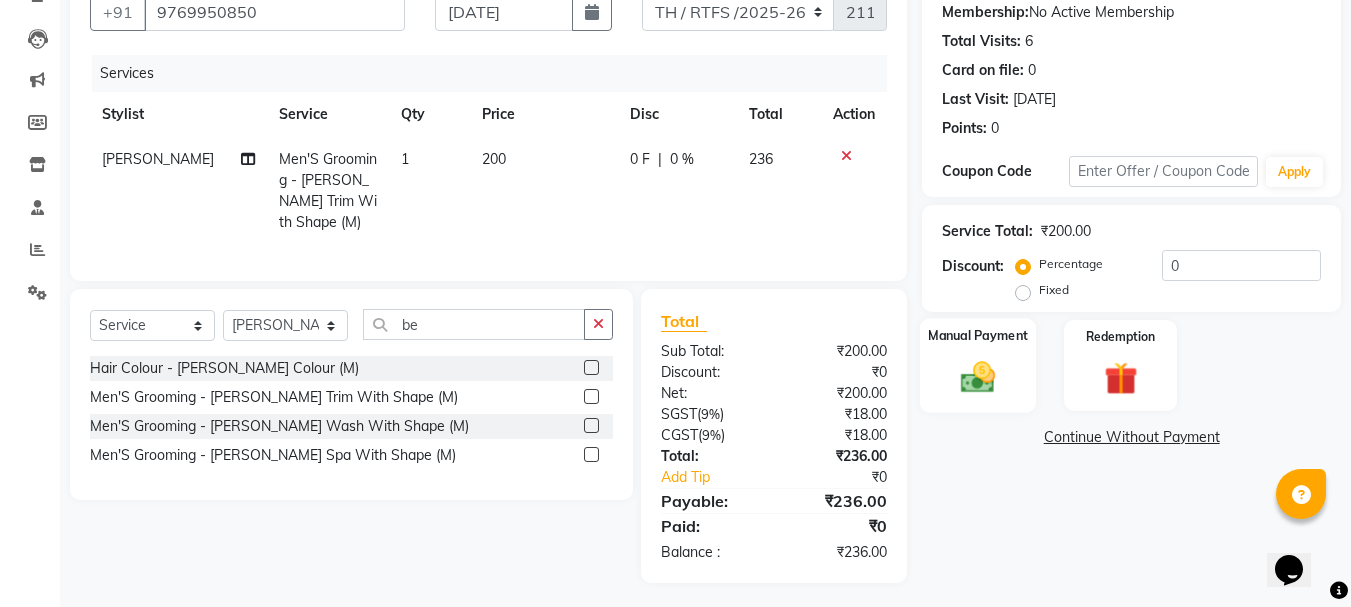 click 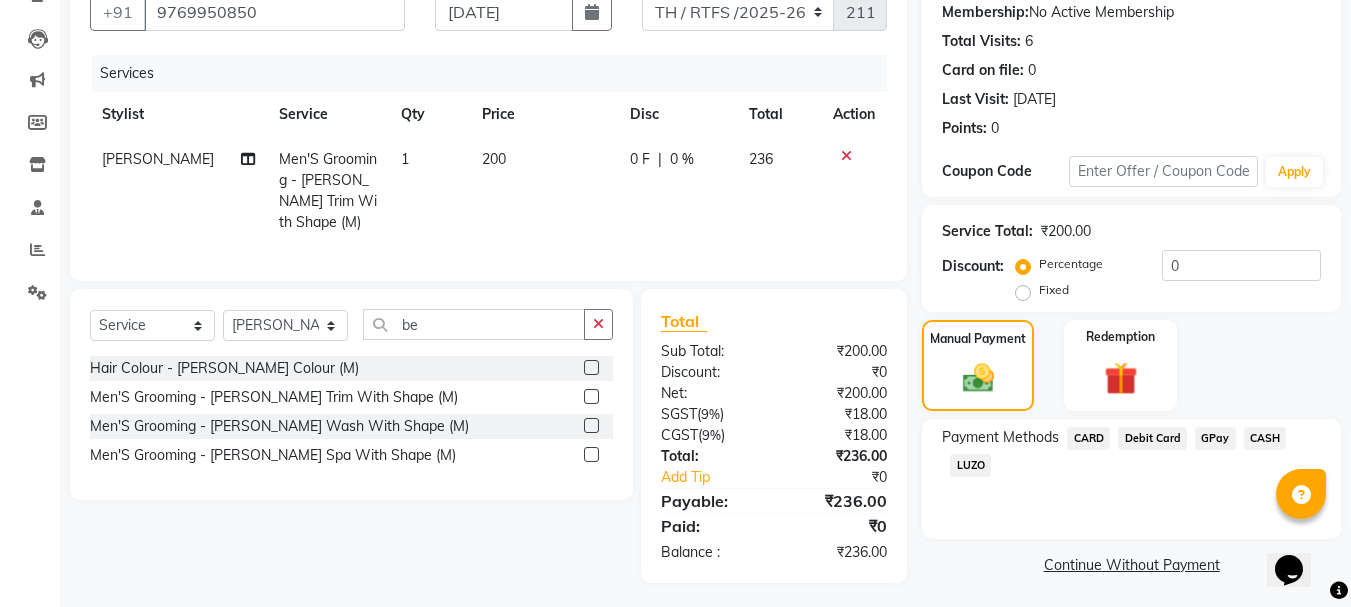 click on "GPay" 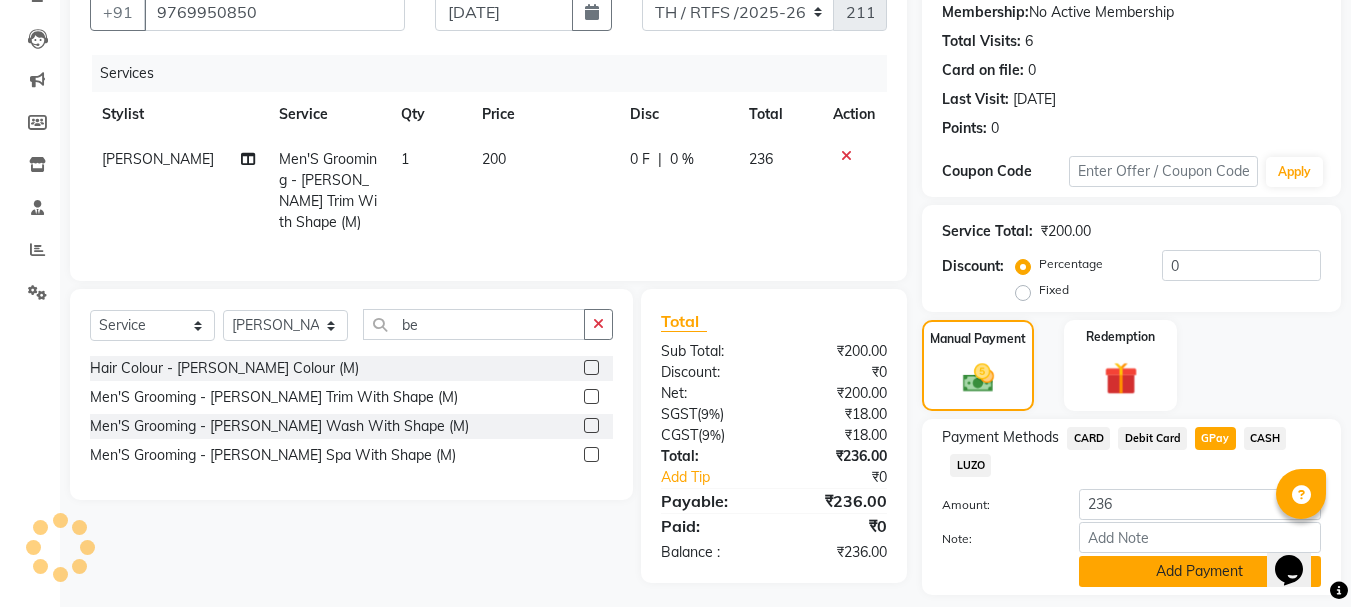 click on "Add Payment" 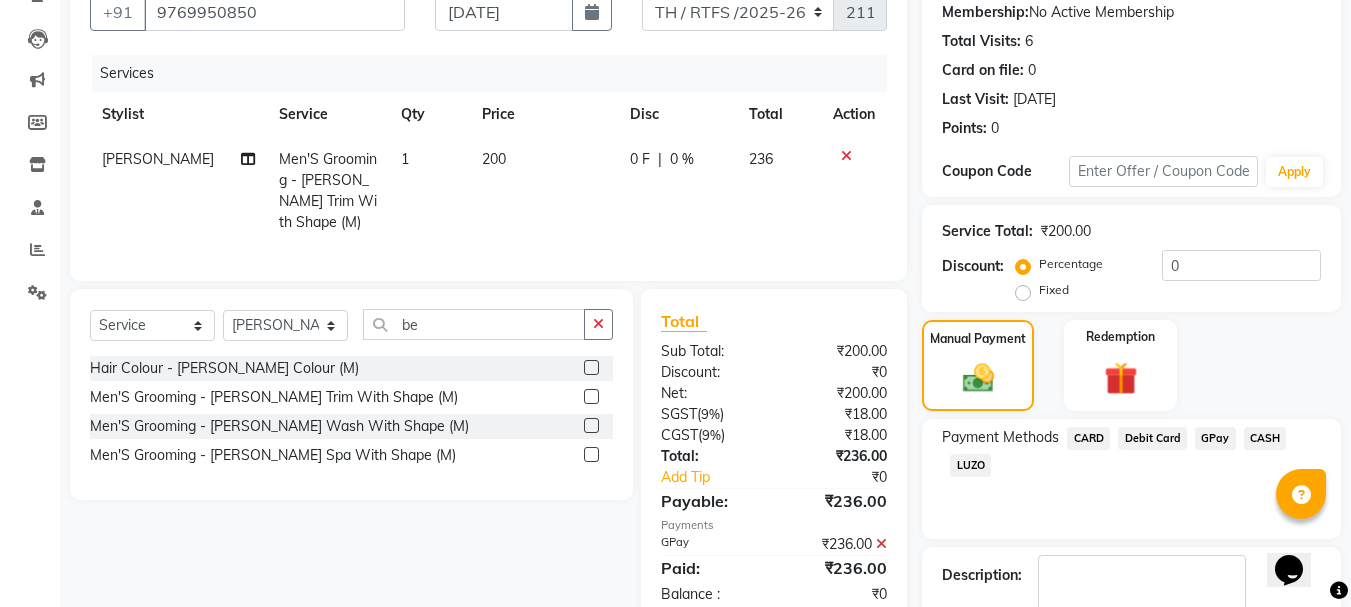 scroll, scrollTop: 309, scrollLeft: 0, axis: vertical 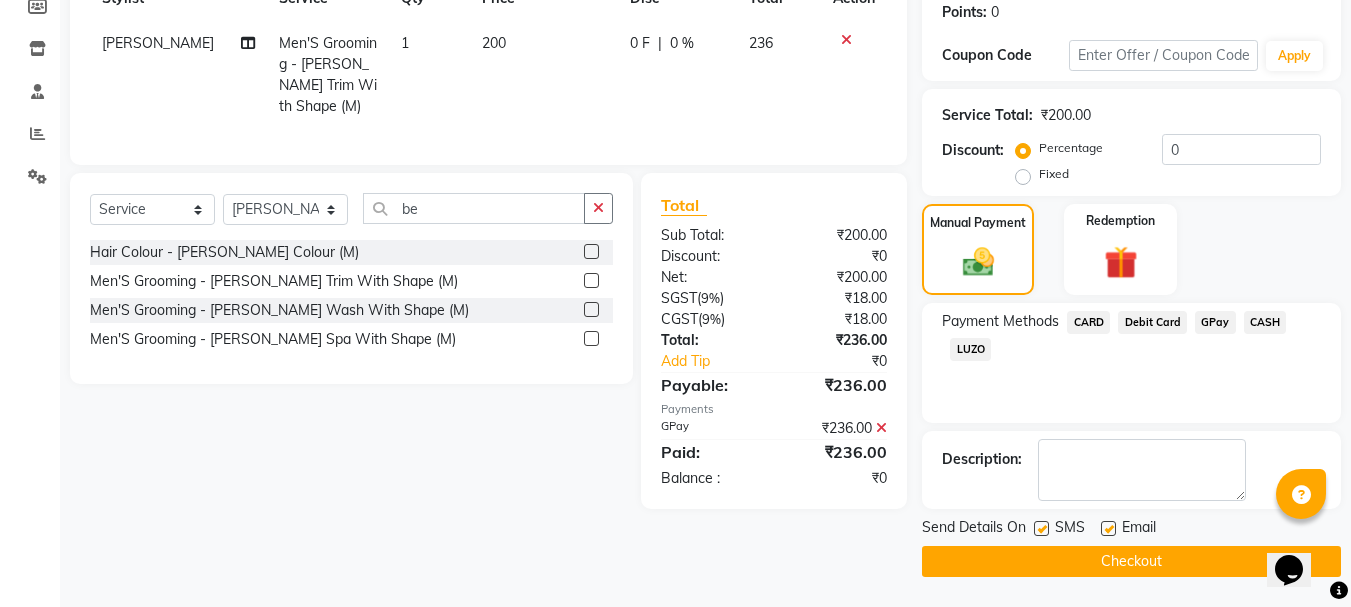 click on "Checkout" 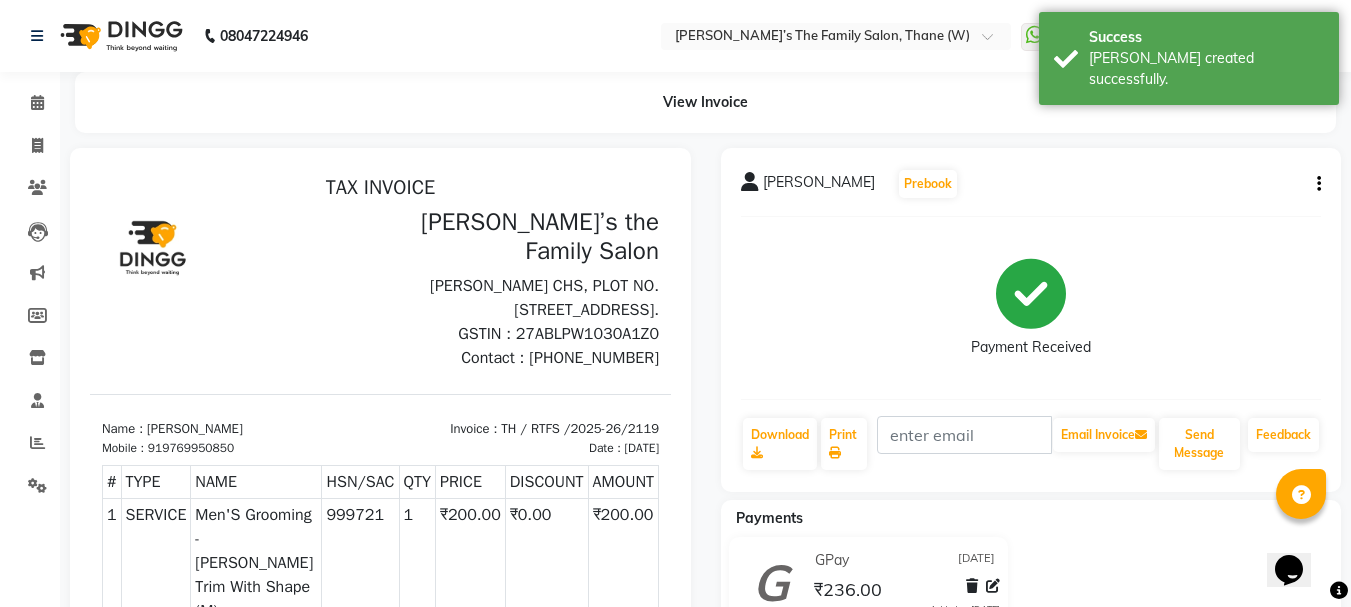 scroll, scrollTop: 0, scrollLeft: 0, axis: both 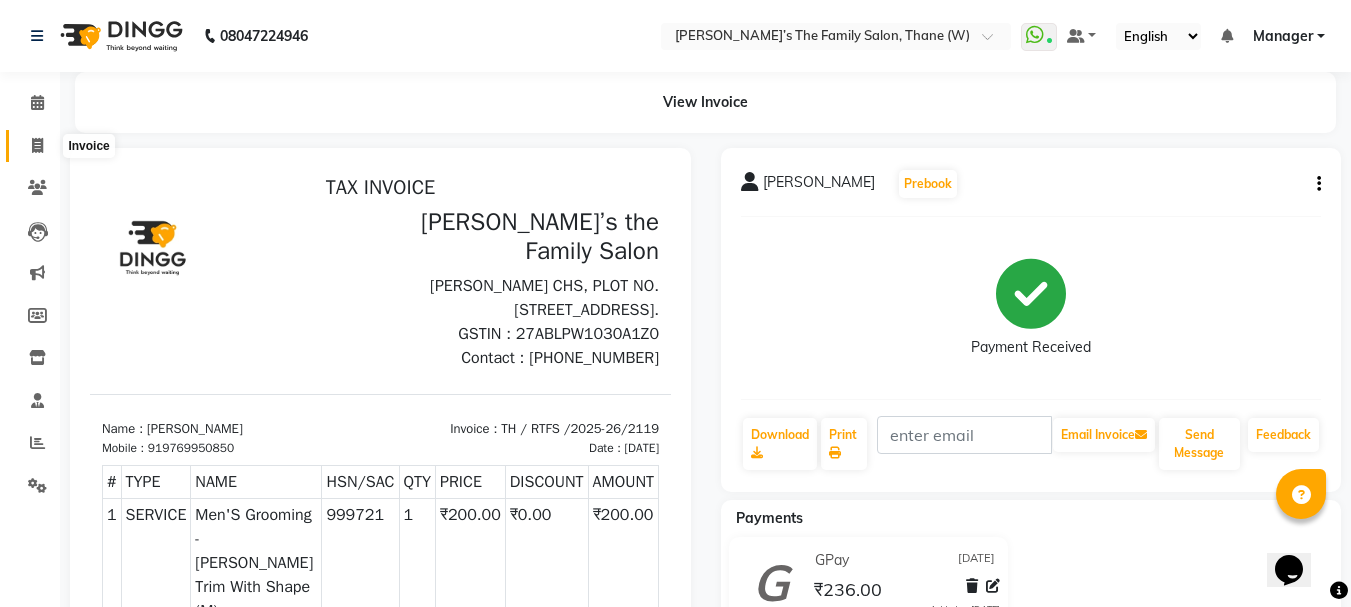 click 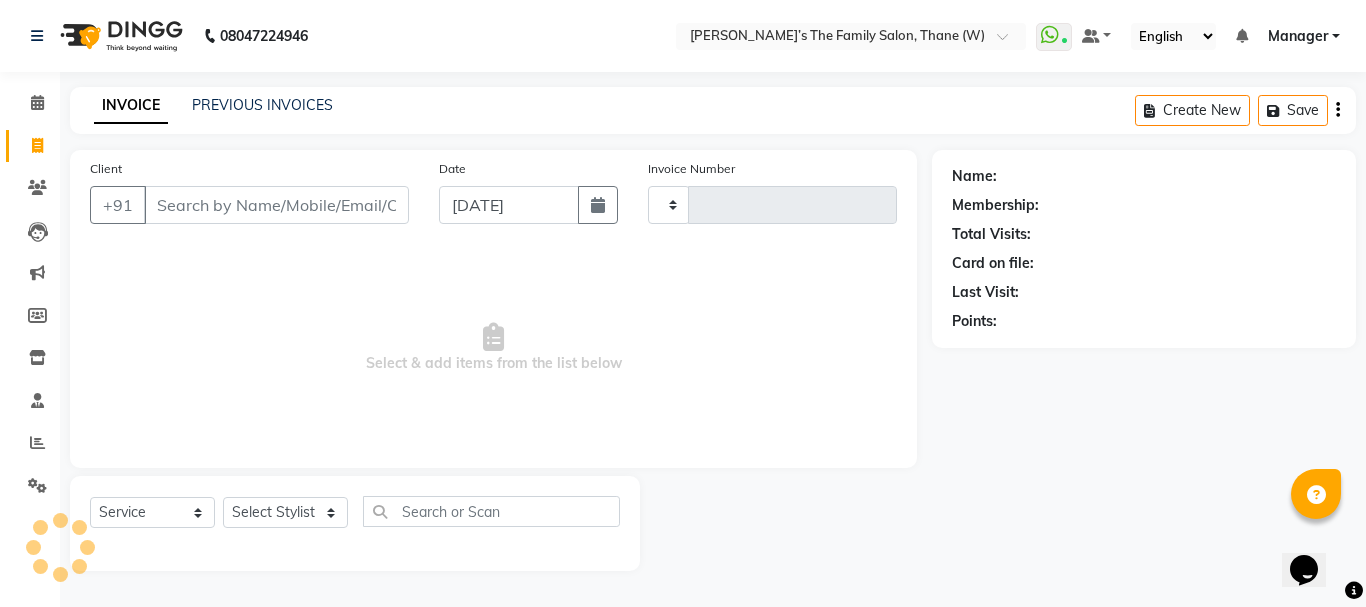 type on "2120" 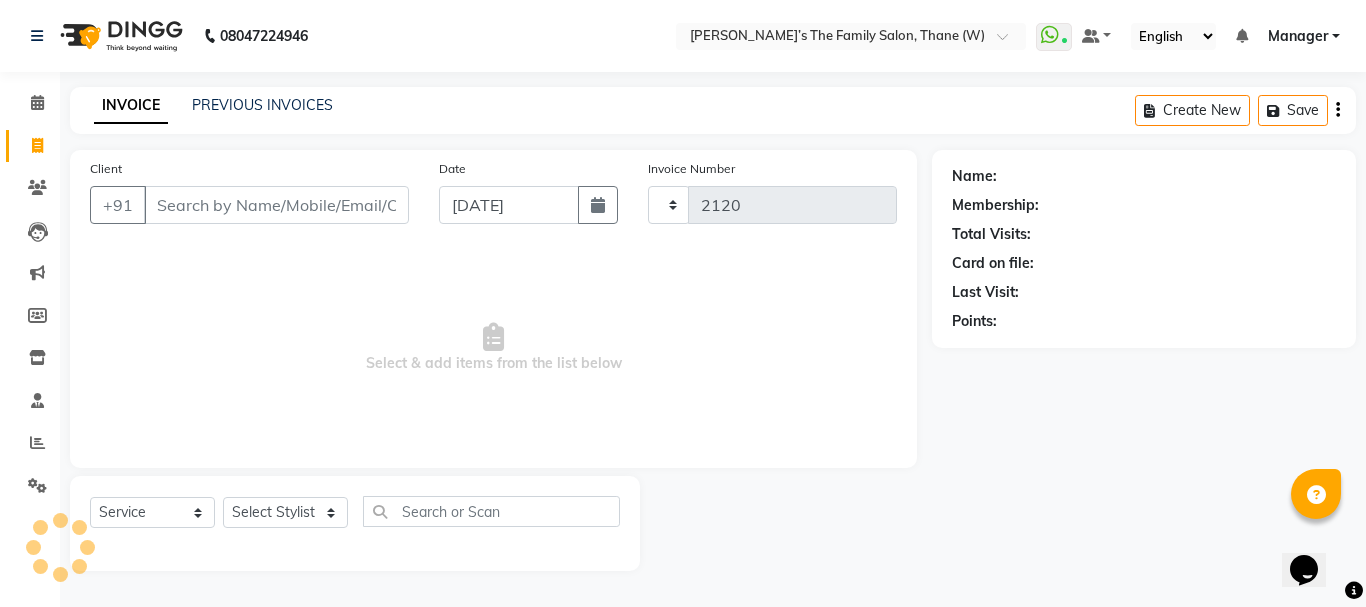 select on "8004" 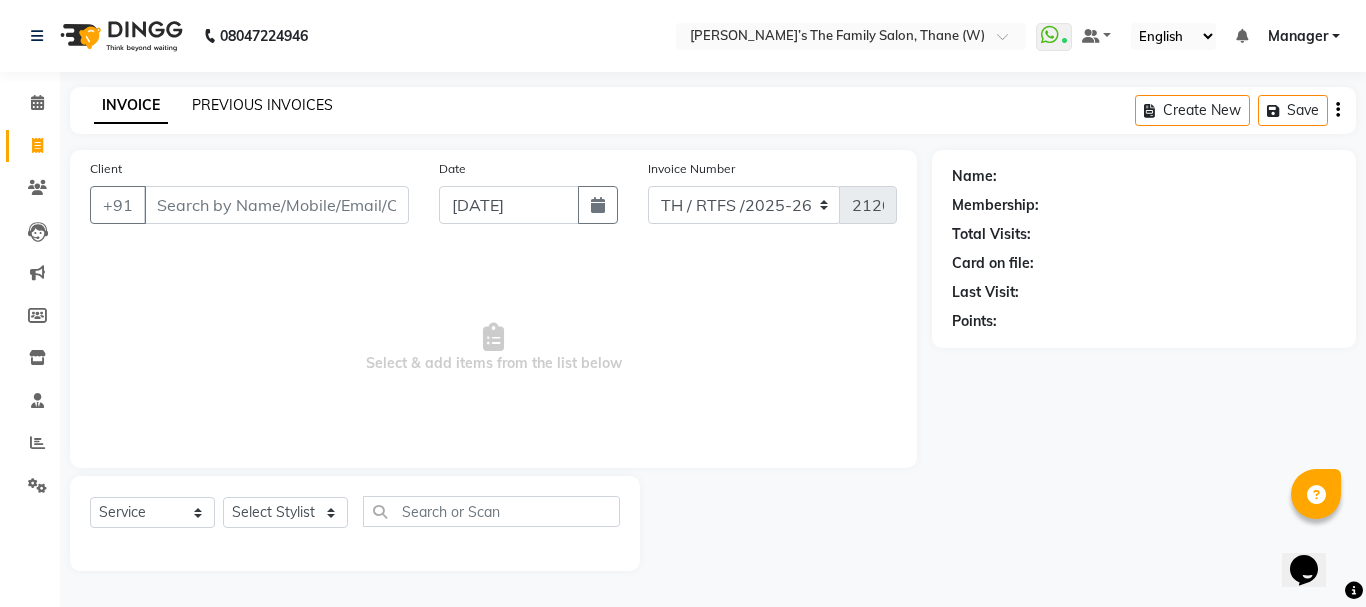 click on "PREVIOUS INVOICES" 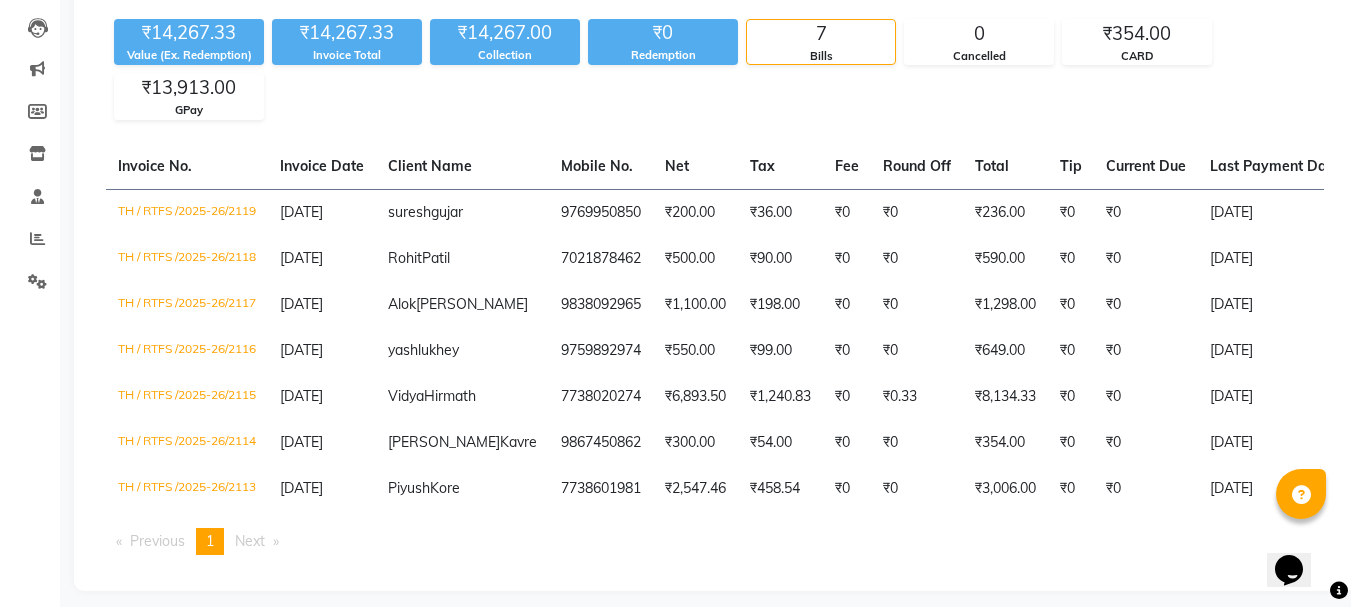 scroll, scrollTop: 273, scrollLeft: 0, axis: vertical 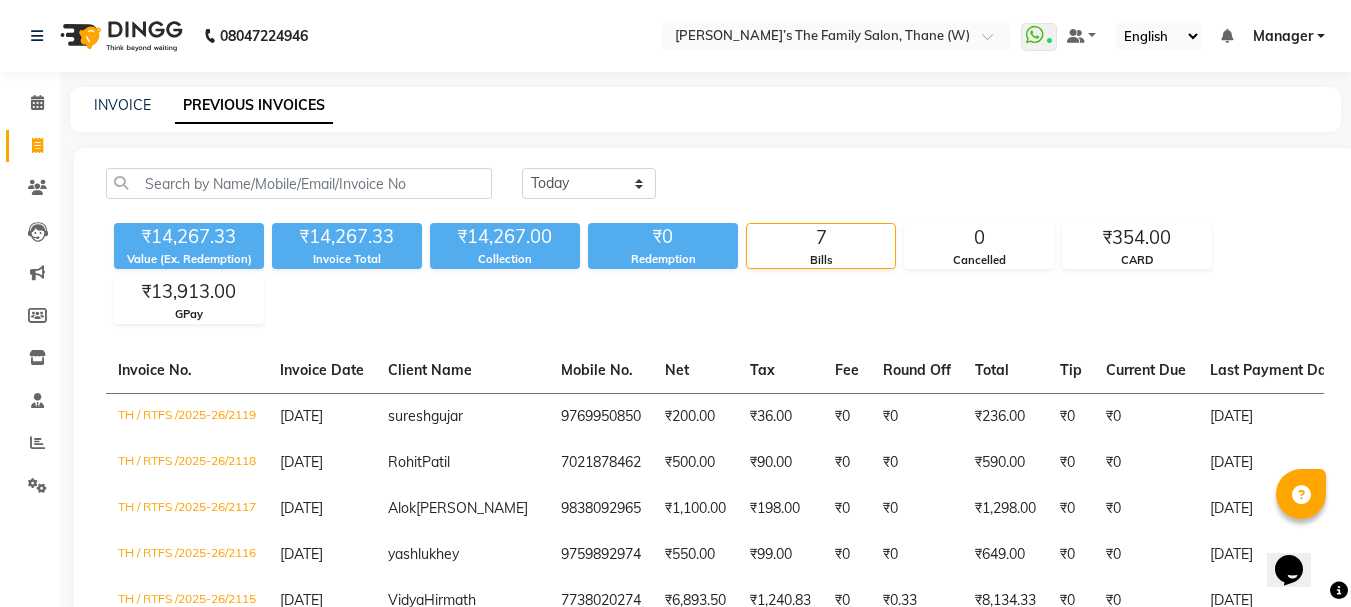 click on "INVOICE PREVIOUS INVOICES" 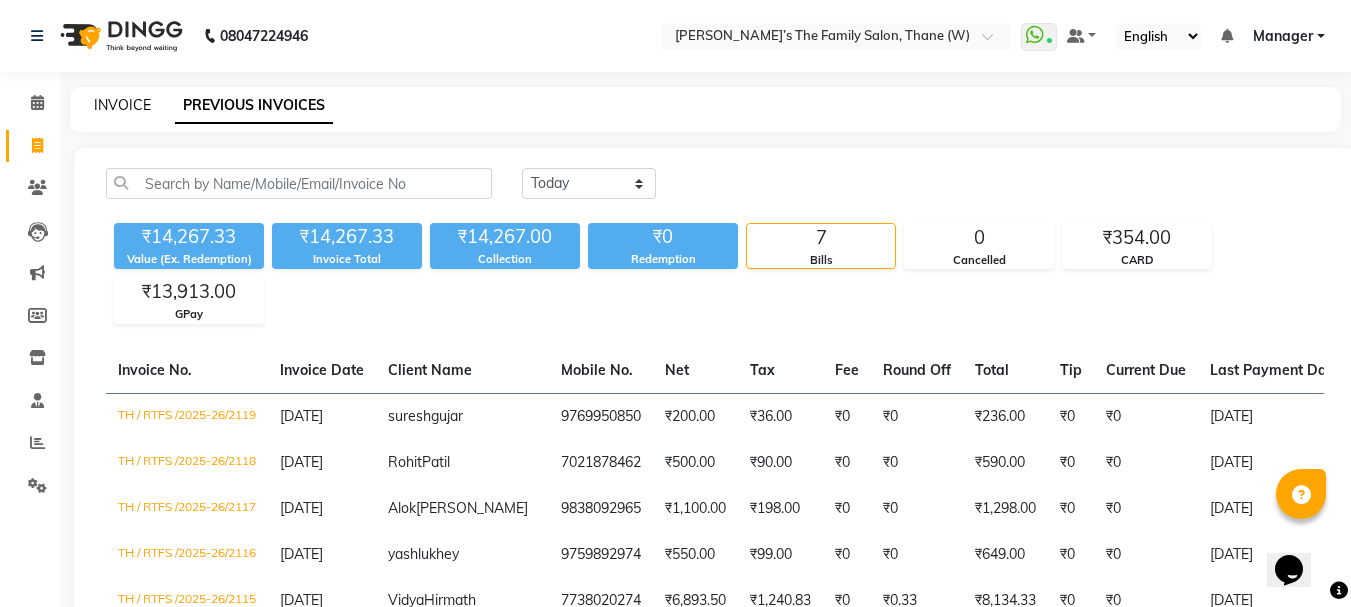 click on "INVOICE" 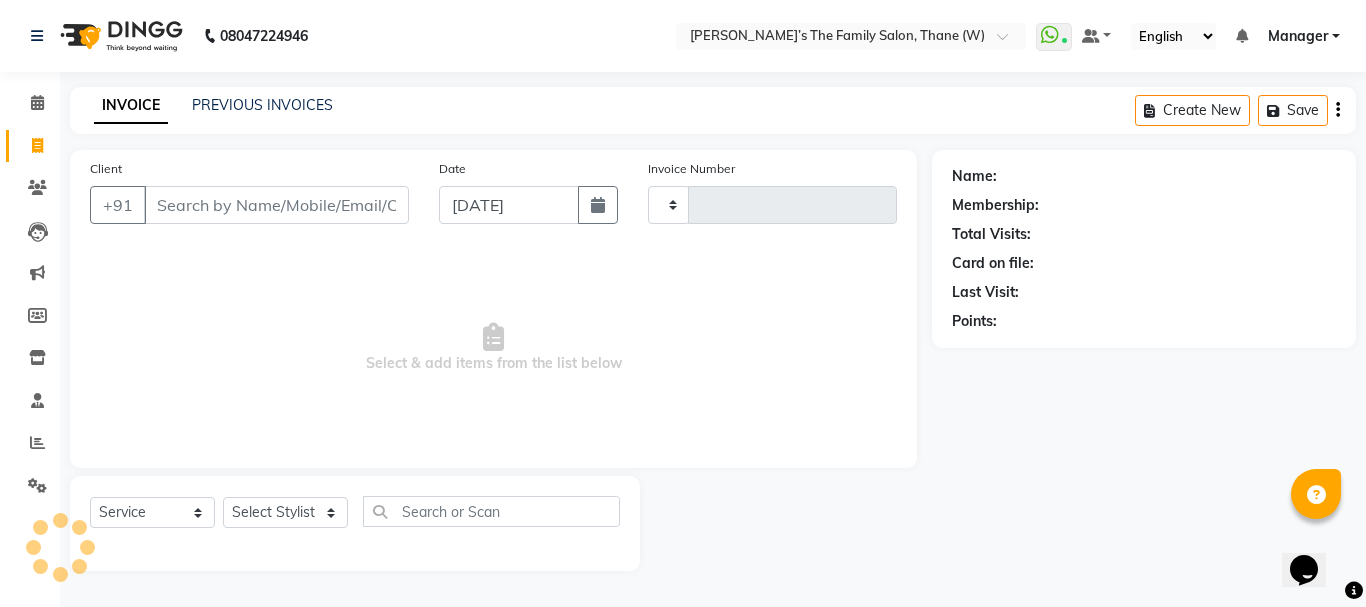 type on "2120" 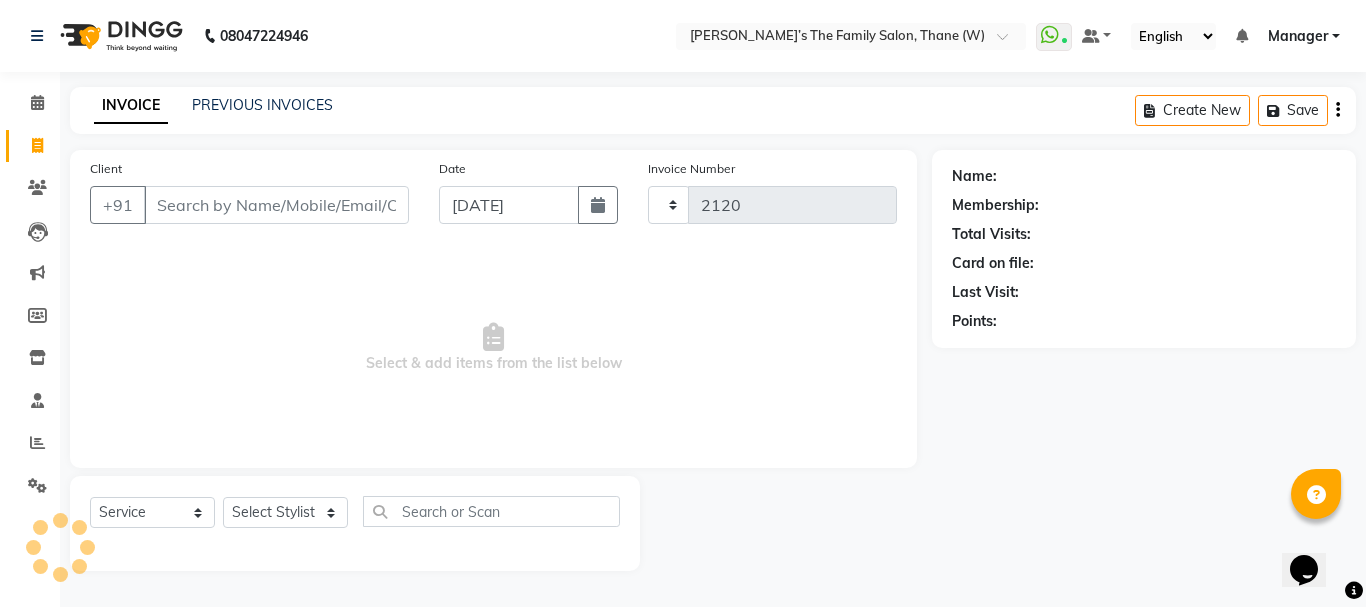 select on "8004" 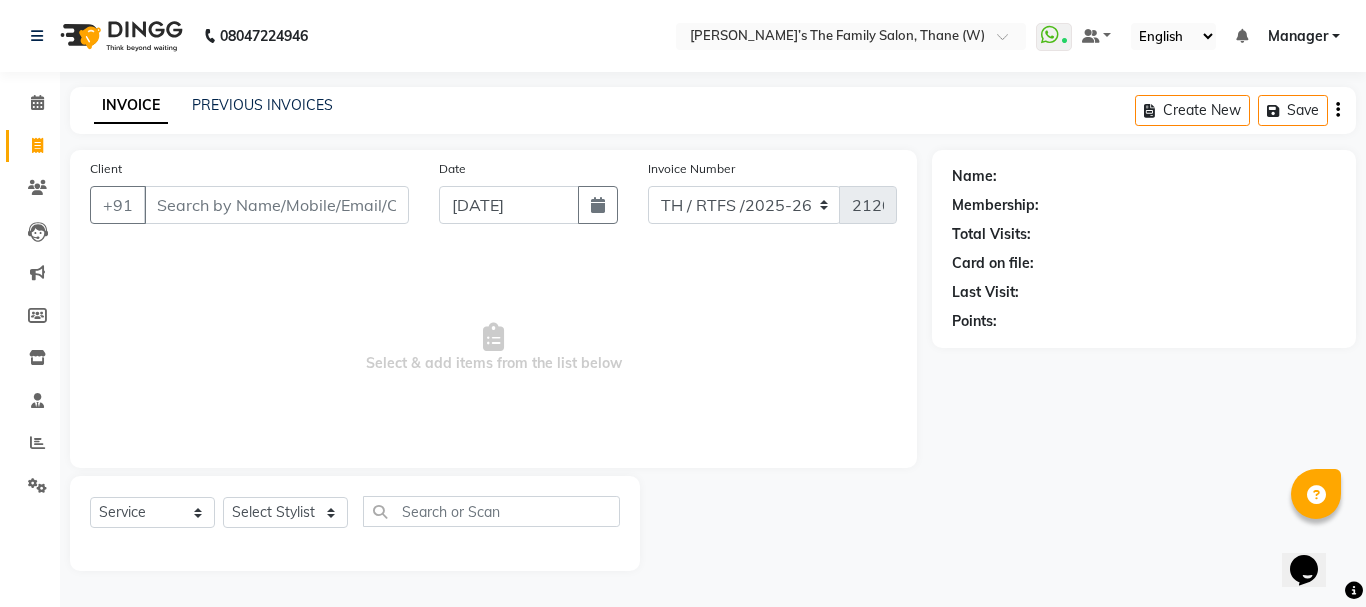 click on "Client" at bounding box center [276, 205] 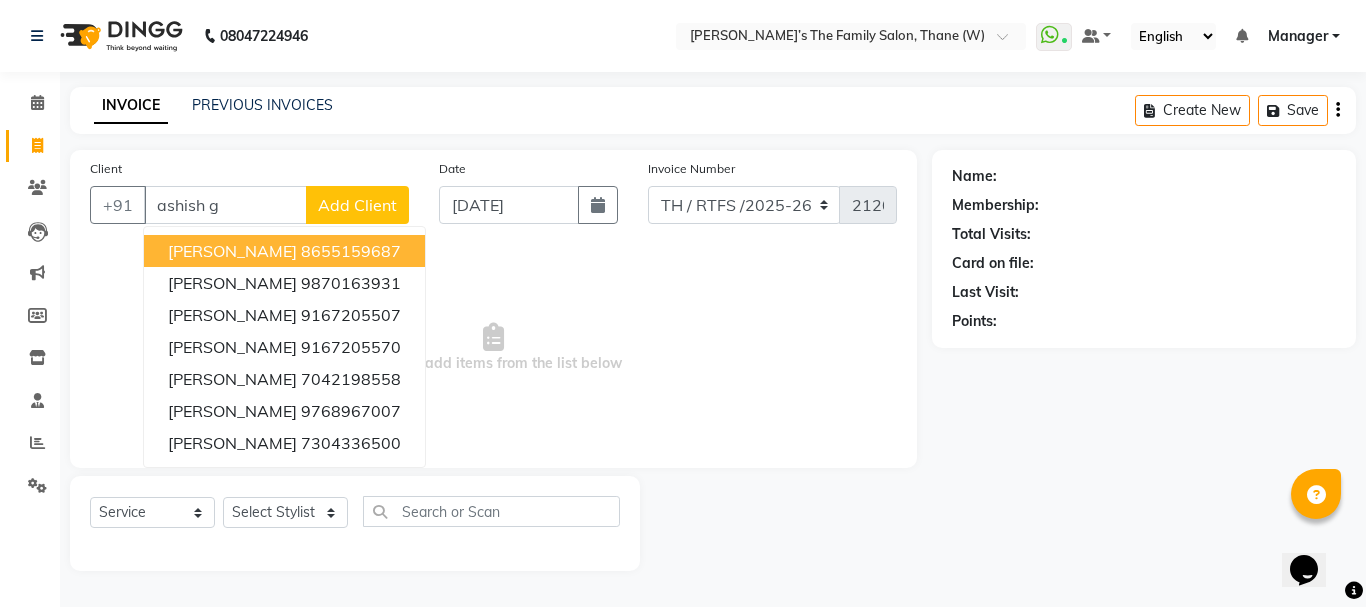 click on "ashish g" at bounding box center [225, 205] 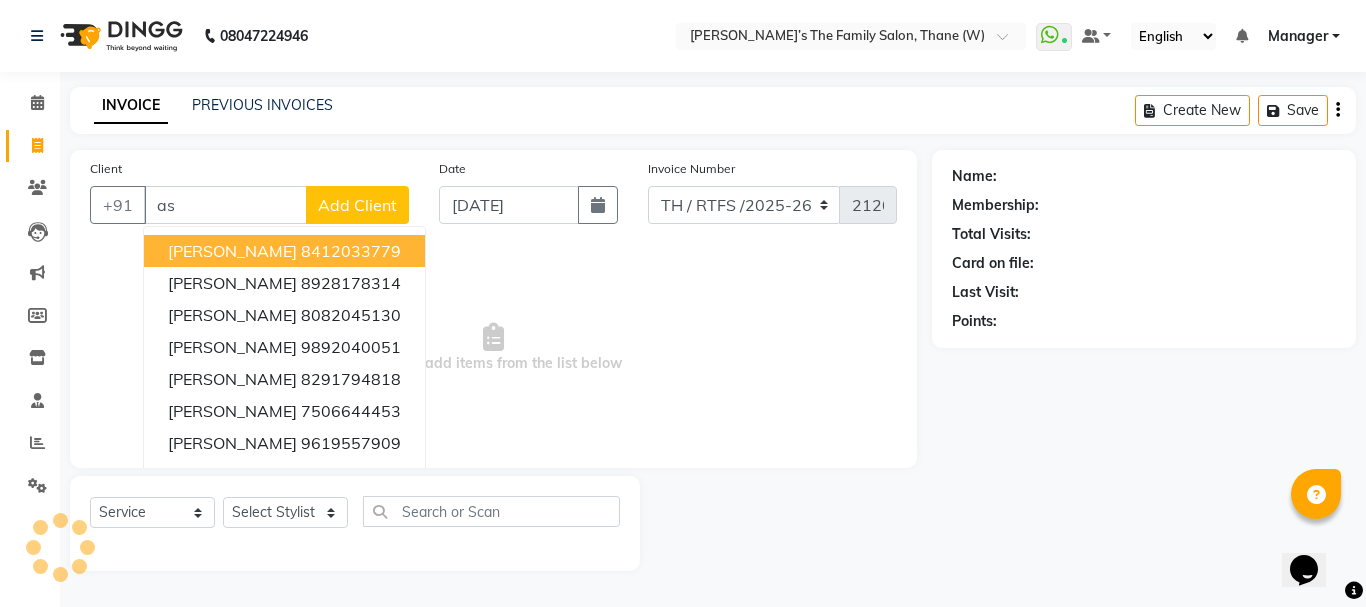 type on "a" 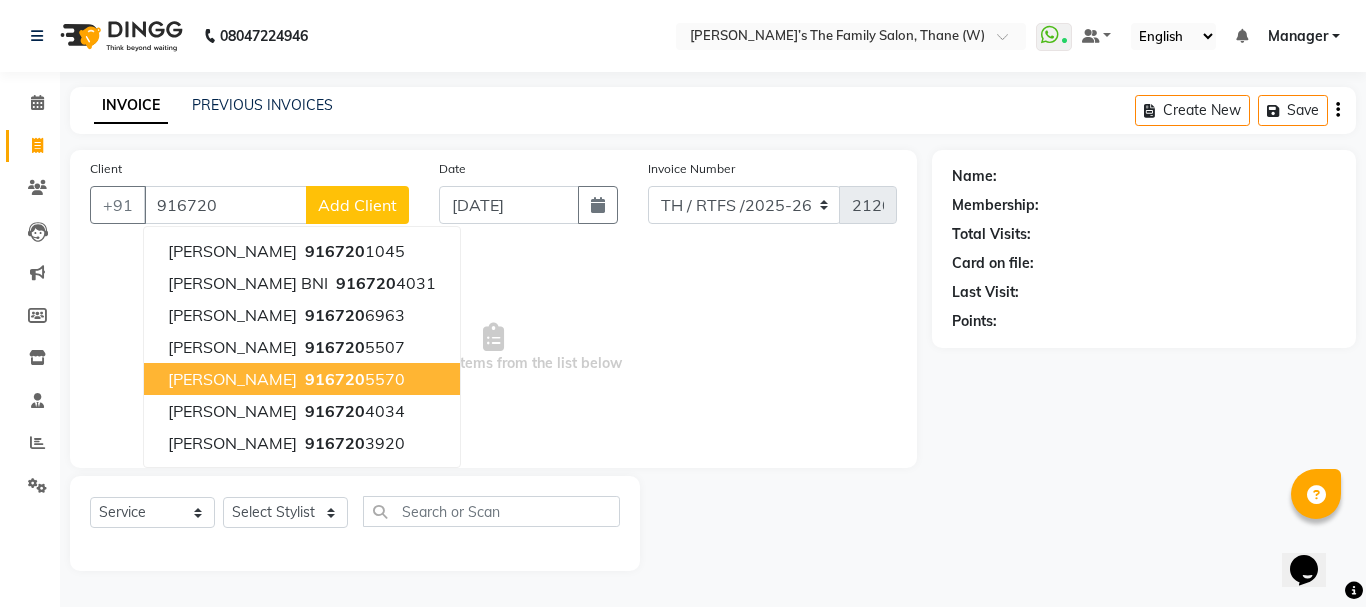 click on "916720" at bounding box center (335, 379) 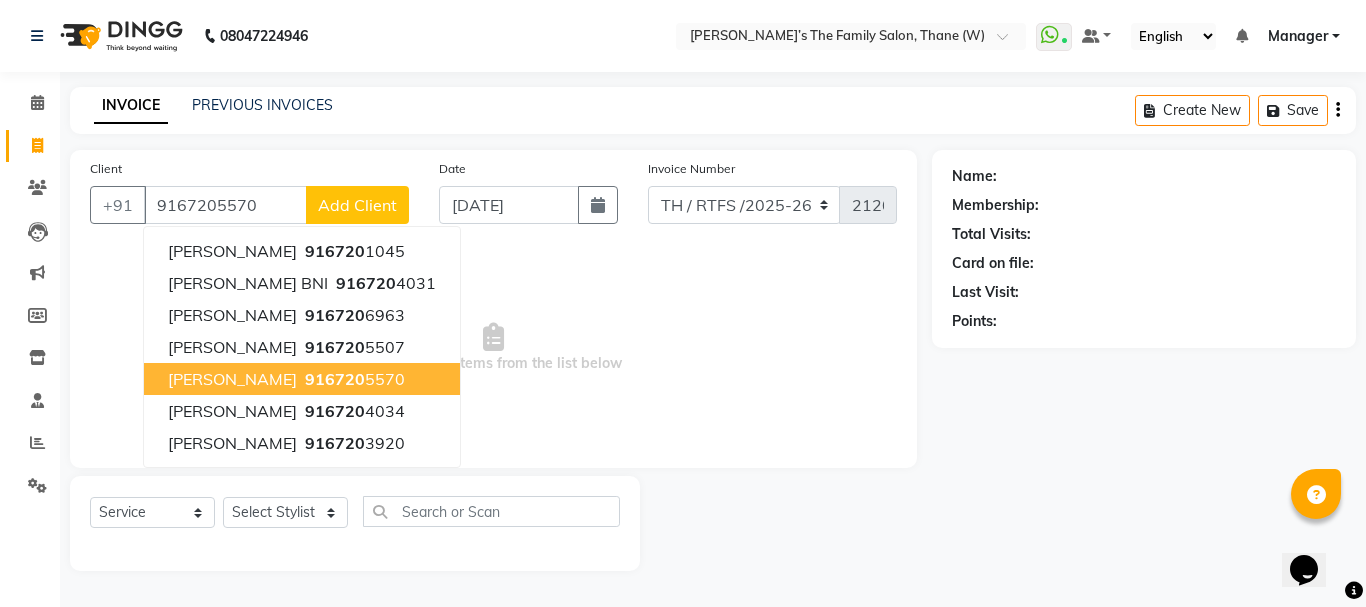 type on "9167205570" 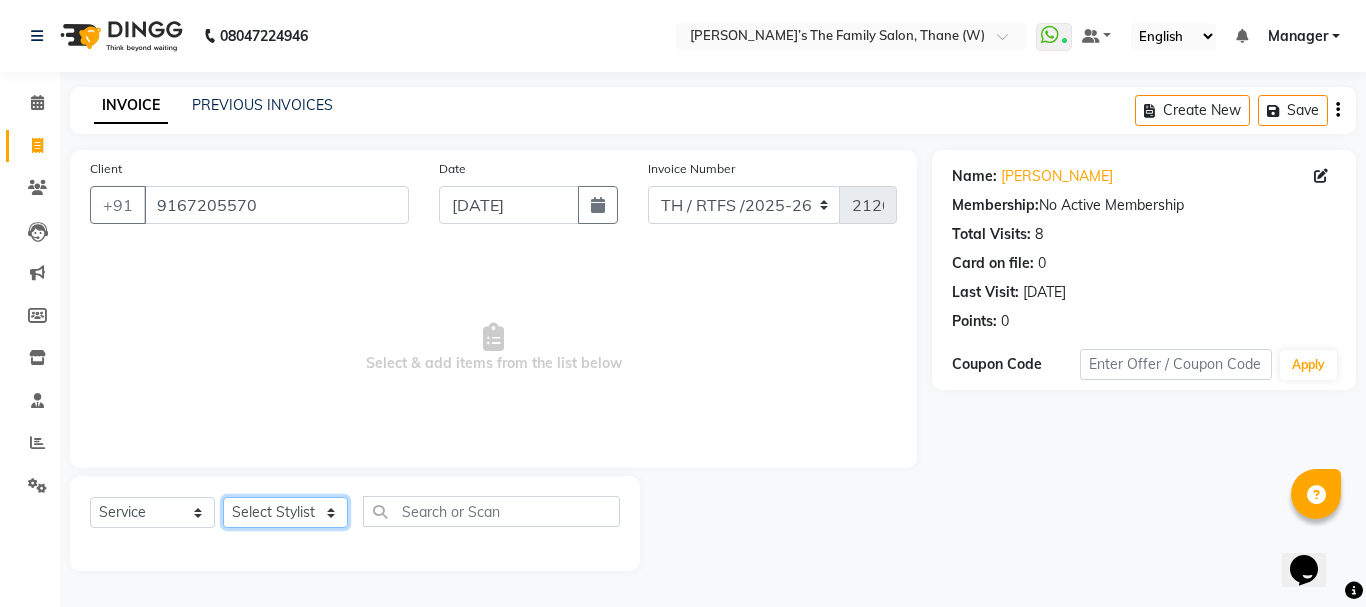 click on "Select Stylist Aarohi P   [PERSON_NAME] [PERSON_NAME] A  [PERSON_NAME] .[PERSON_NAME] House sale [PERSON_NAME]  [PERSON_NAME]   Manager [PERSON_NAME] [PERSON_NAME] [PERSON_NAME] [PERSON_NAME] [PERSON_NAME] [PERSON_NAME] M  [PERSON_NAME]  [PERSON_NAME]  [PERSON_NAME]" 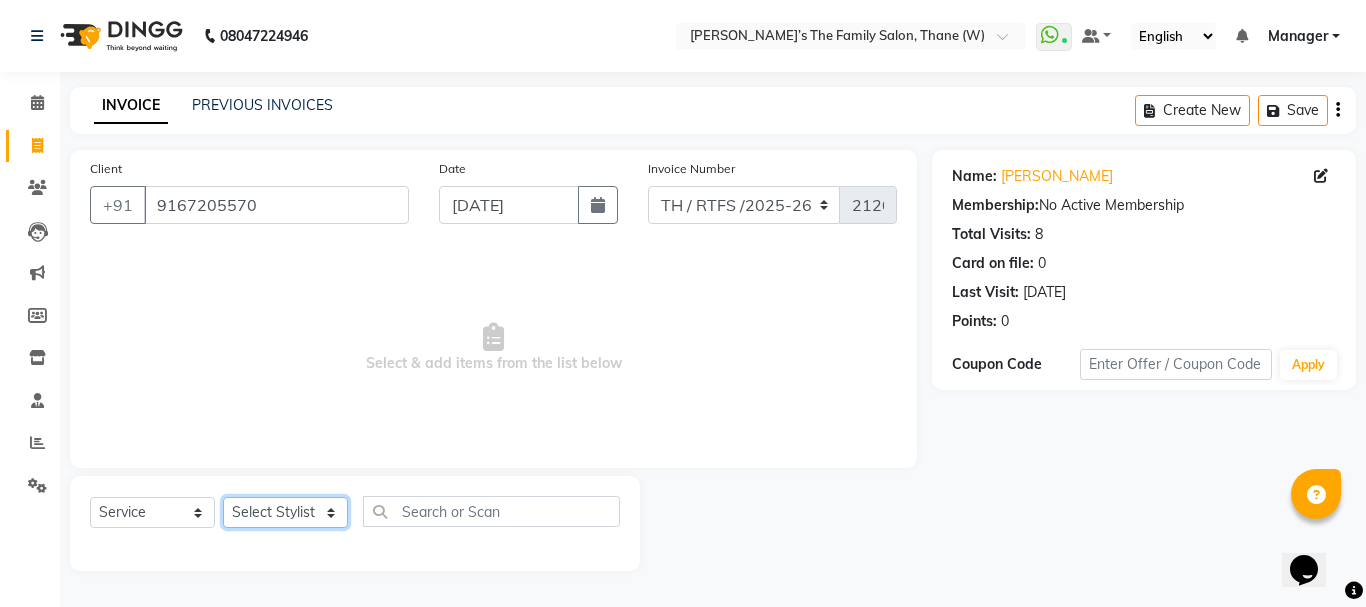 select on "35580" 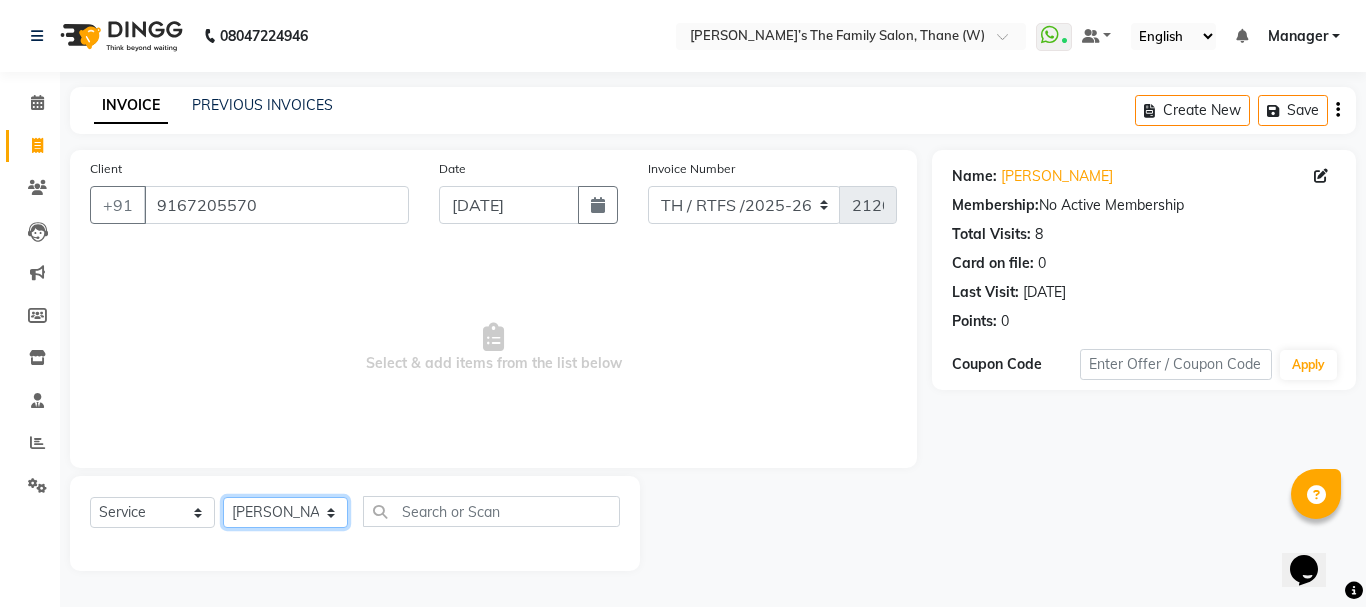 click on "Select Stylist Aarohi P   [PERSON_NAME] [PERSON_NAME] A  [PERSON_NAME] .[PERSON_NAME] House sale [PERSON_NAME]  [PERSON_NAME]   Manager [PERSON_NAME] [PERSON_NAME] [PERSON_NAME] [PERSON_NAME] [PERSON_NAME] [PERSON_NAME] M  [PERSON_NAME]  [PERSON_NAME]  [PERSON_NAME]" 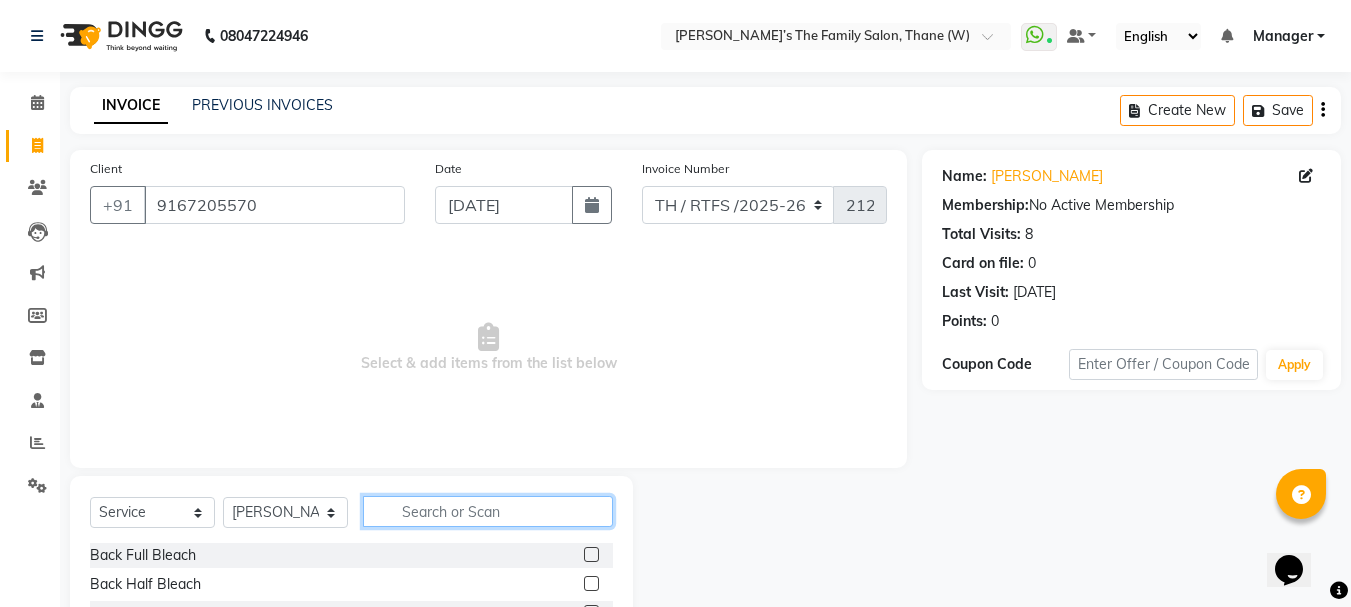 click 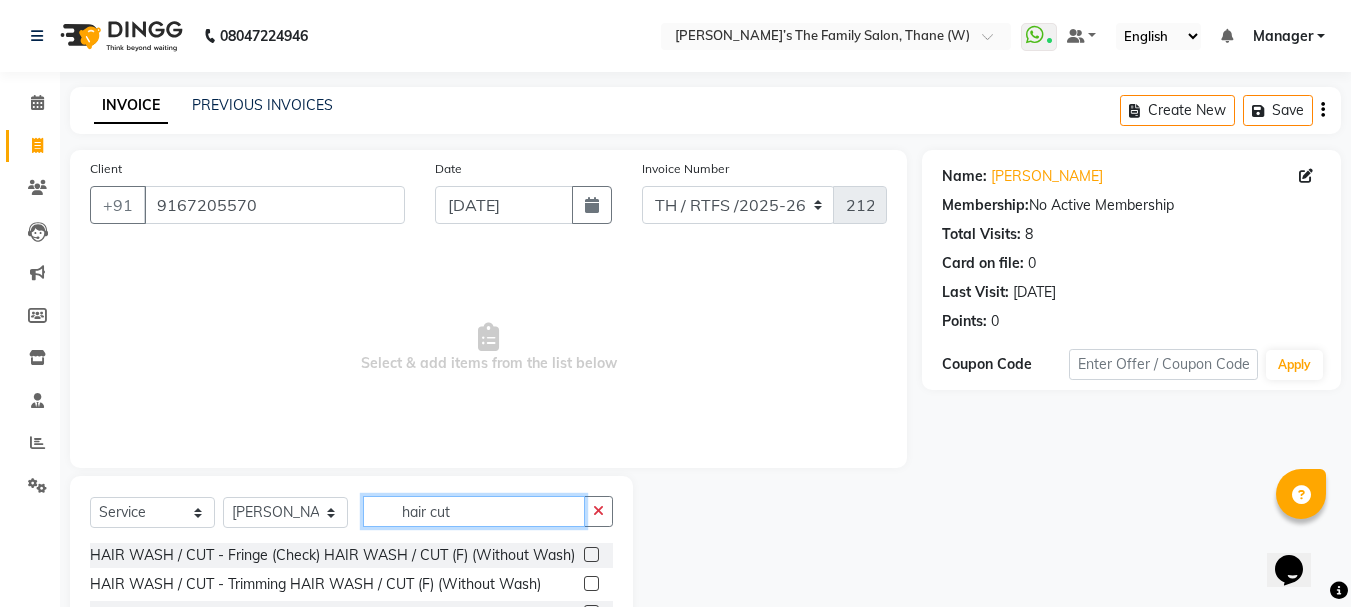 scroll, scrollTop: 194, scrollLeft: 0, axis: vertical 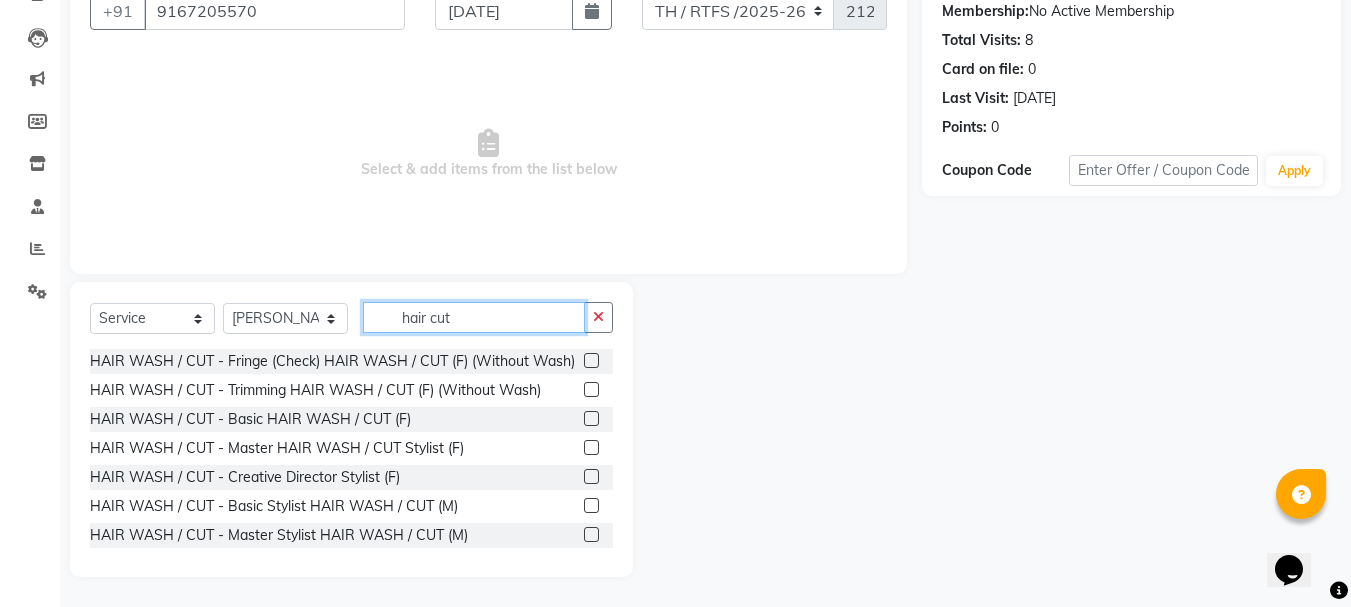 type on "hair cut" 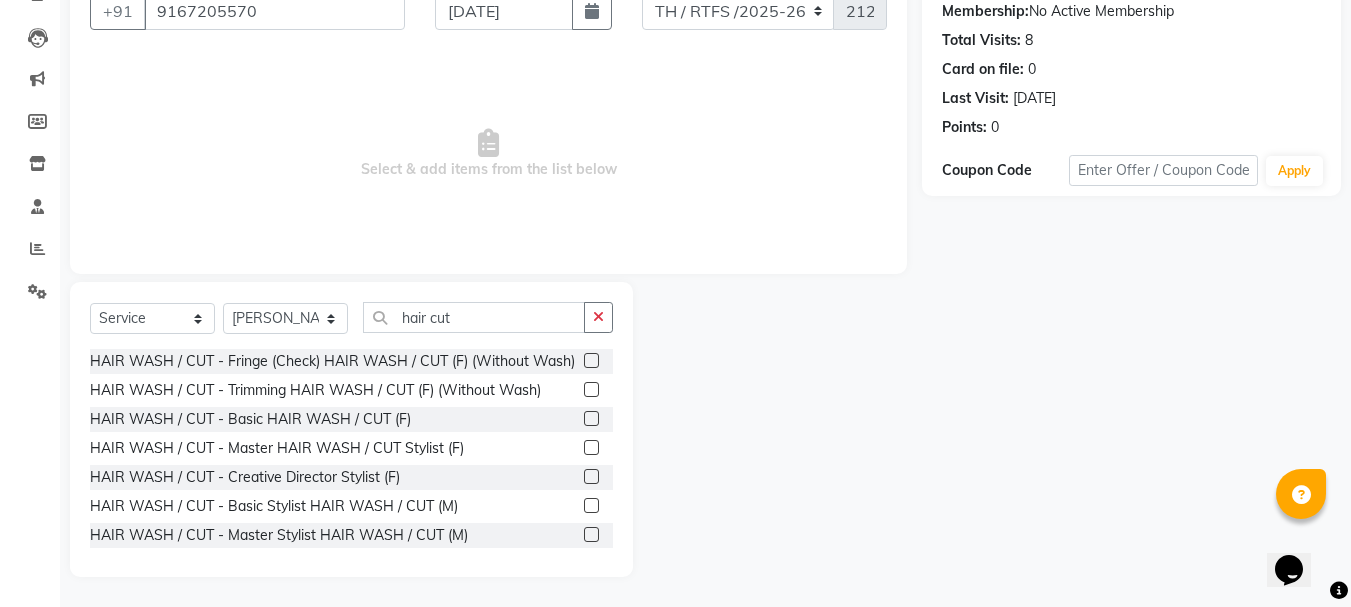 click 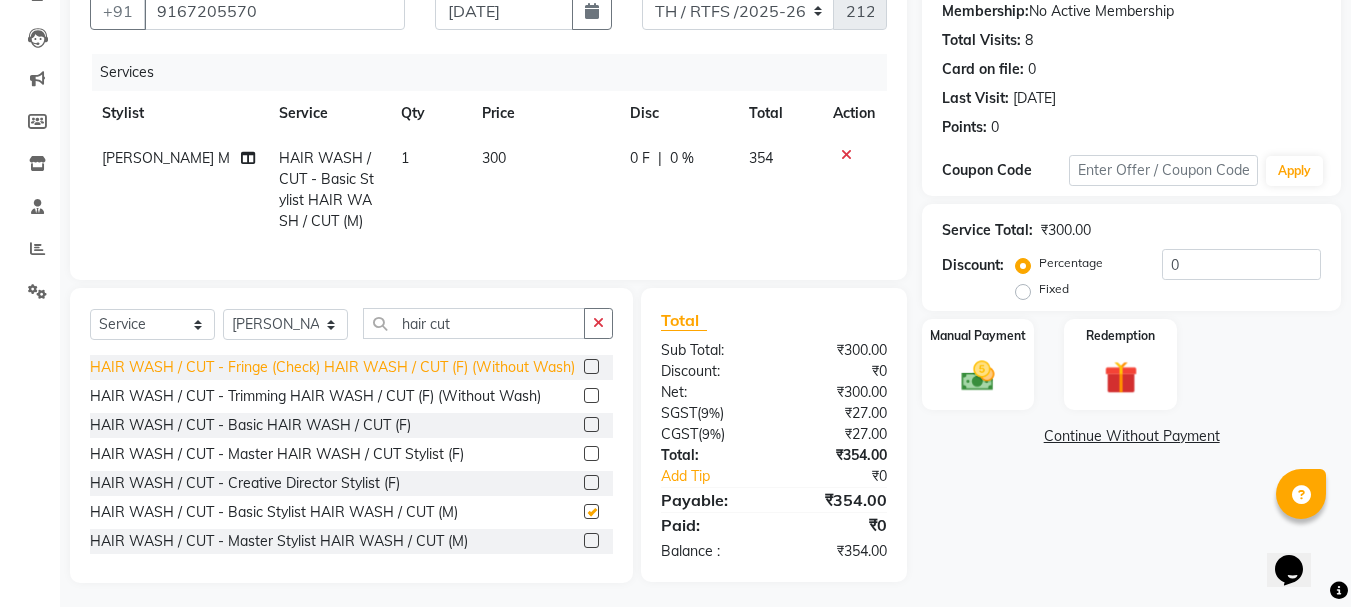 checkbox on "false" 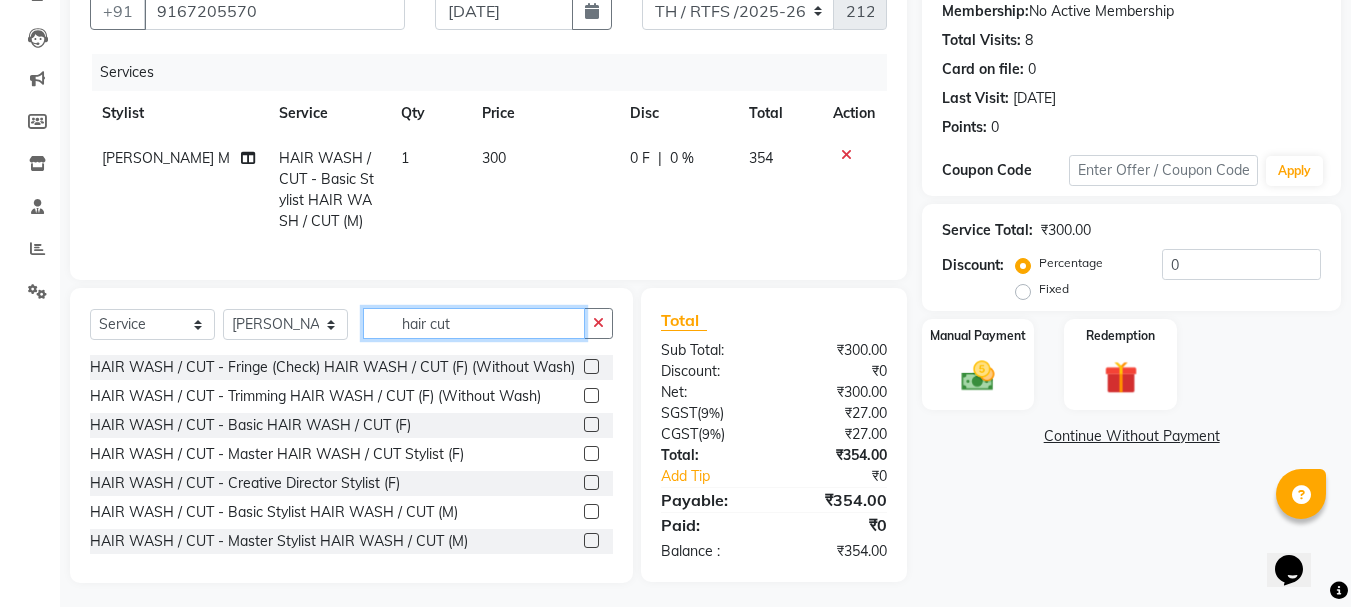 click on "hair cut" 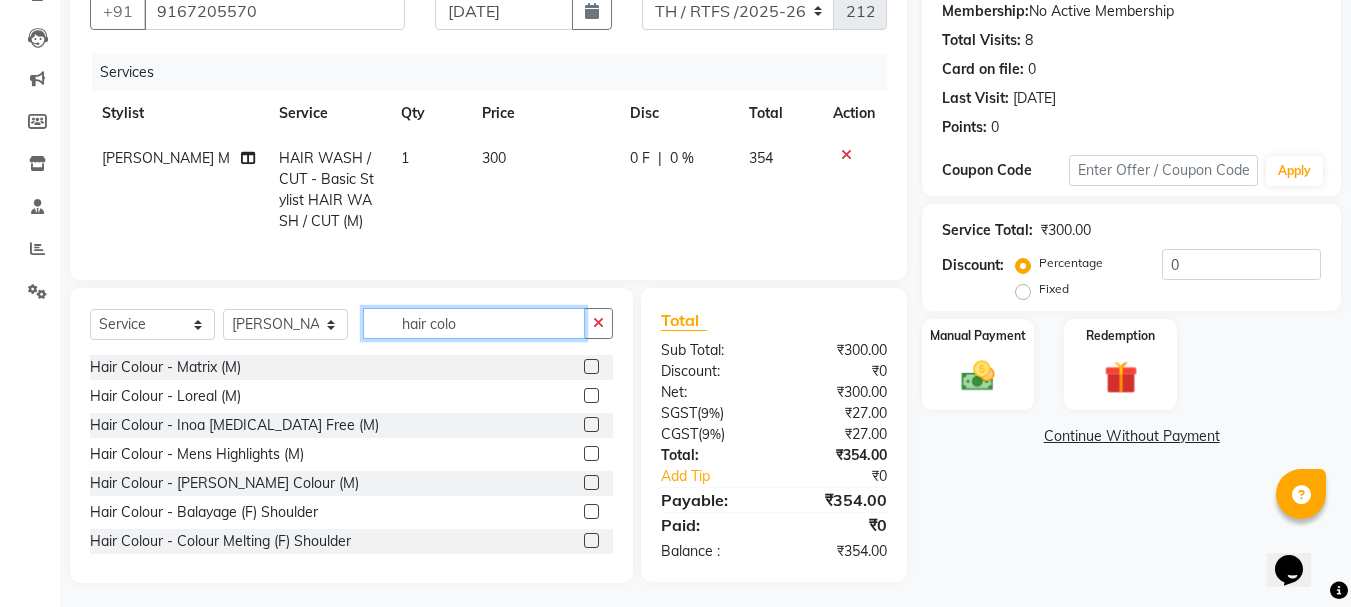 type on "hair colo" 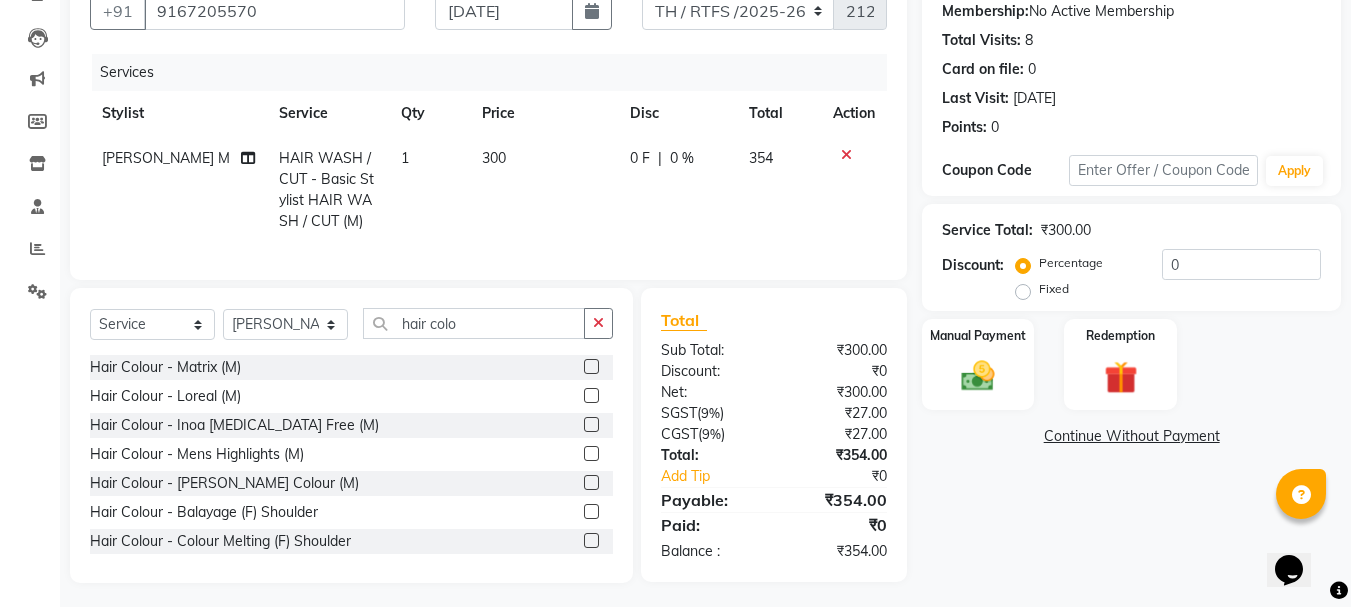 click 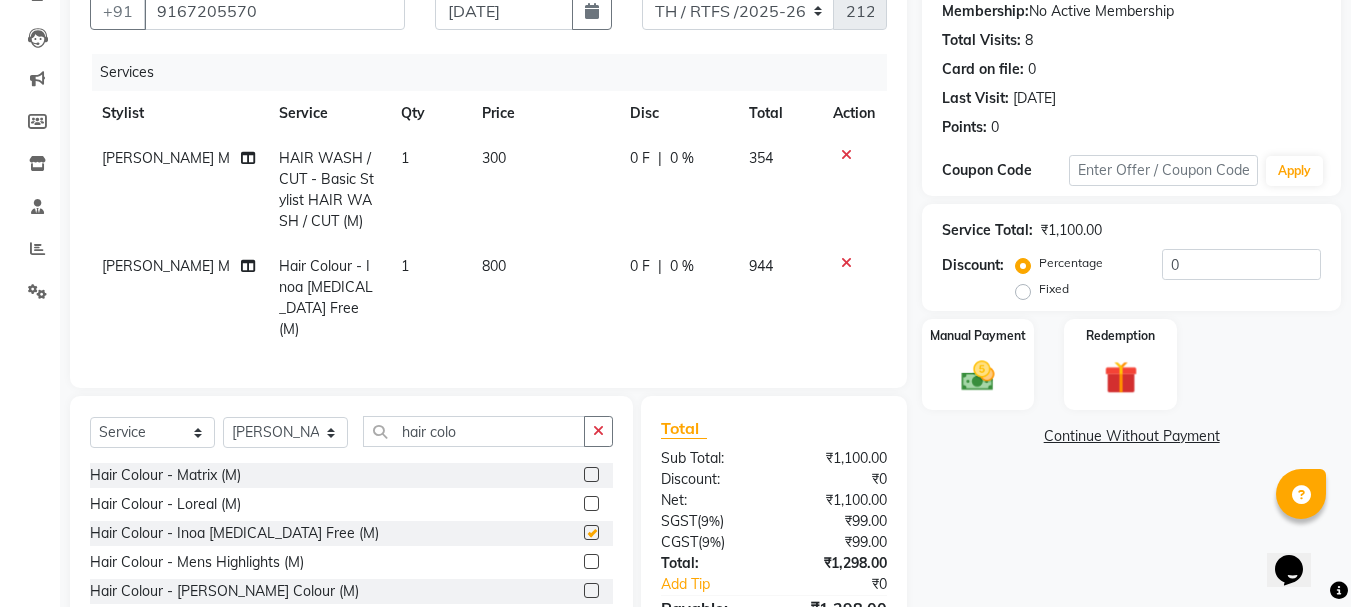 checkbox on "false" 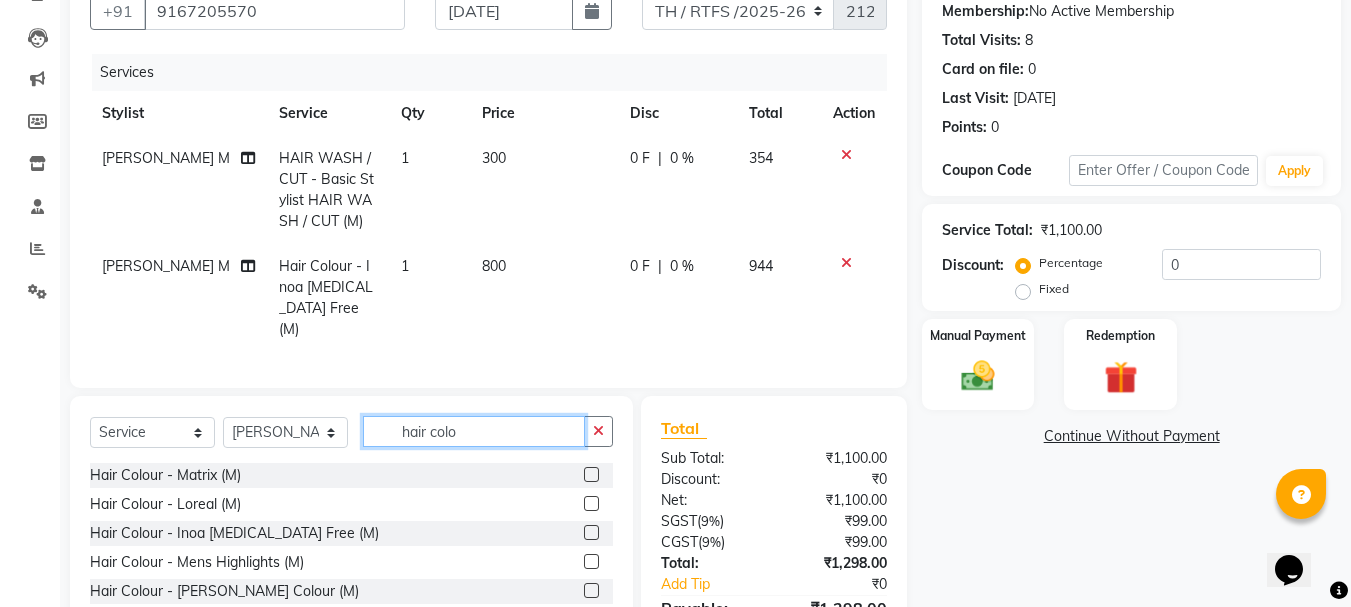click on "hair colo" 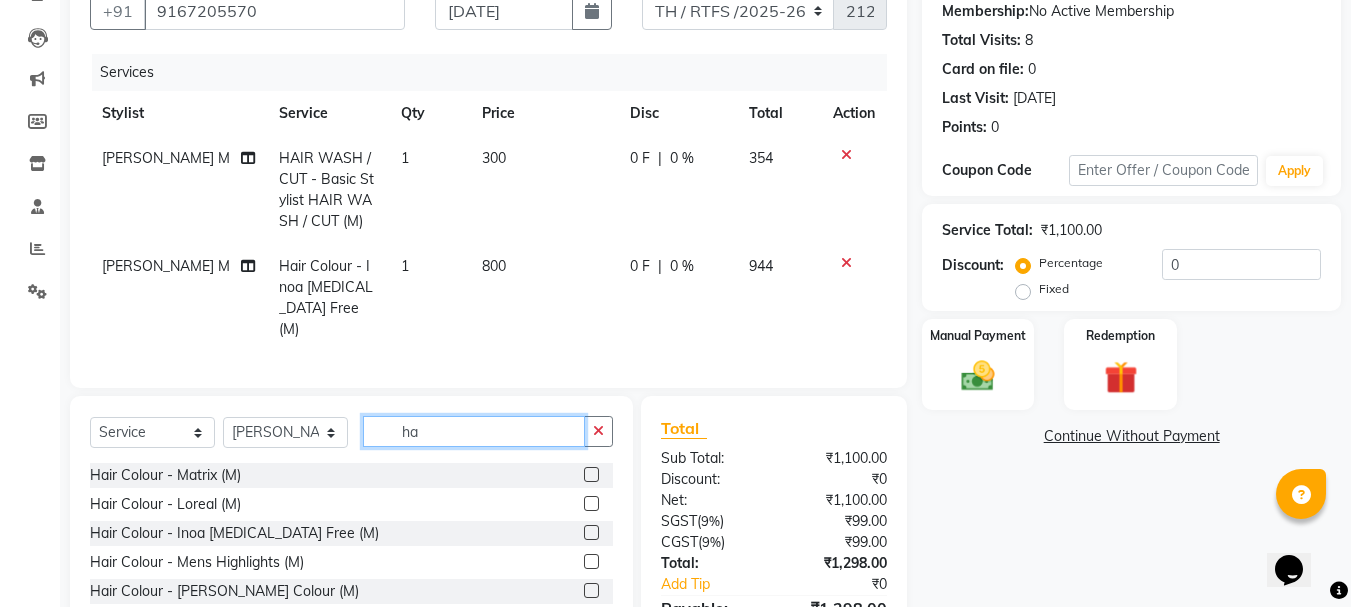 type on "h" 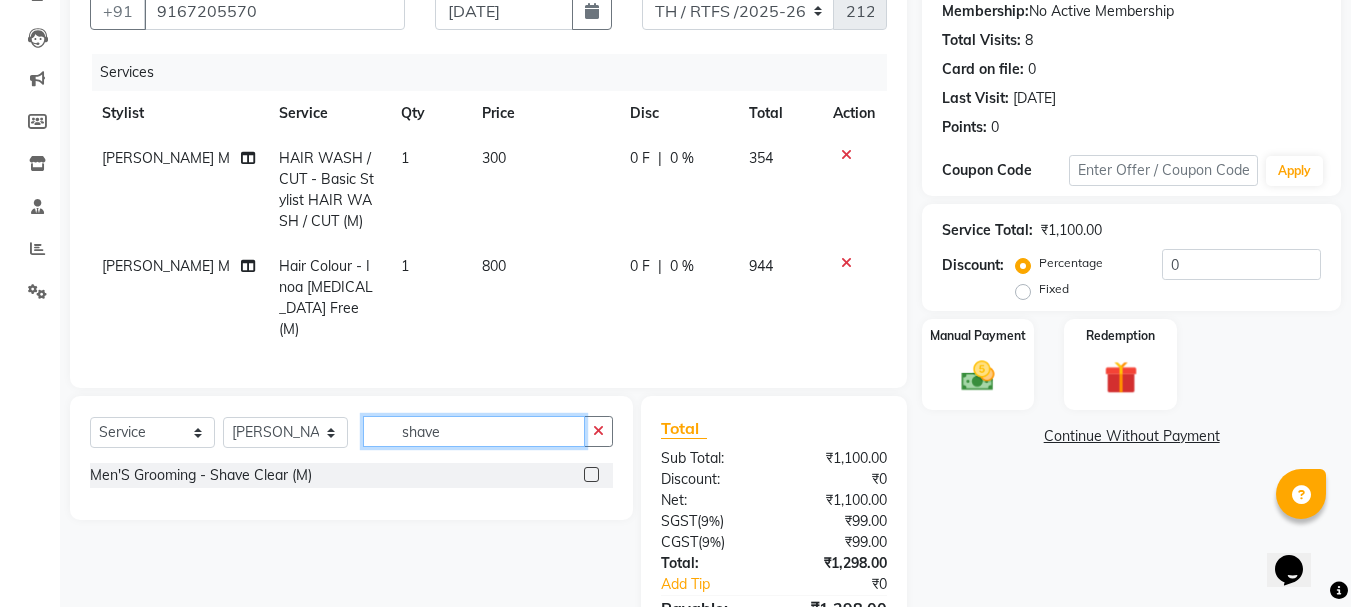 type on "shave" 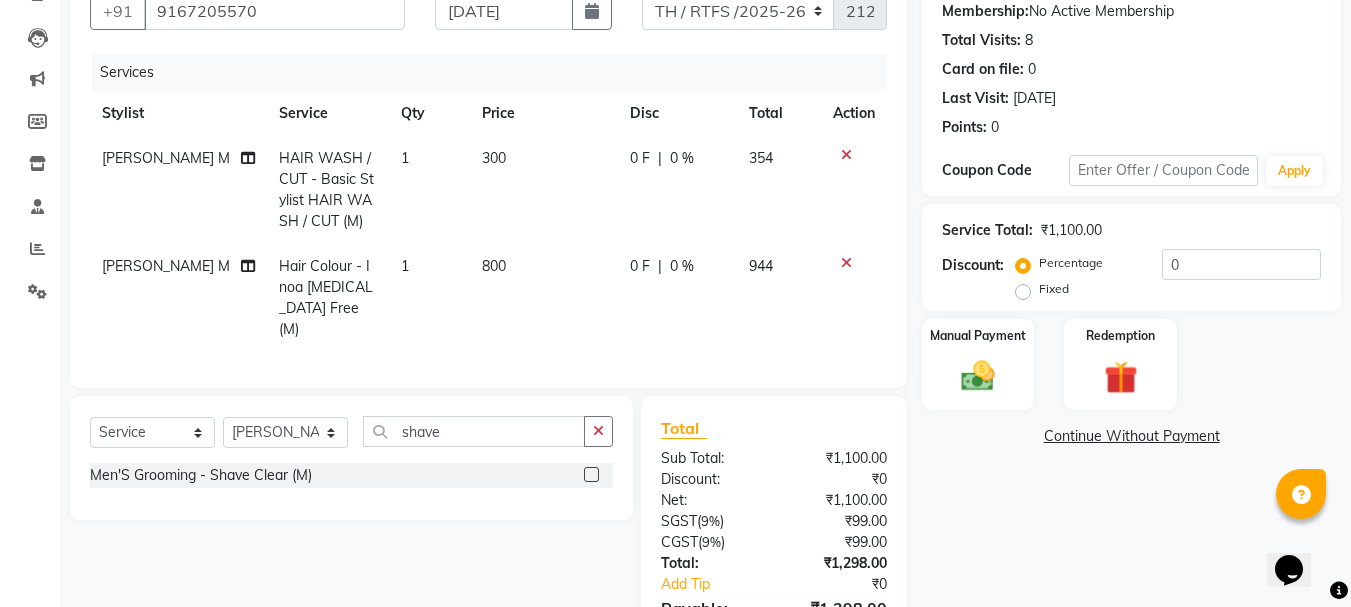 click 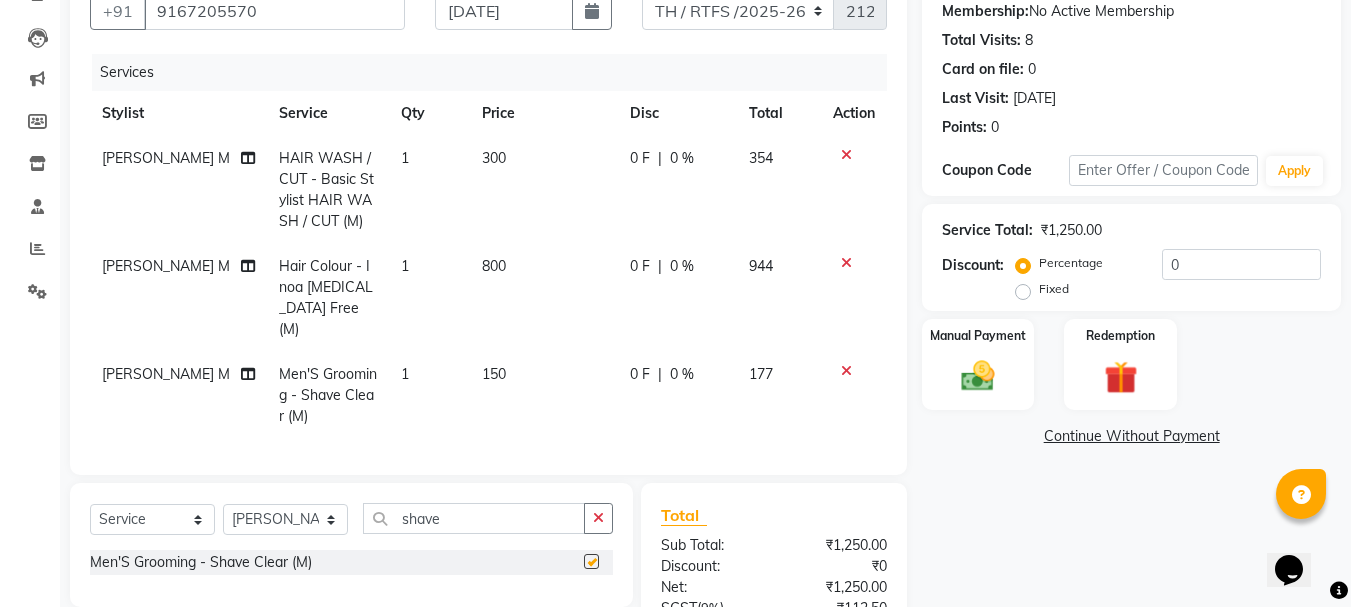 checkbox on "false" 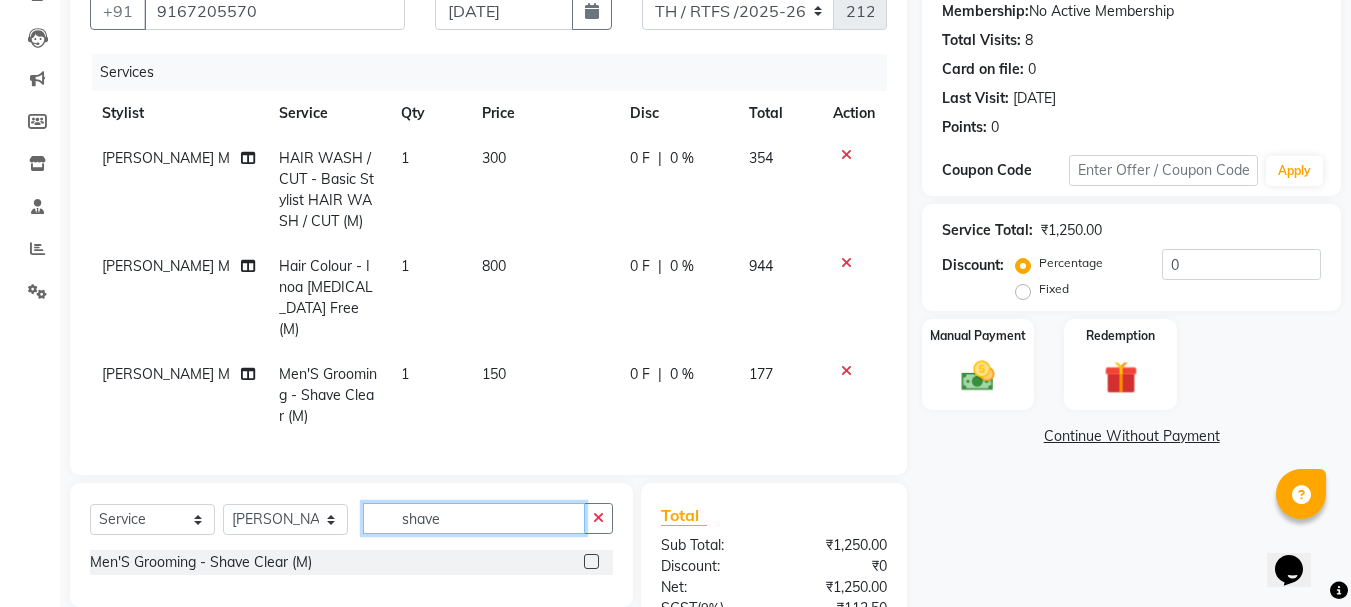 click on "shave" 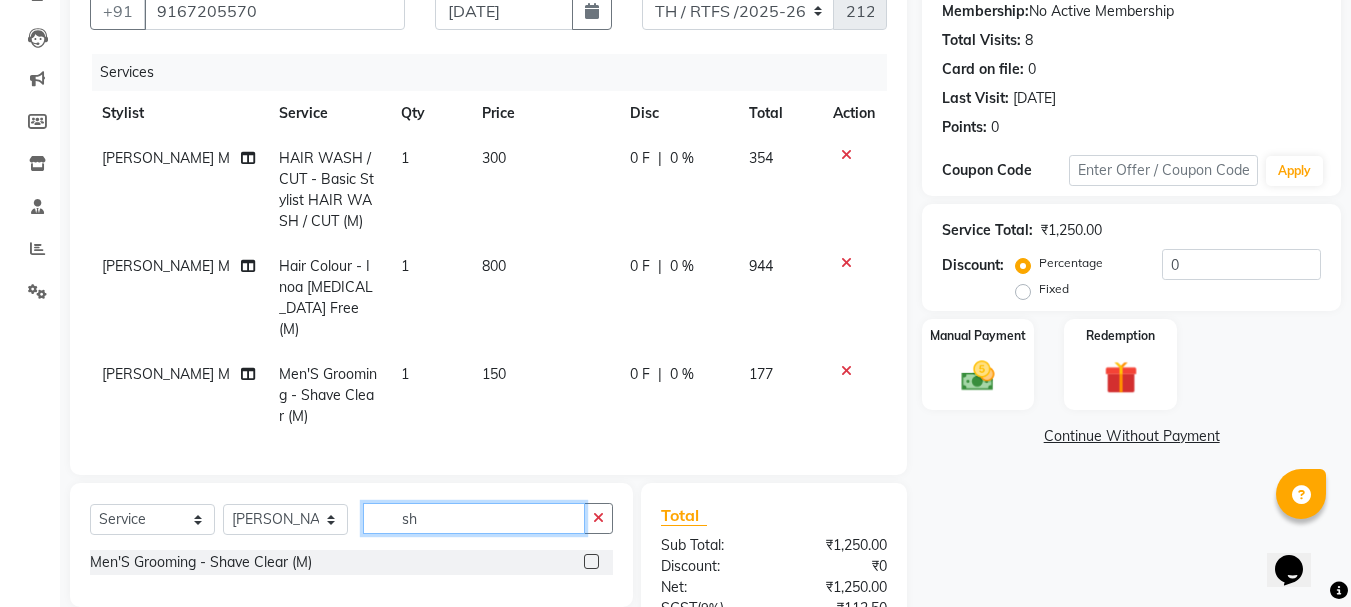 type on "s" 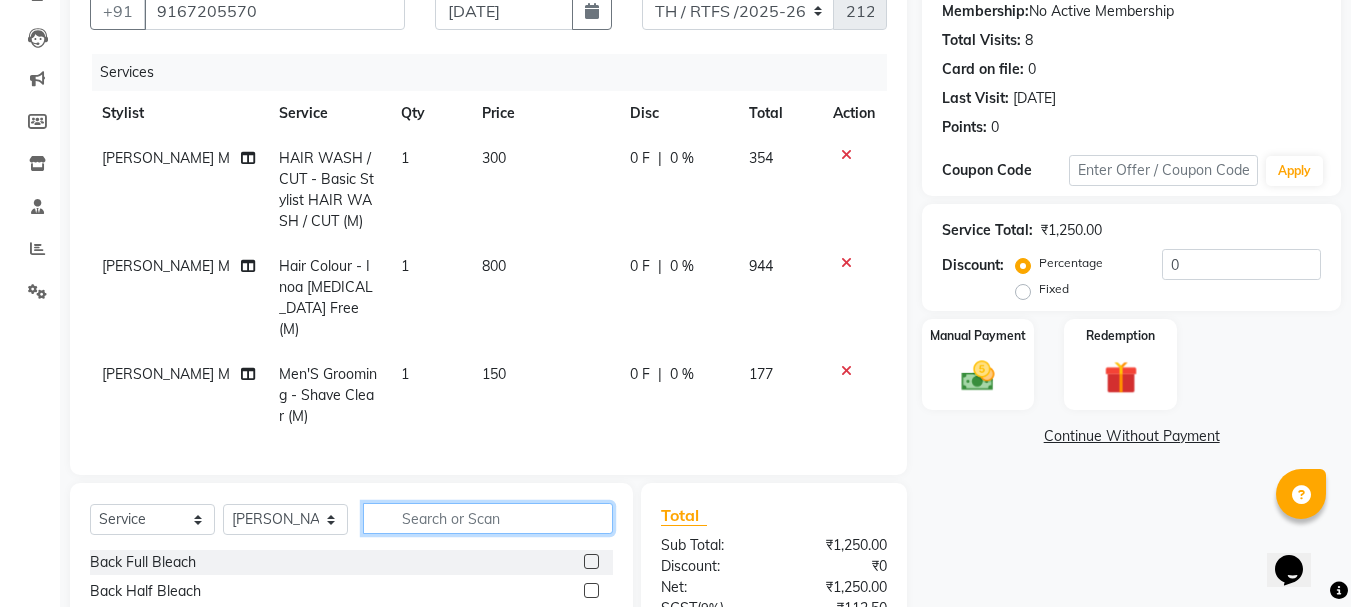 type 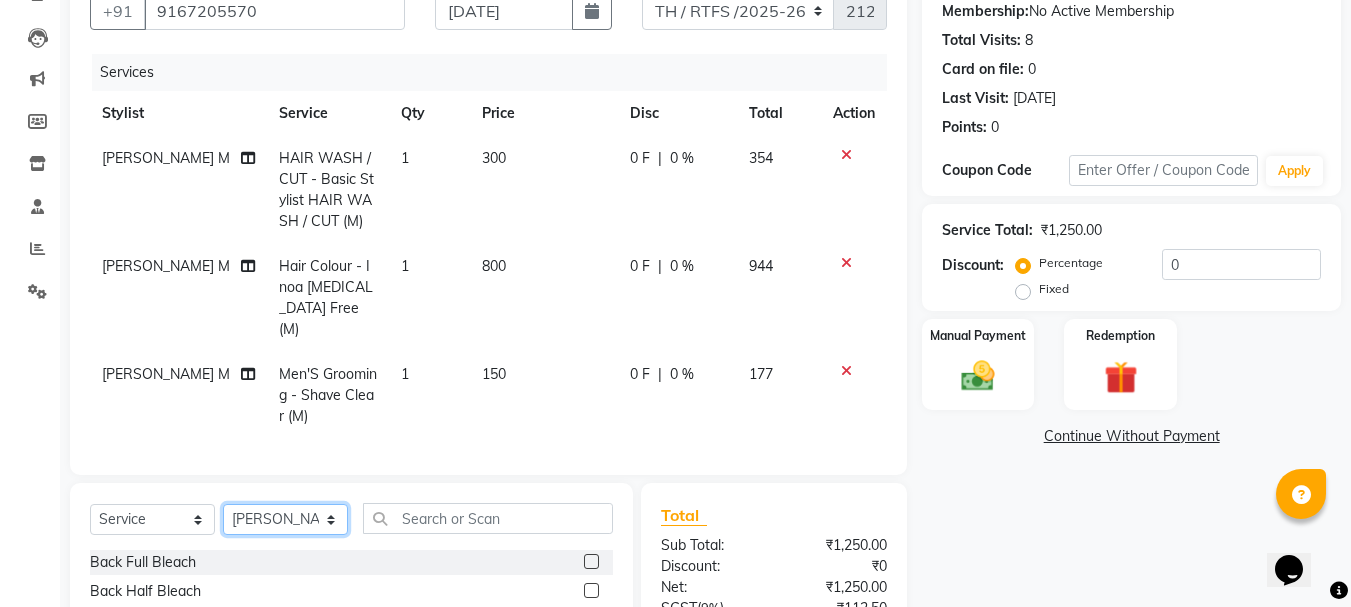 click on "Select Stylist Aarohi P   [PERSON_NAME] [PERSON_NAME] A  [PERSON_NAME] .[PERSON_NAME] House sale [PERSON_NAME]  [PERSON_NAME]   Manager [PERSON_NAME] [PERSON_NAME] [PERSON_NAME] [PERSON_NAME] [PERSON_NAME] [PERSON_NAME] M  [PERSON_NAME]  [PERSON_NAME]  [PERSON_NAME]" 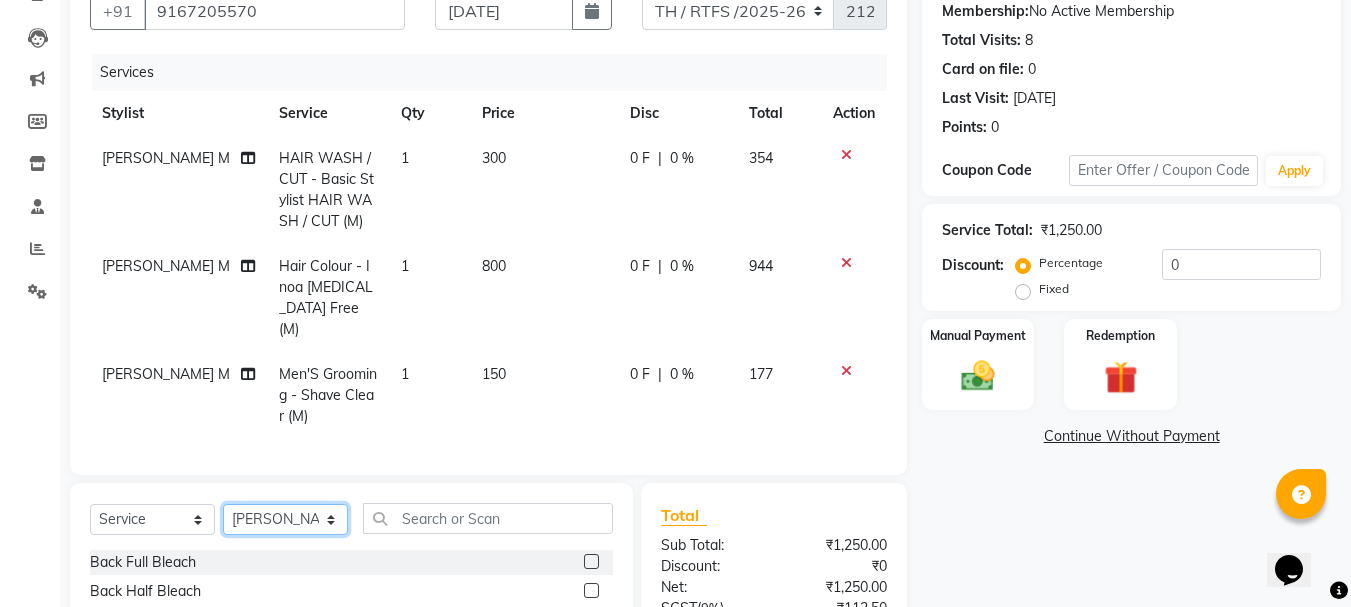 select on "35589" 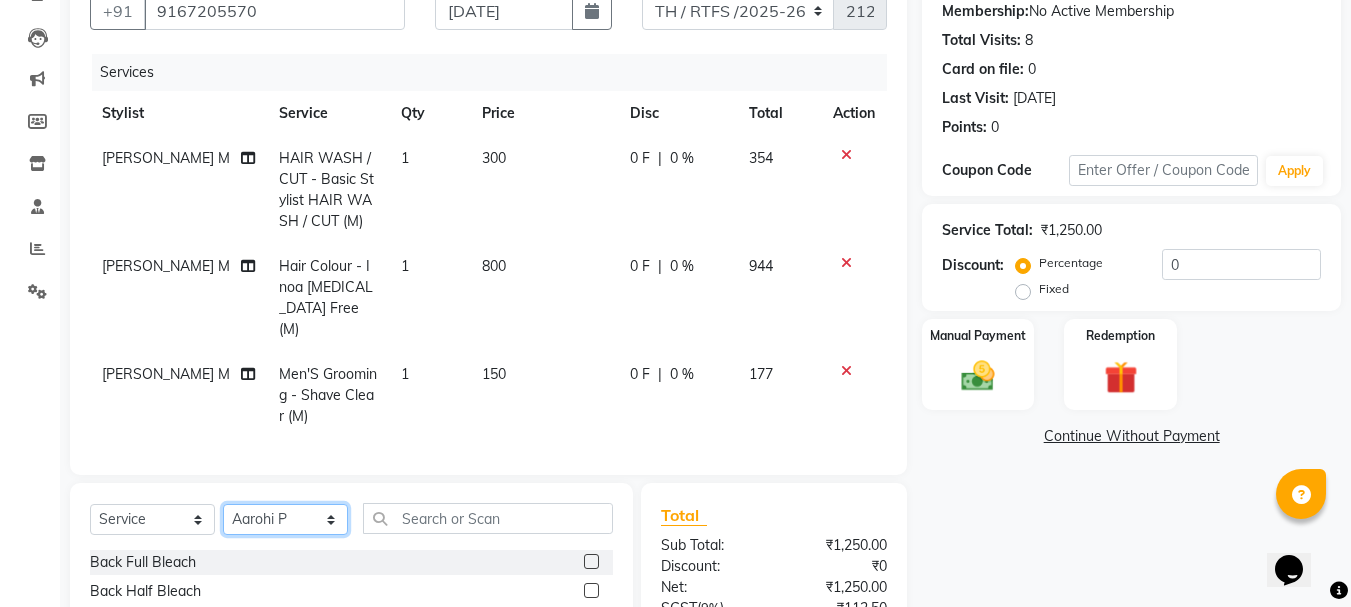 click on "Select Stylist Aarohi P   [PERSON_NAME] [PERSON_NAME] A  [PERSON_NAME] .[PERSON_NAME] House sale [PERSON_NAME]  [PERSON_NAME]   Manager [PERSON_NAME] [PERSON_NAME] [PERSON_NAME] [PERSON_NAME] [PERSON_NAME] [PERSON_NAME] M  [PERSON_NAME]  [PERSON_NAME]  [PERSON_NAME]" 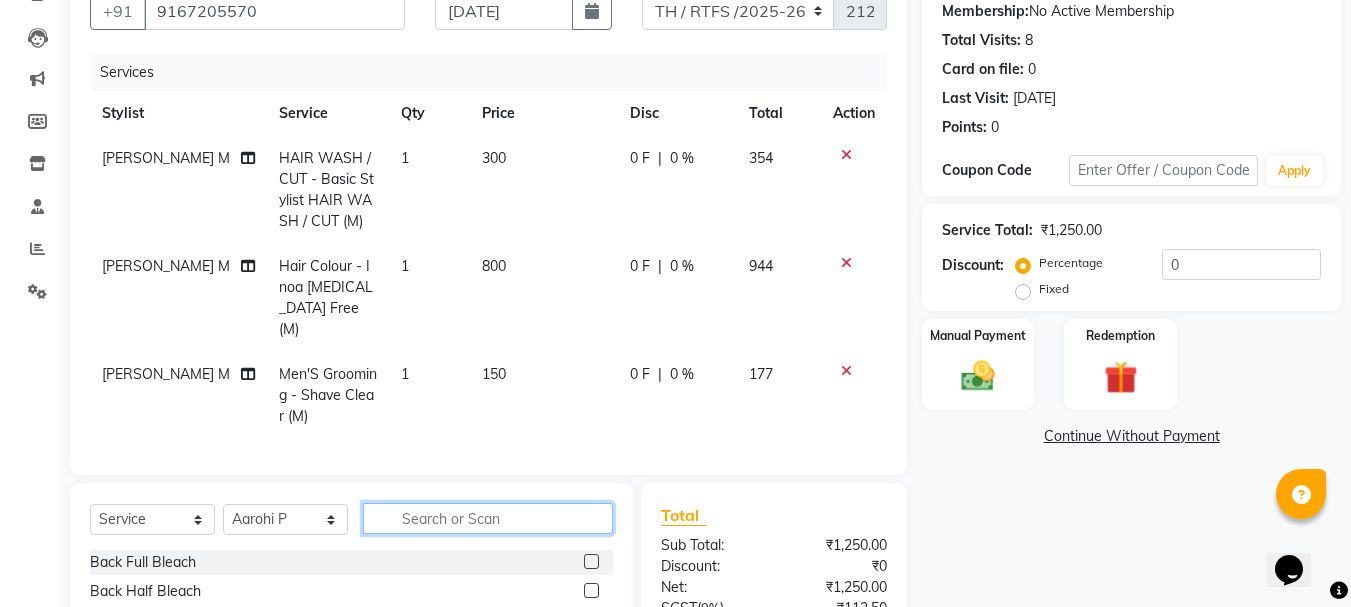 click 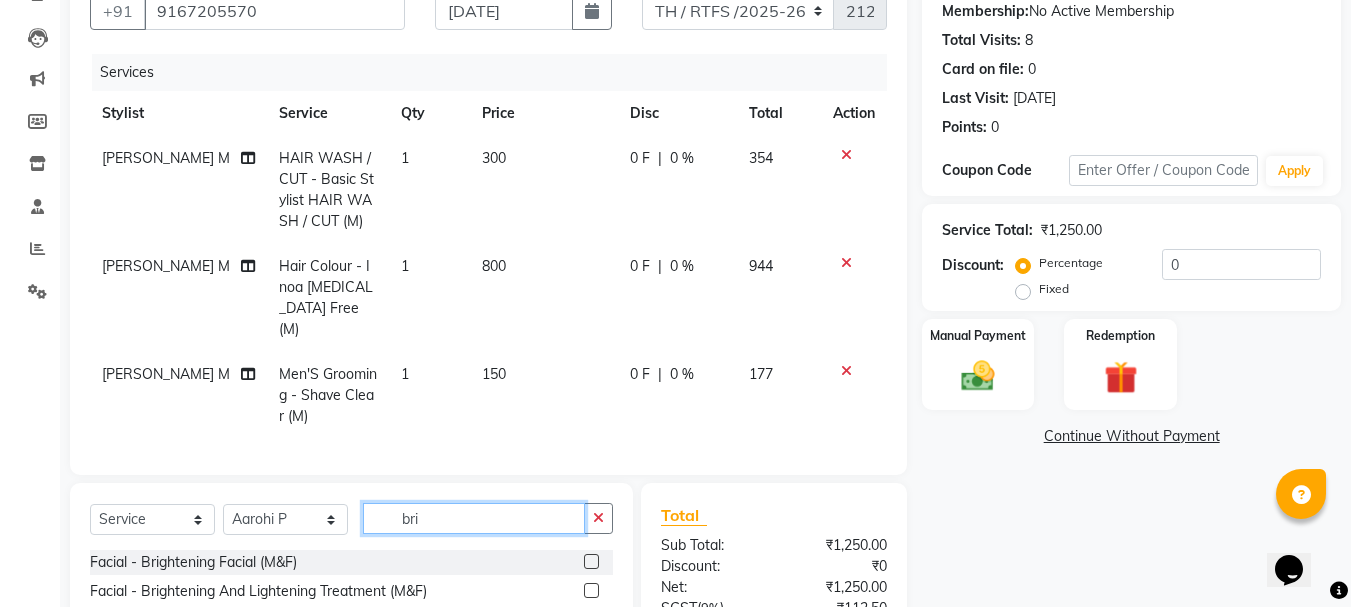 type on "bri" 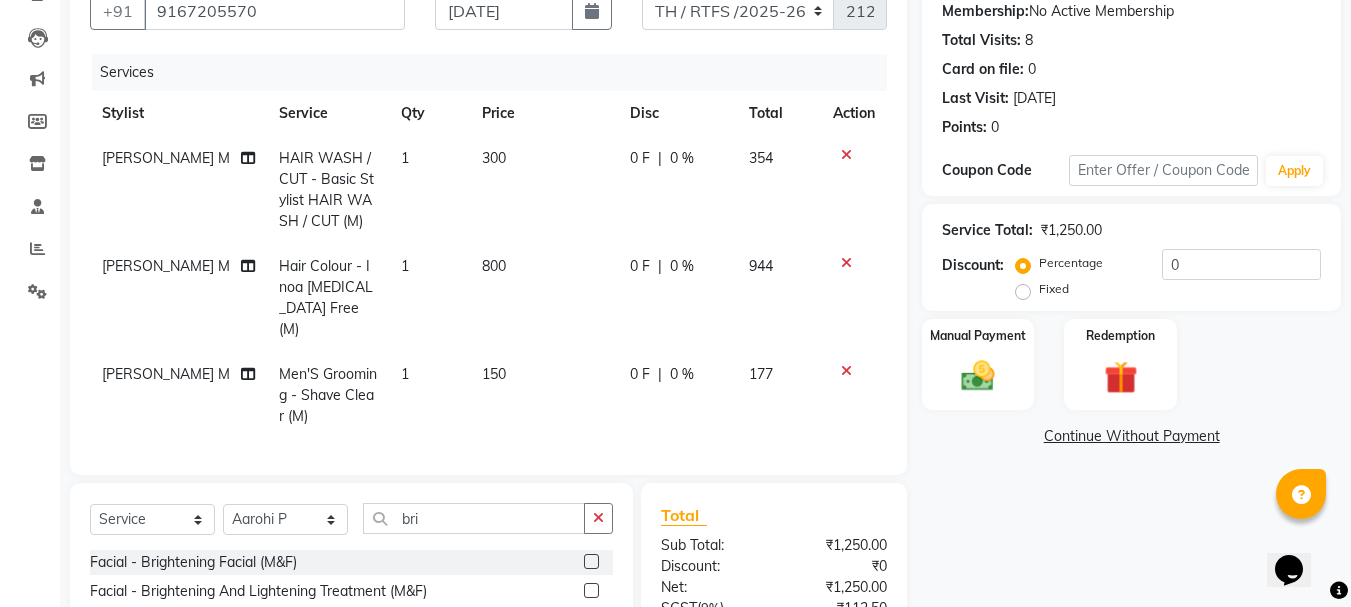 click 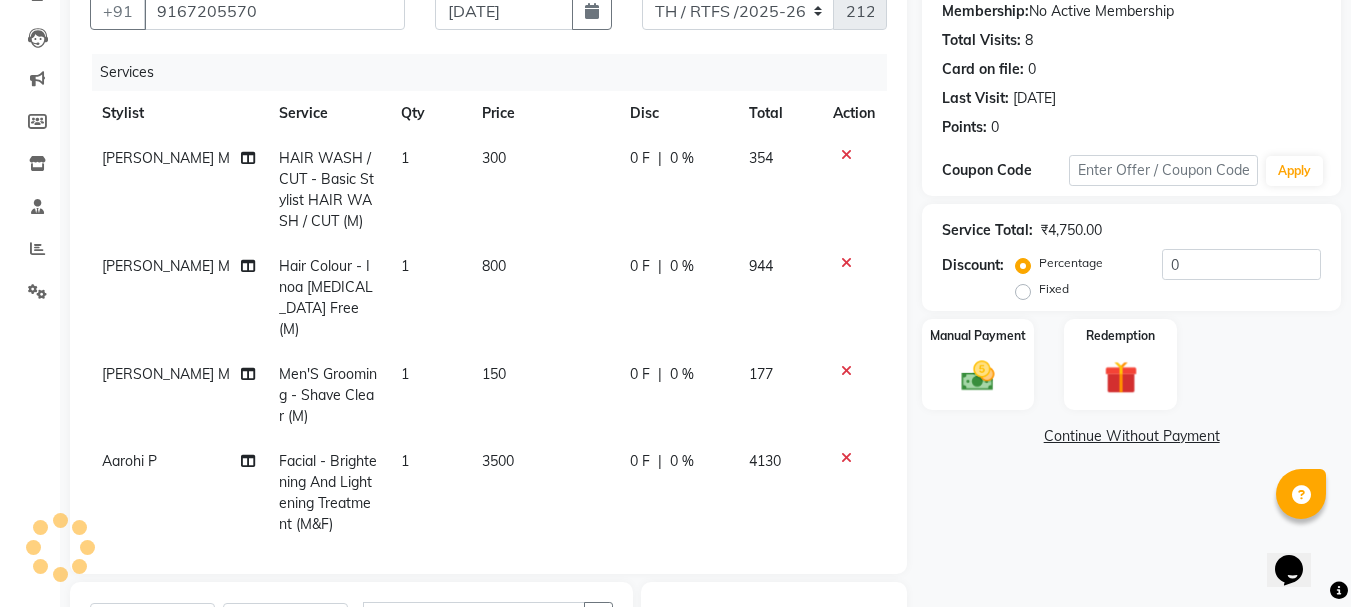 checkbox on "false" 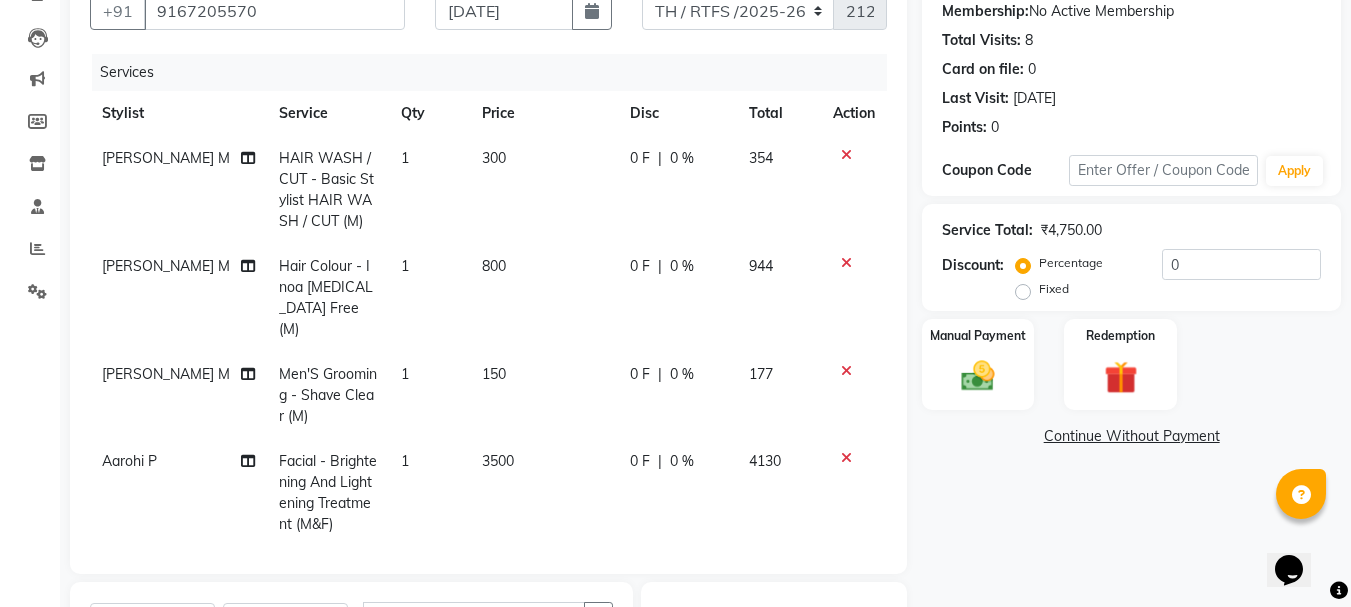 scroll, scrollTop: 493, scrollLeft: 0, axis: vertical 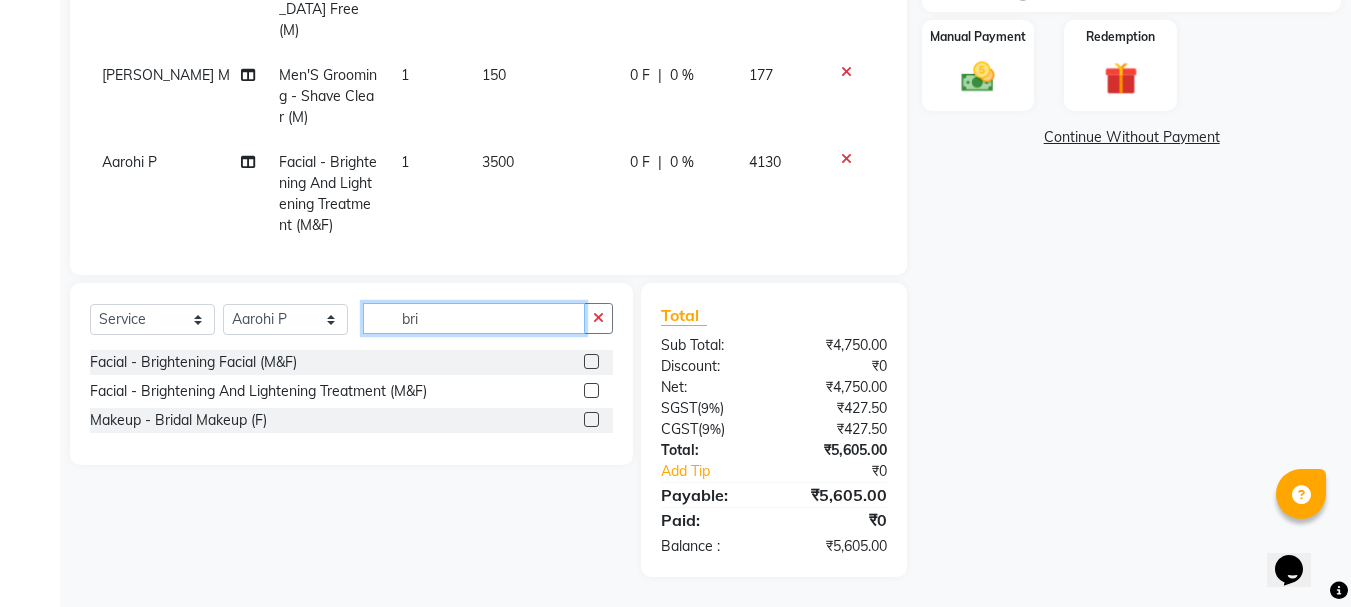 click on "bri" 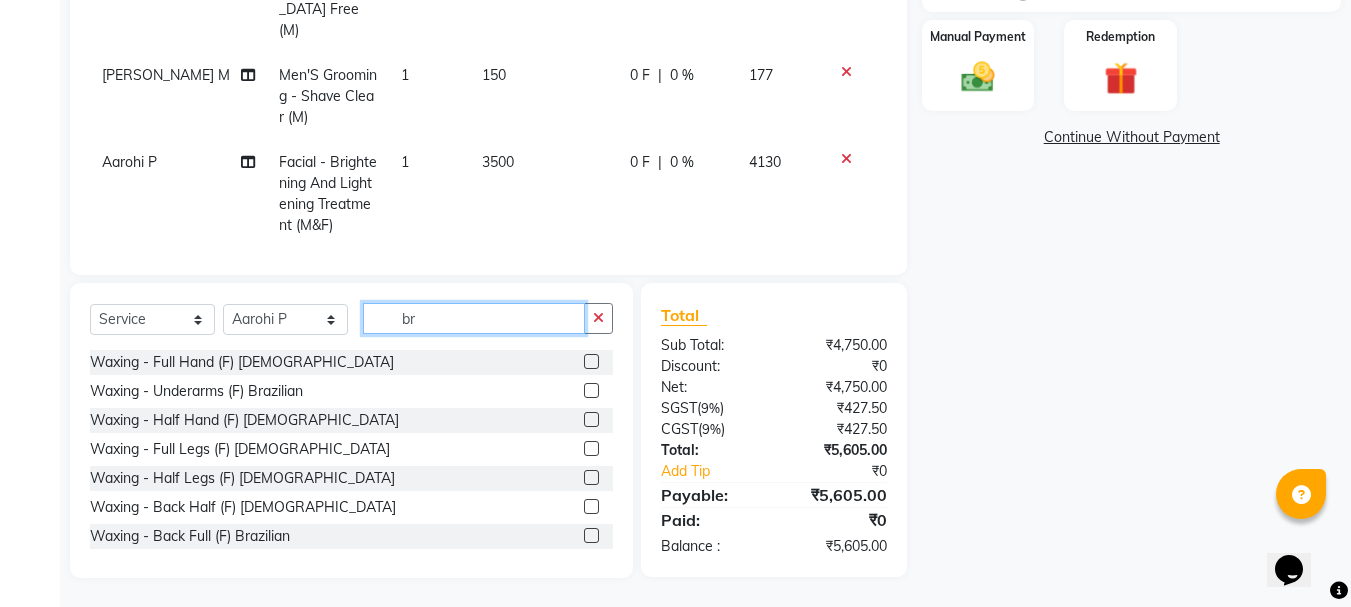 type on "b" 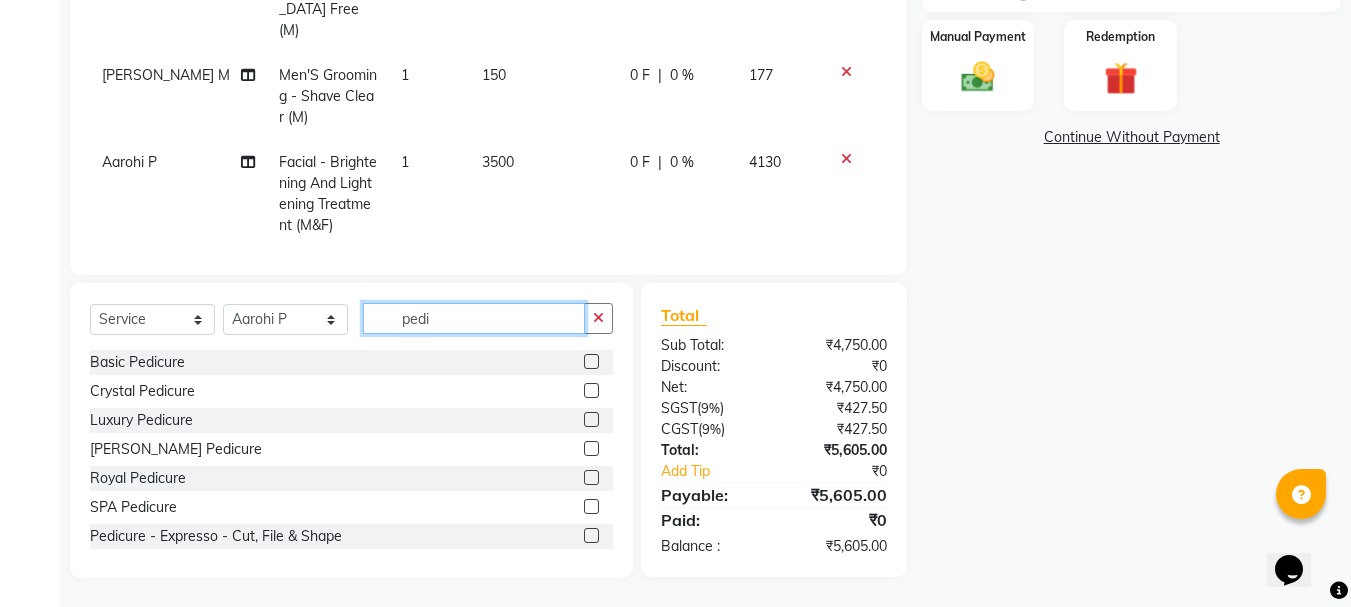 type on "pedi" 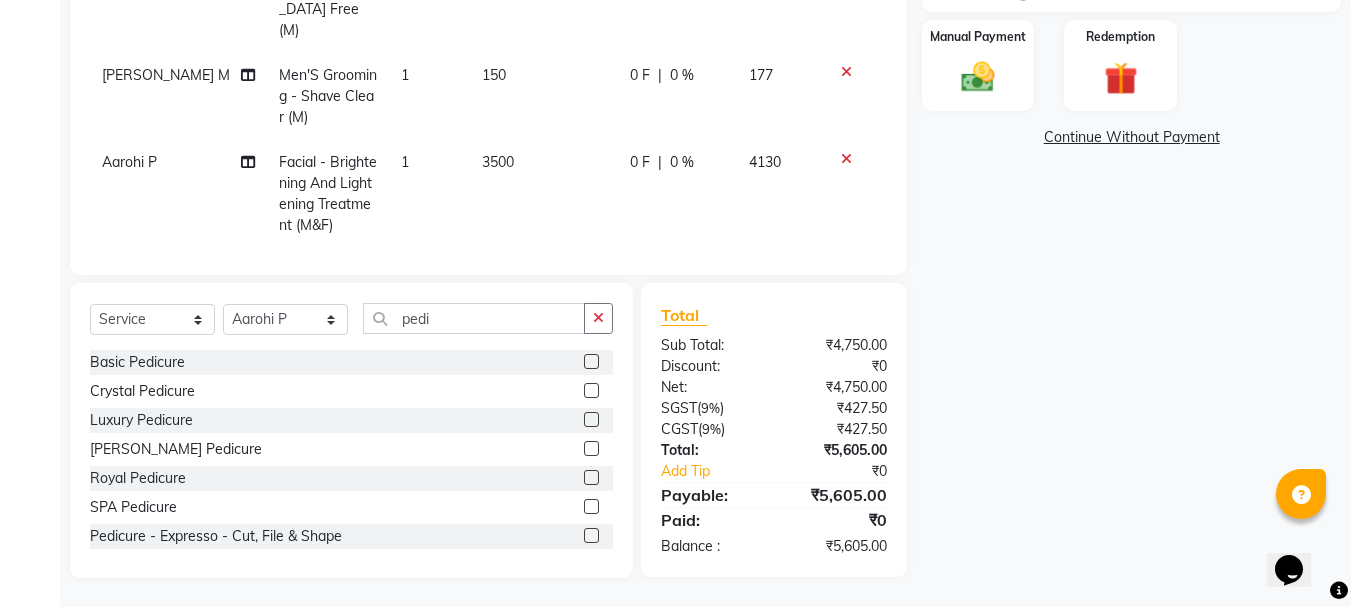 click 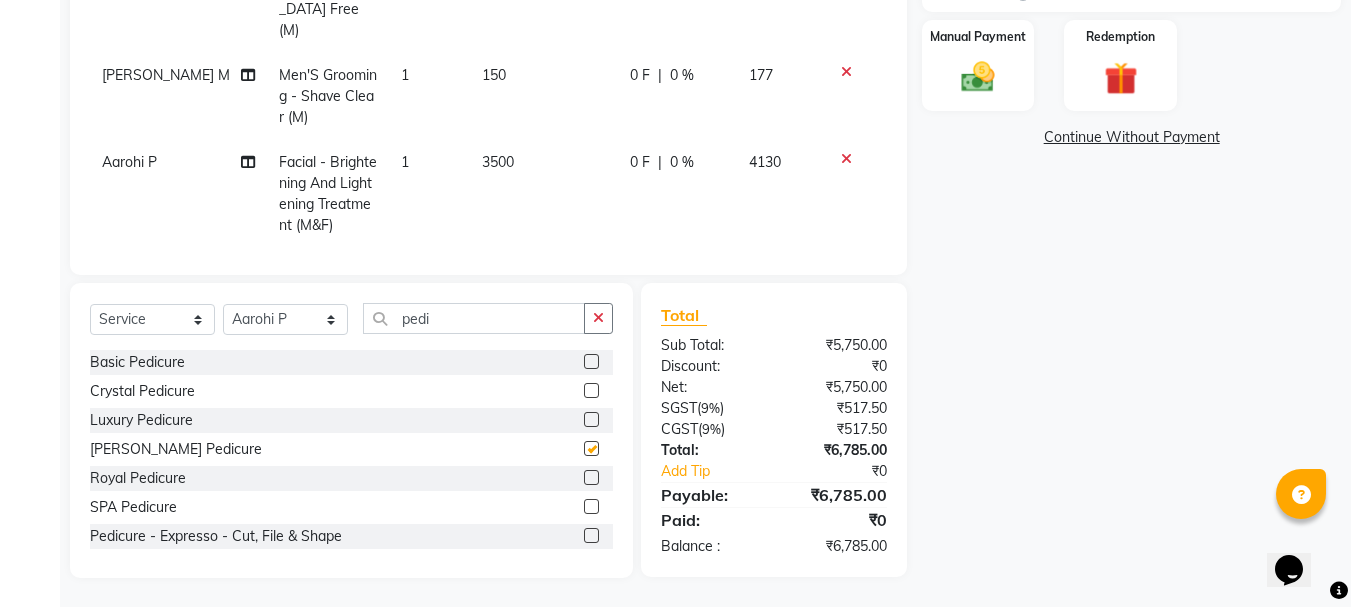 checkbox on "false" 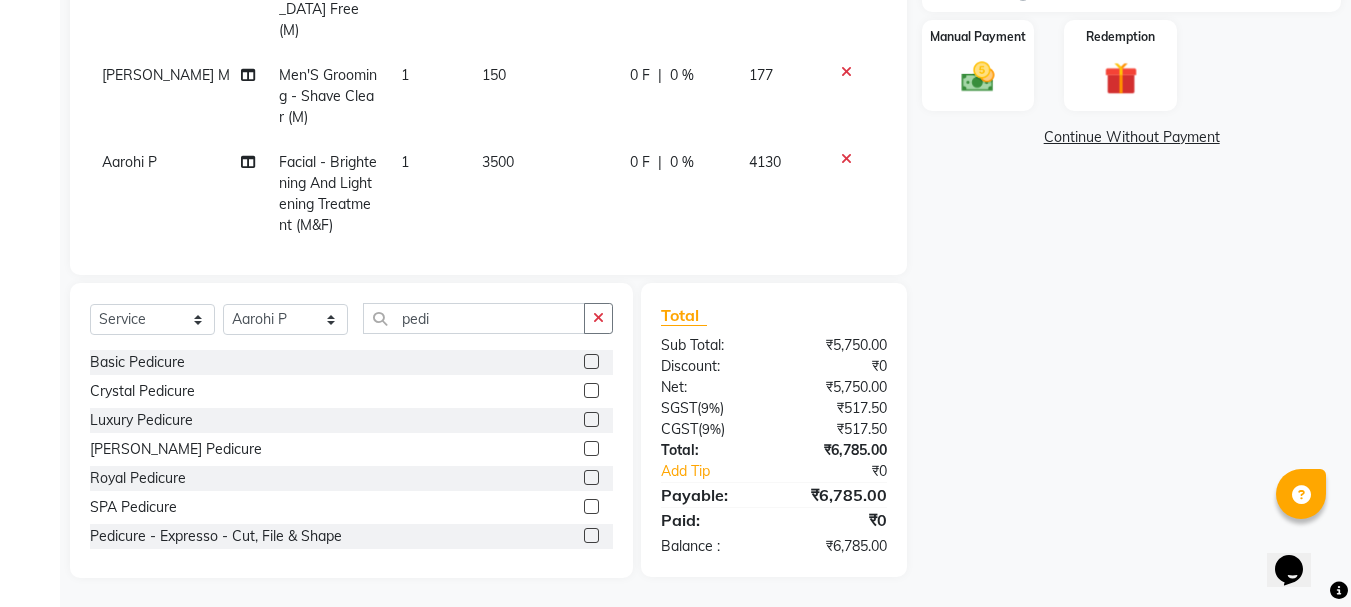 scroll, scrollTop: 40, scrollLeft: 0, axis: vertical 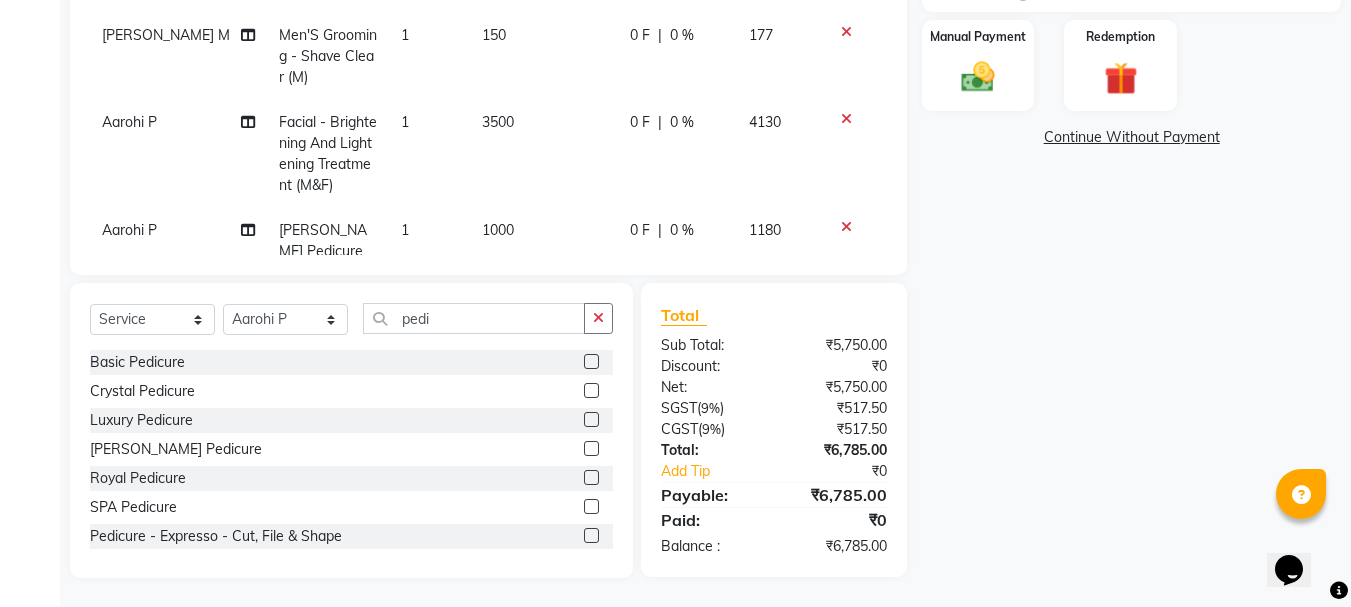 click on "1000" 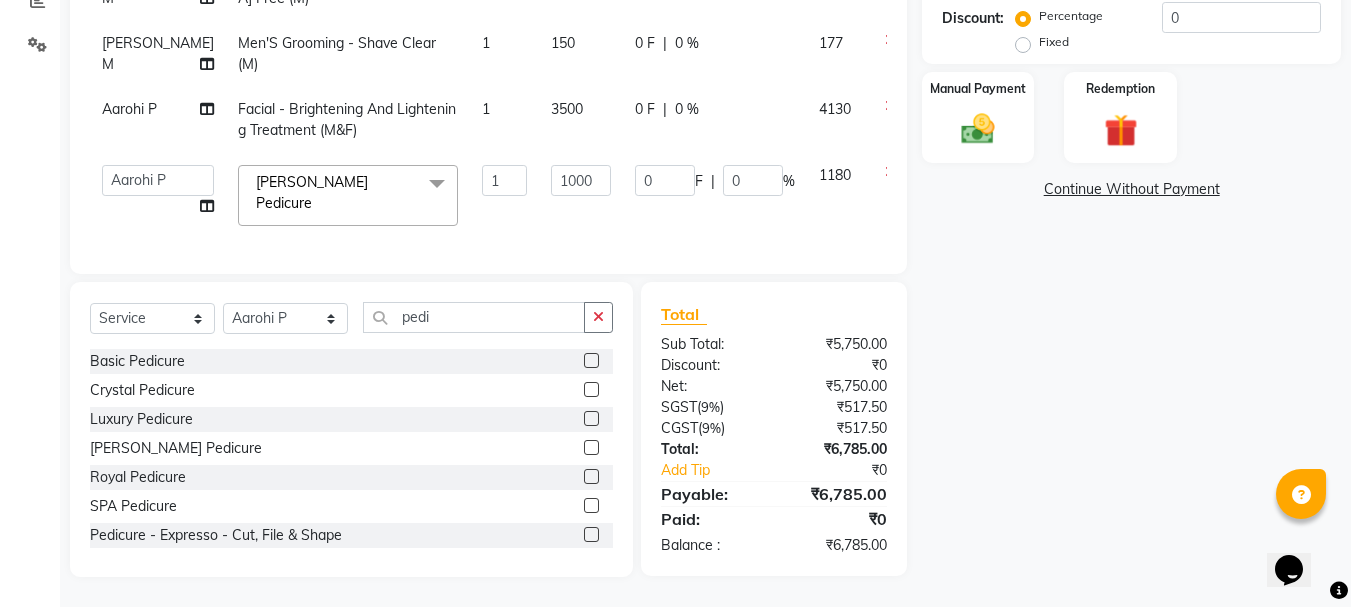 scroll, scrollTop: 432, scrollLeft: 0, axis: vertical 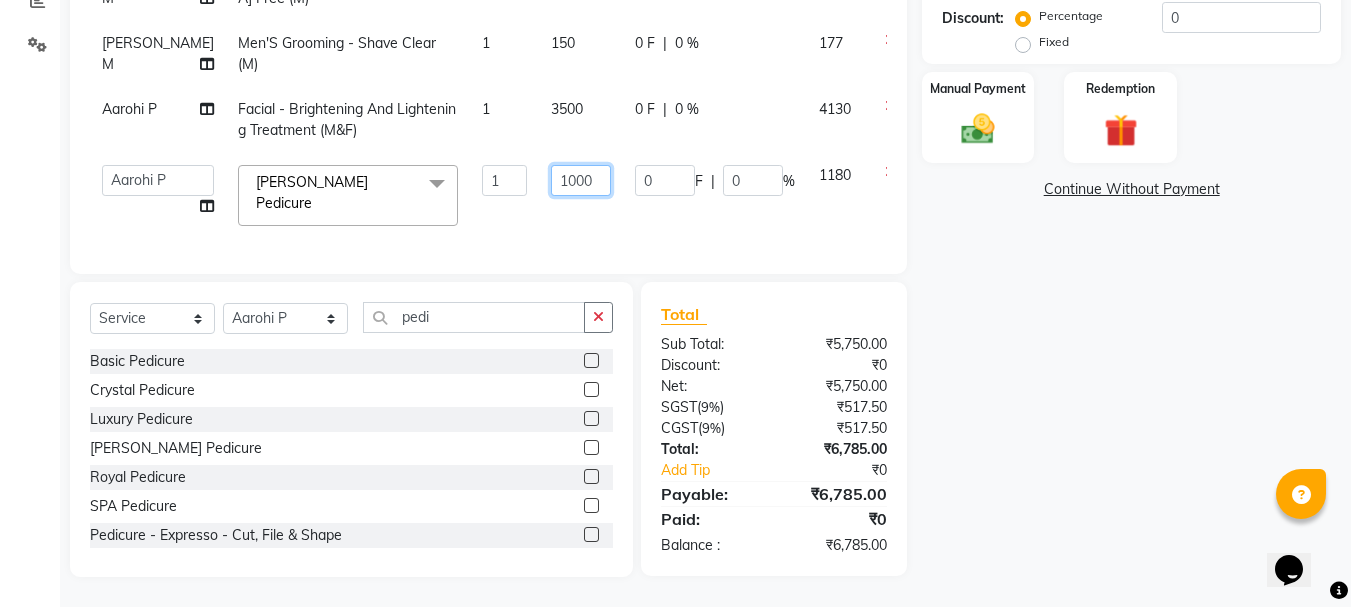 click on "1000" 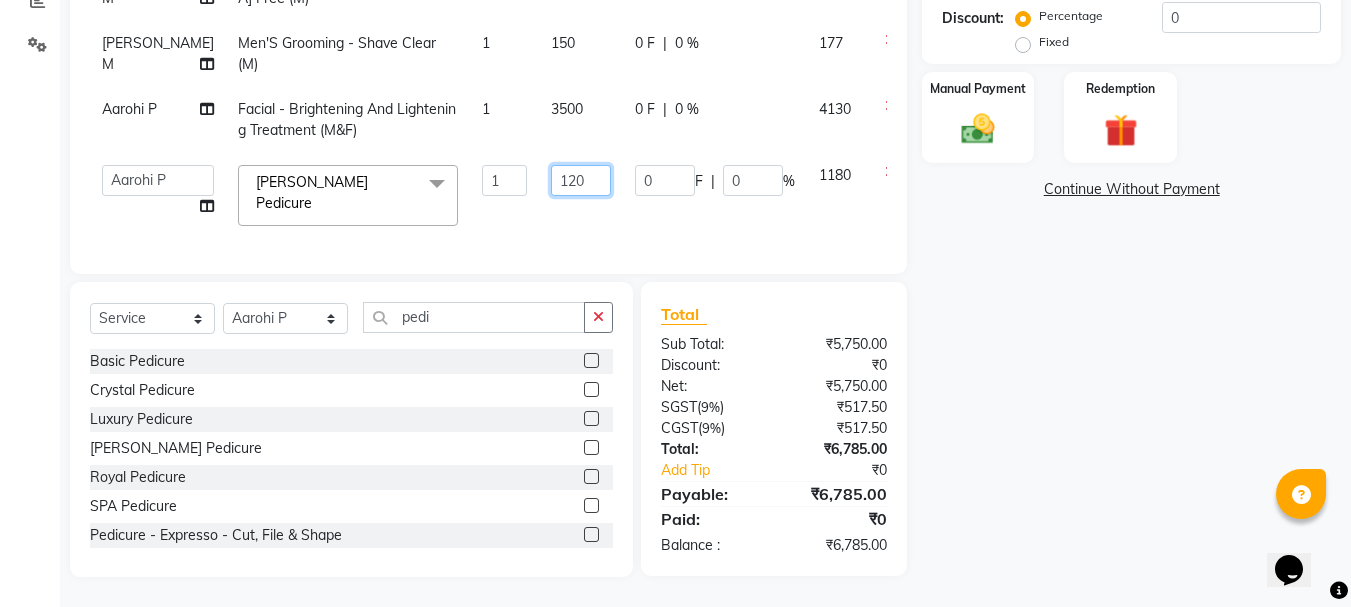 type on "1200" 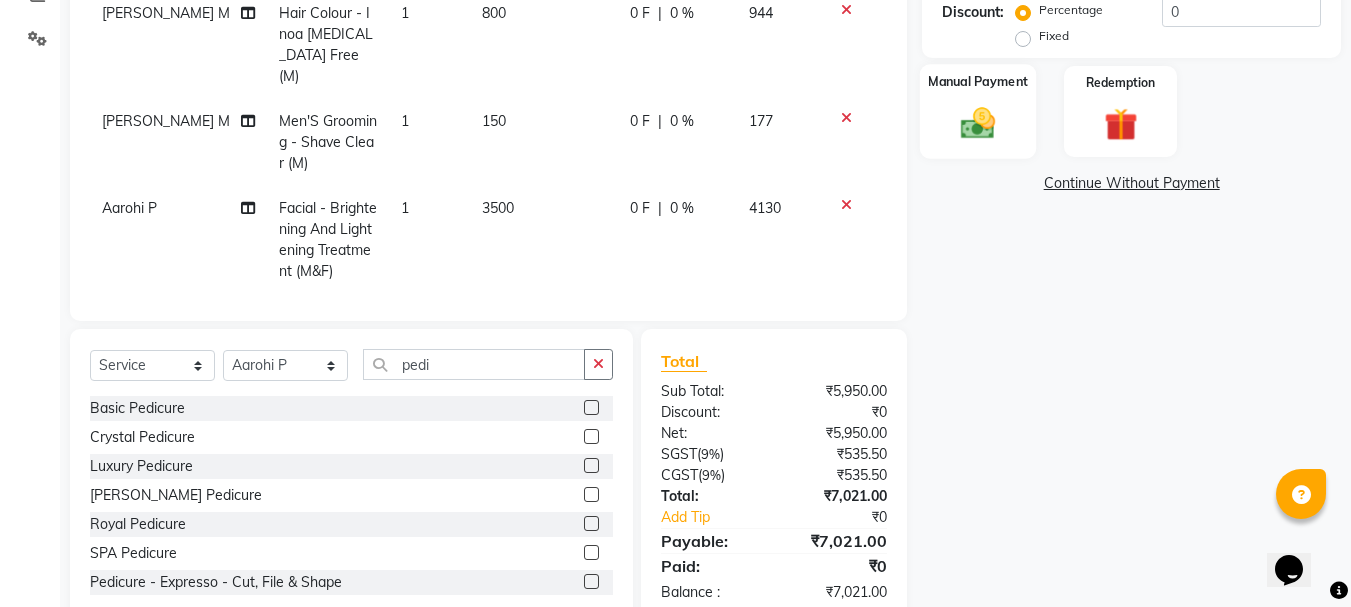 click 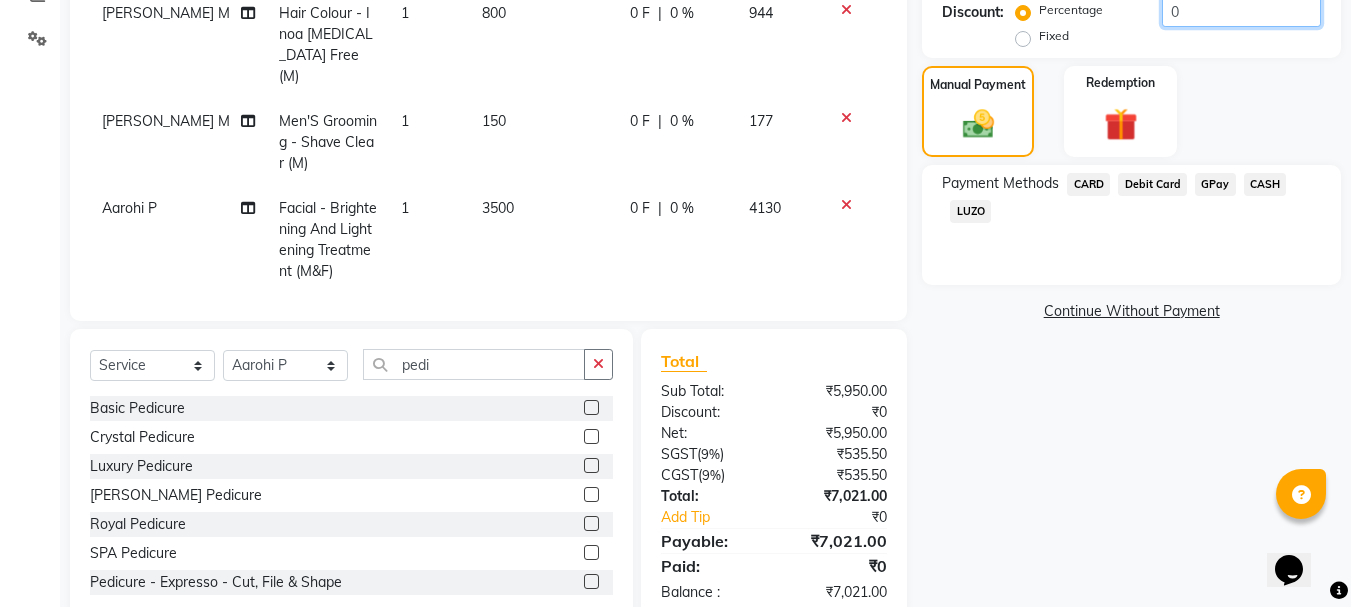 click on "0" 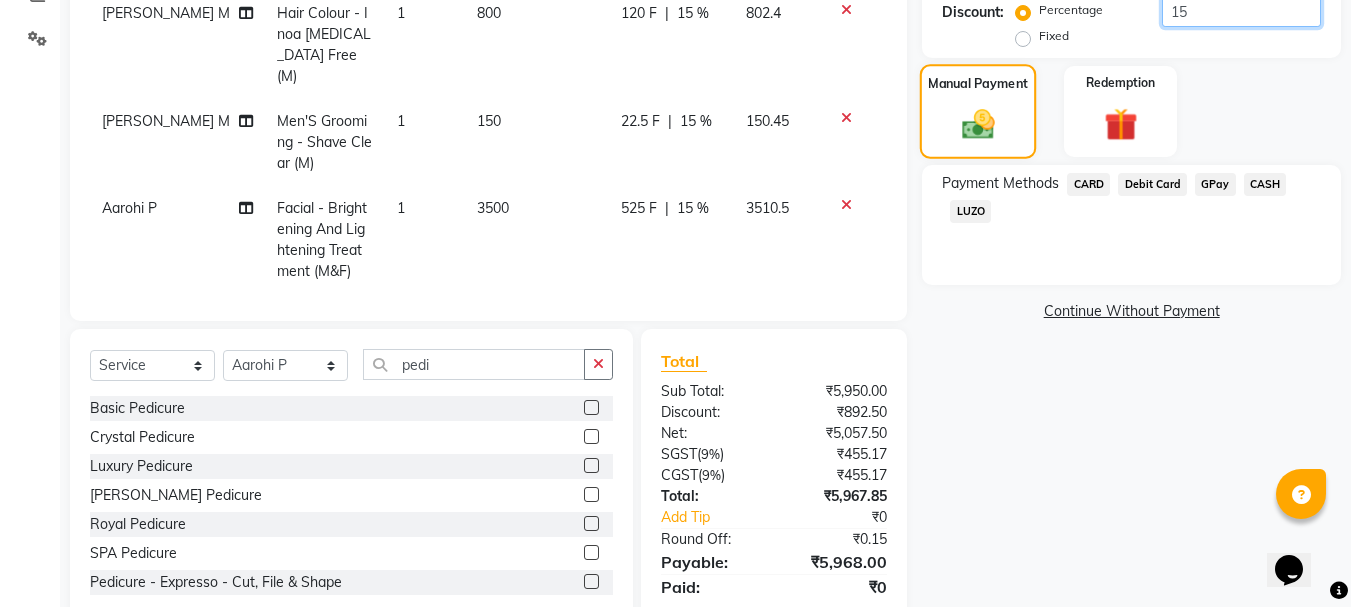 type on "15" 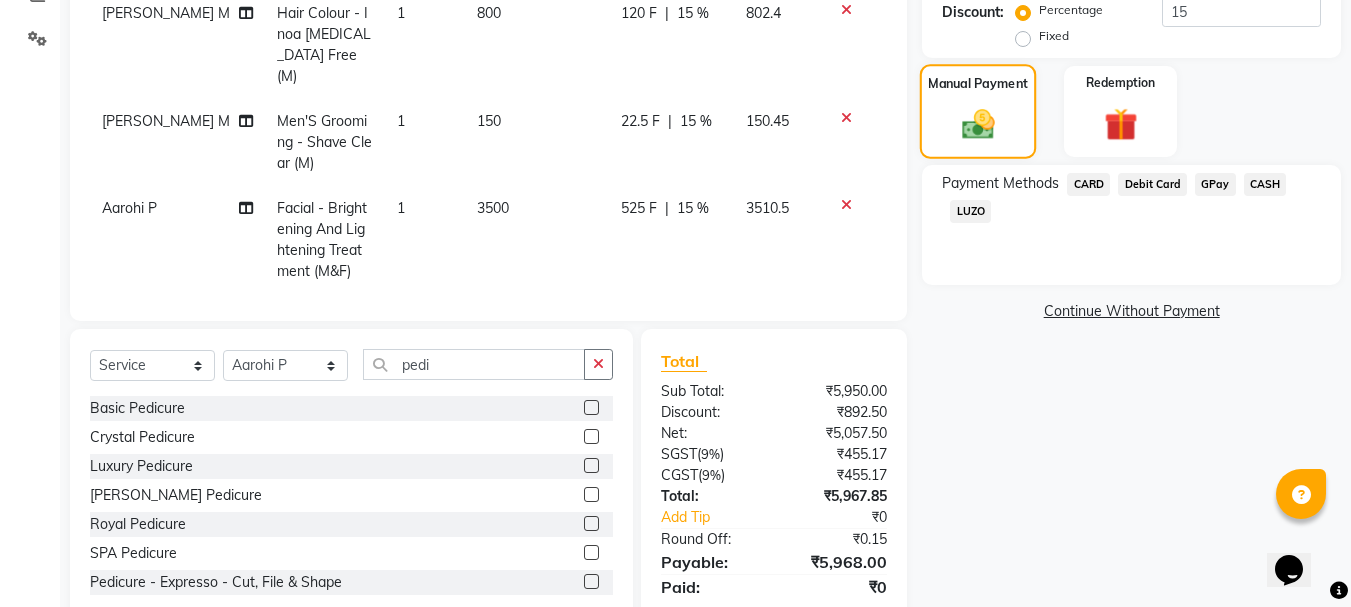 click on "Manual Payment" 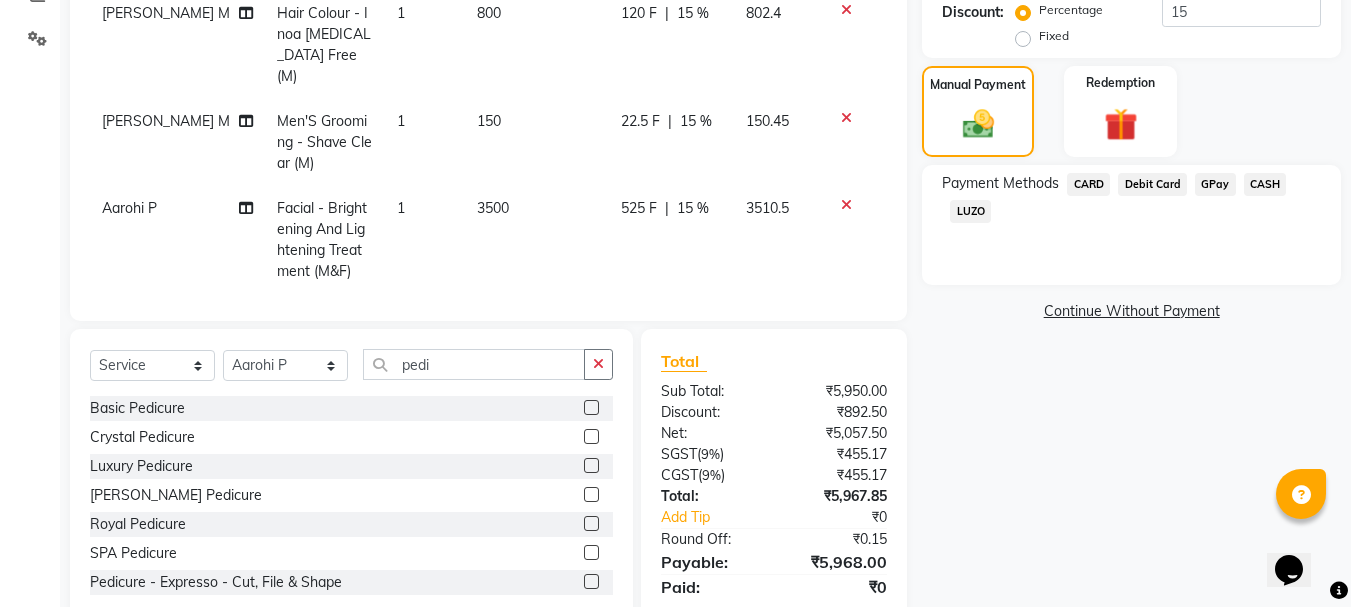 scroll, scrollTop: 514, scrollLeft: 0, axis: vertical 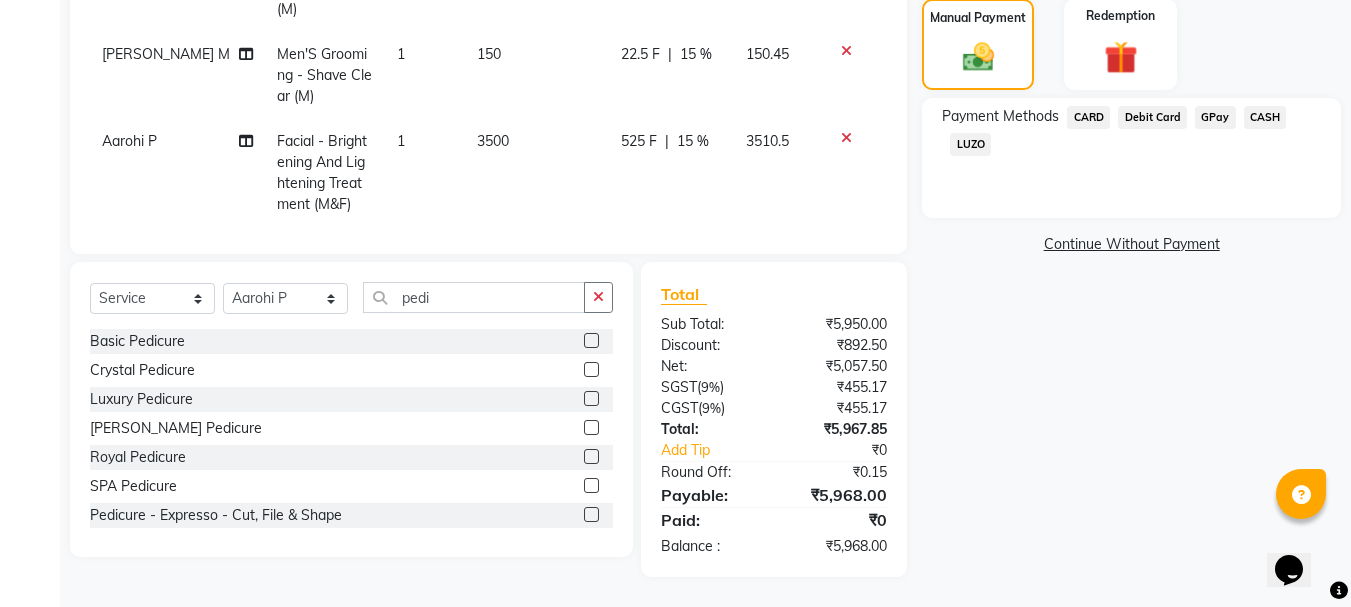 click on "GPay" 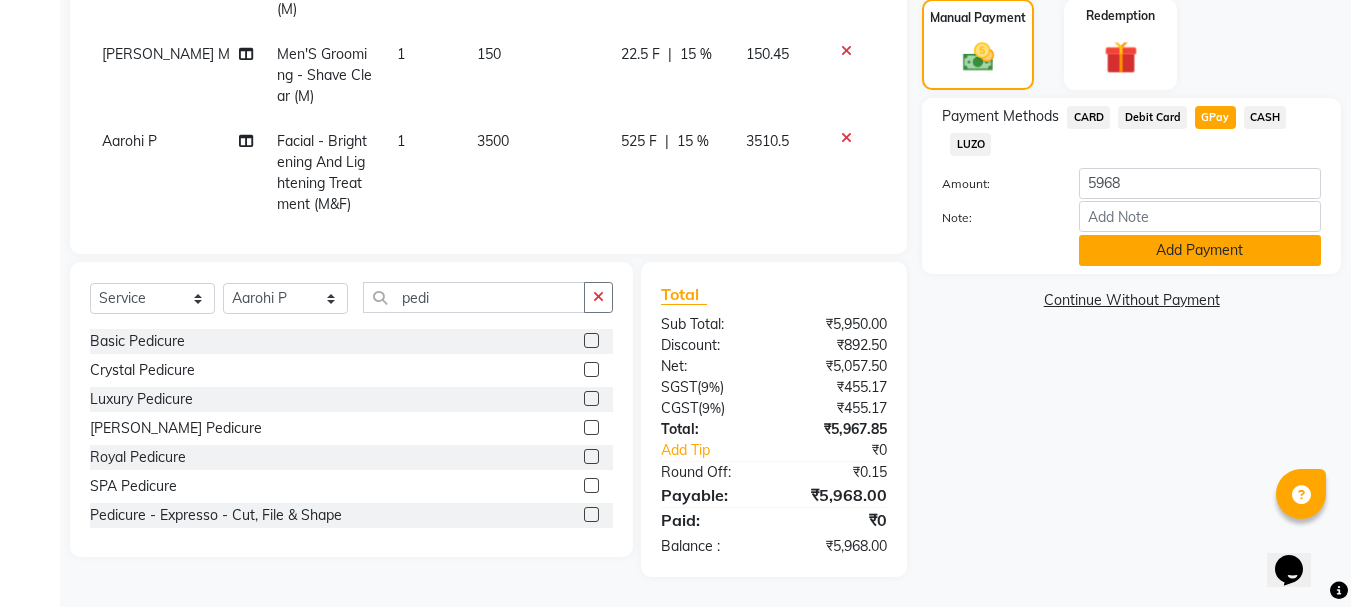 click on "Add Payment" 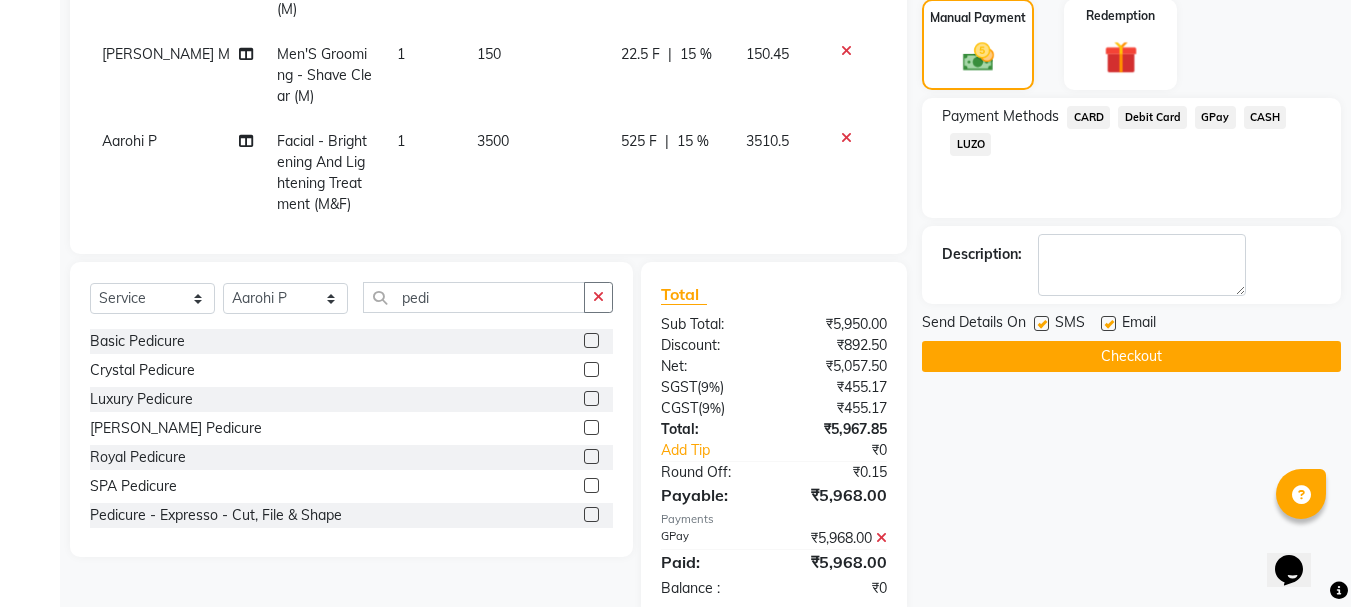 click on "Checkout" 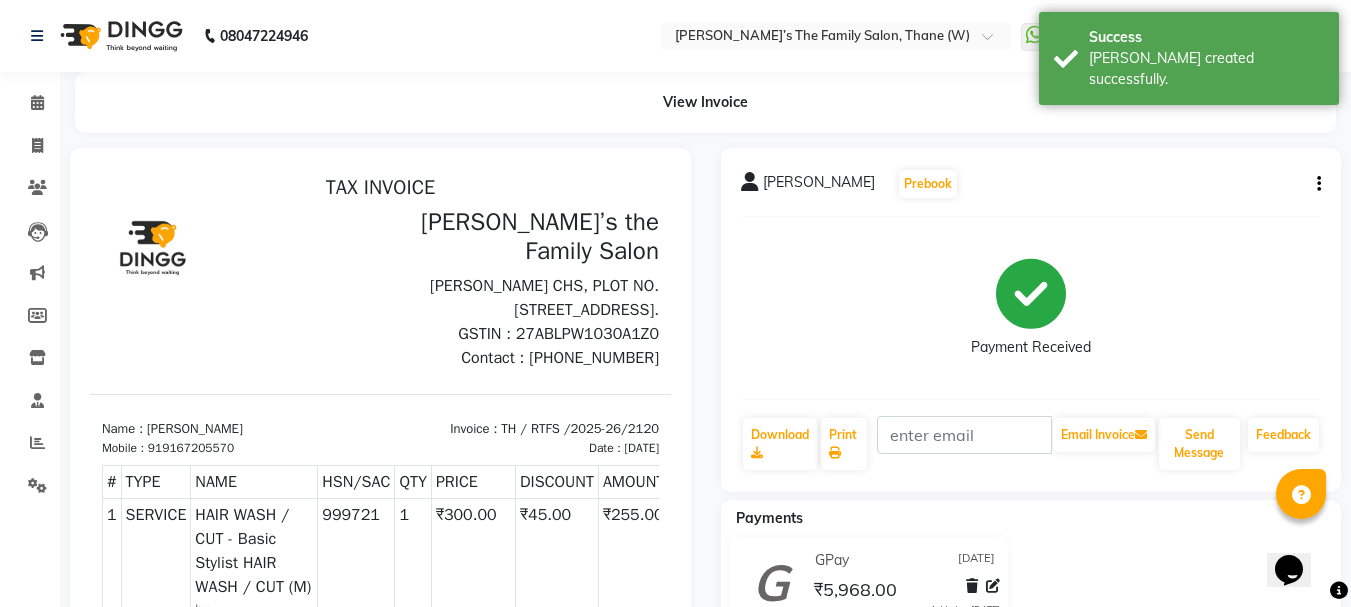 scroll, scrollTop: 0, scrollLeft: 0, axis: both 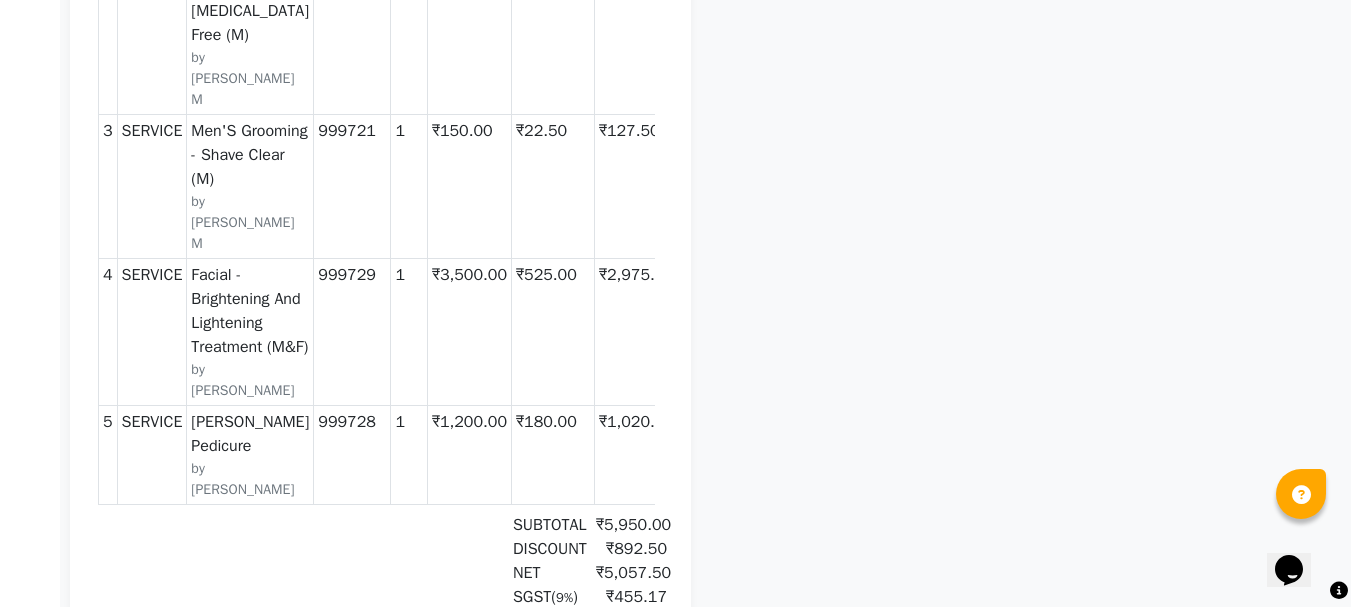 drag, startPoint x: 302, startPoint y: 11, endPoint x: 722, endPoint y: 31, distance: 420.47592 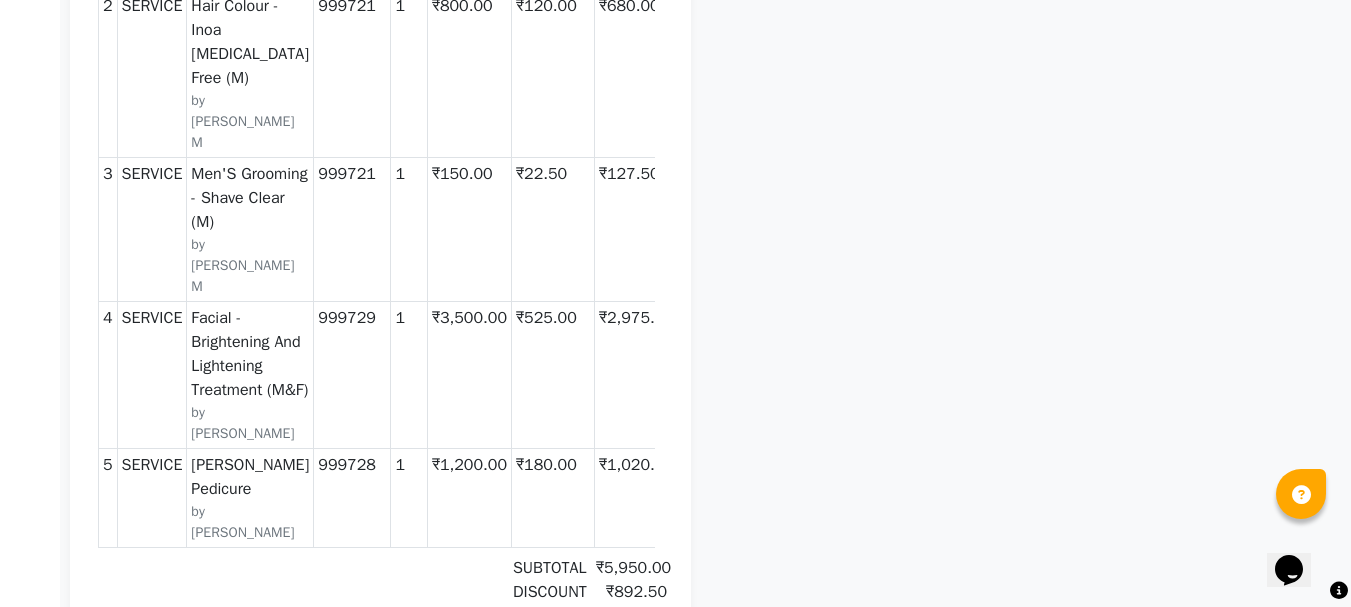 scroll, scrollTop: 0, scrollLeft: 19, axis: horizontal 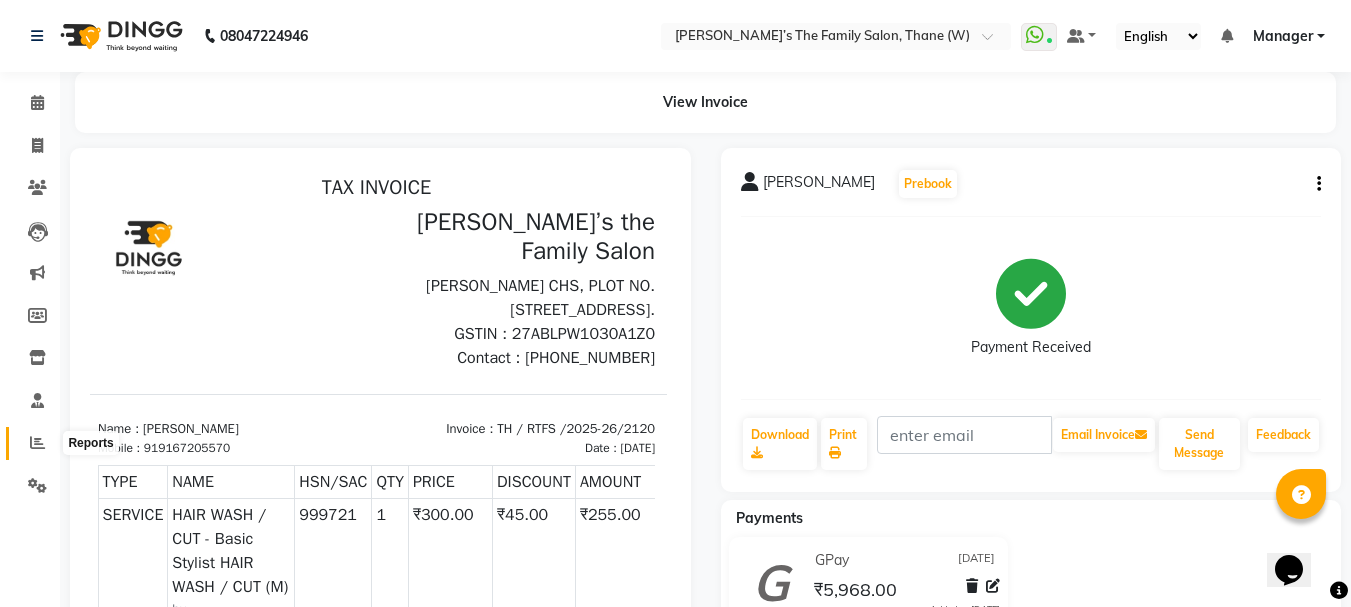 click 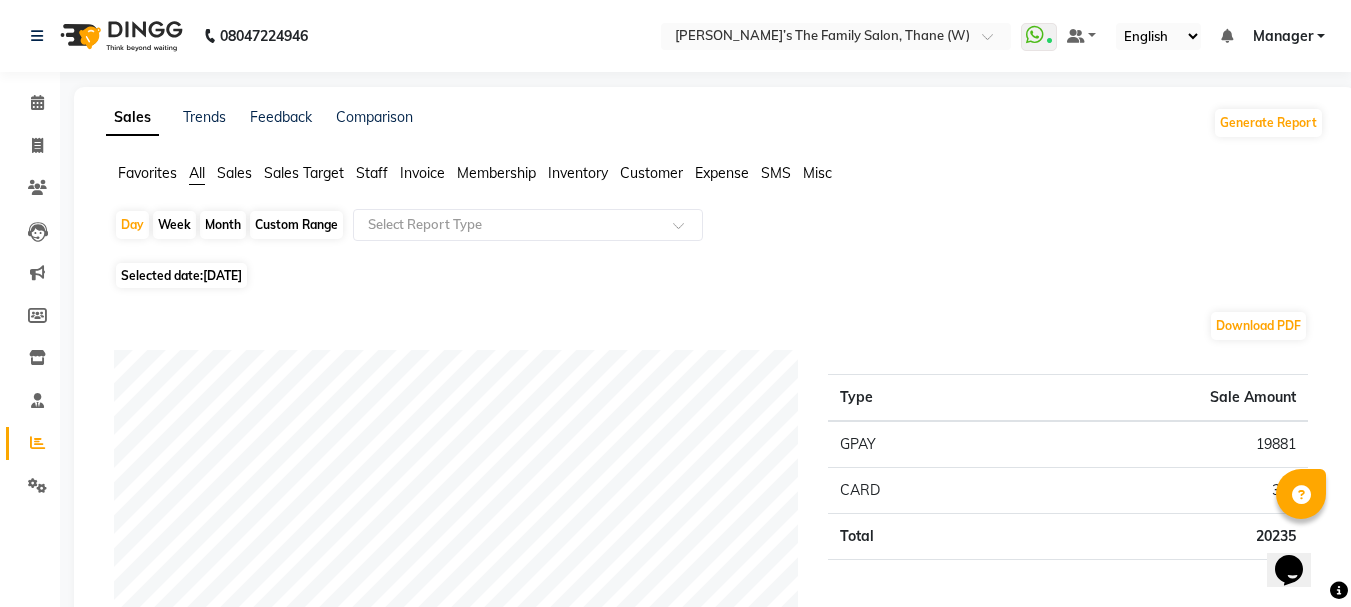 click on "[DATE]" 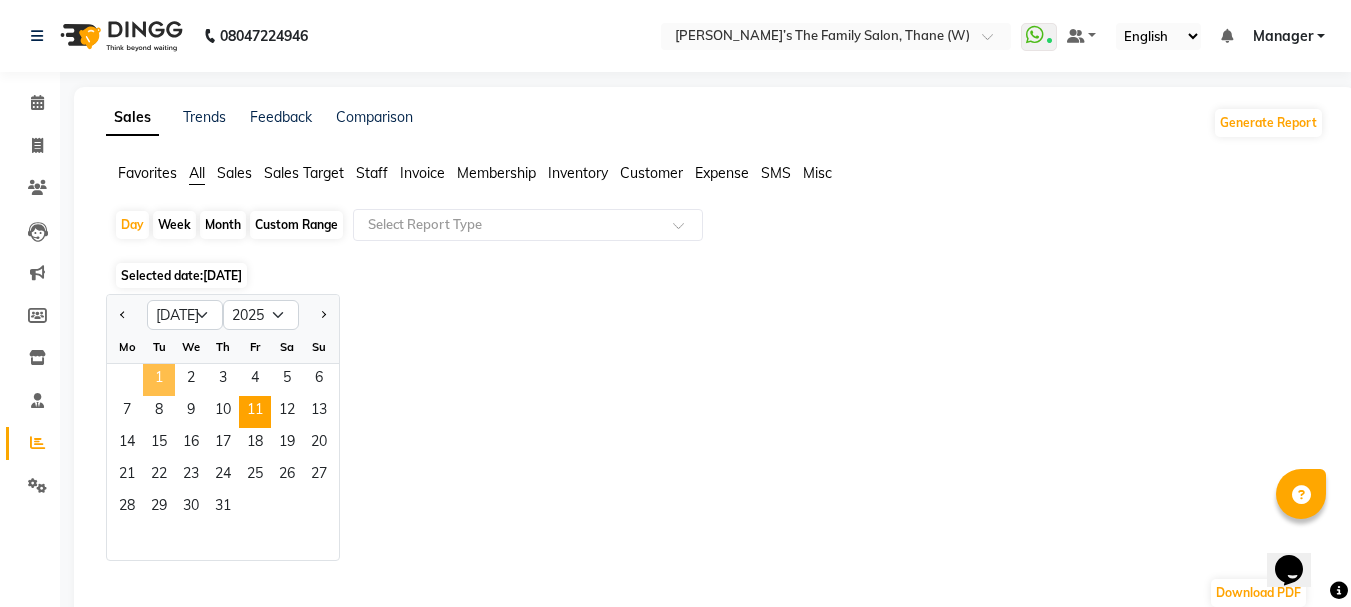 click on "1" 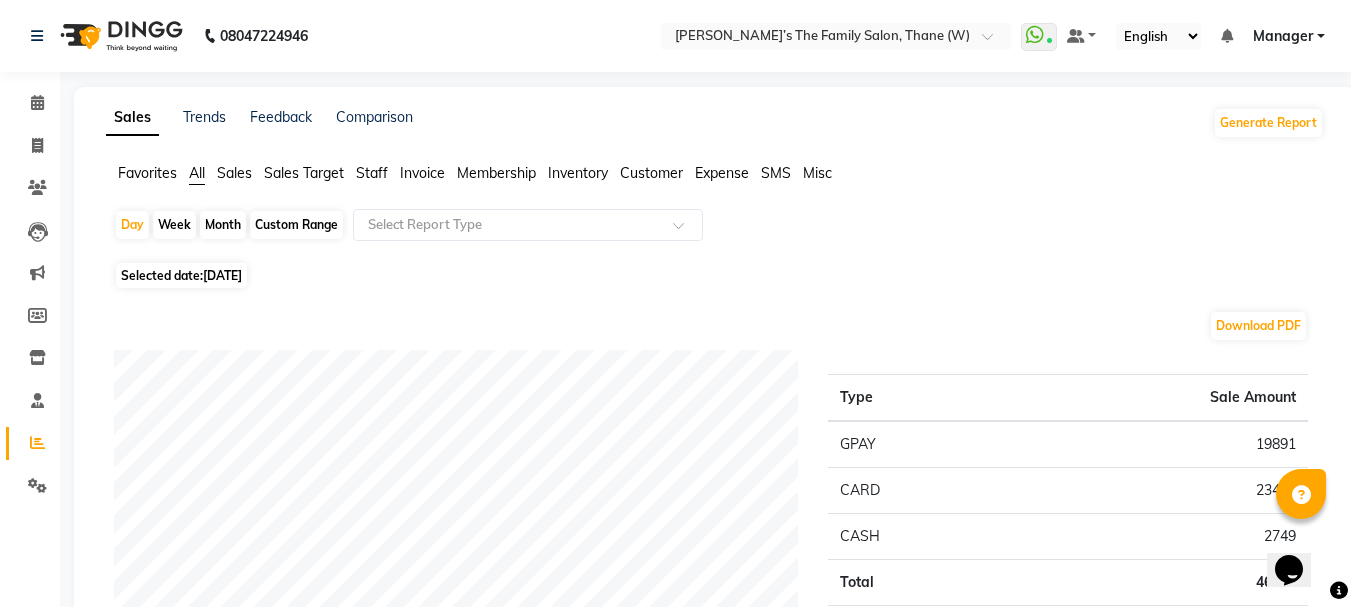 click on "[DATE]" 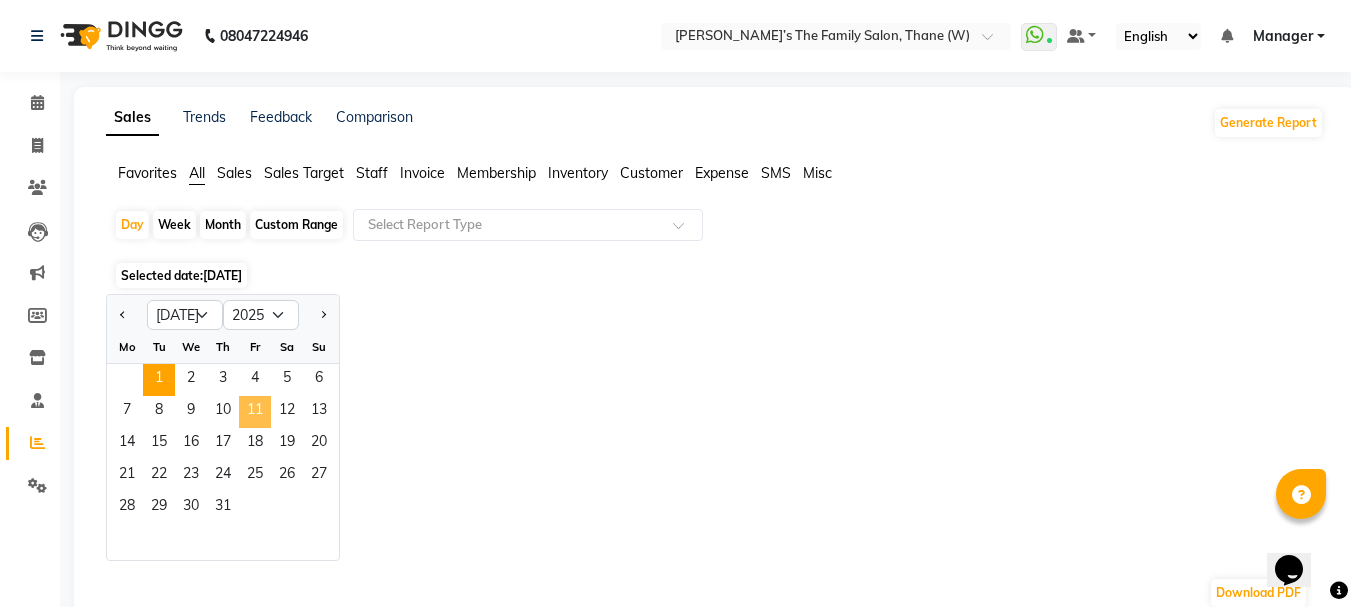 click on "11" 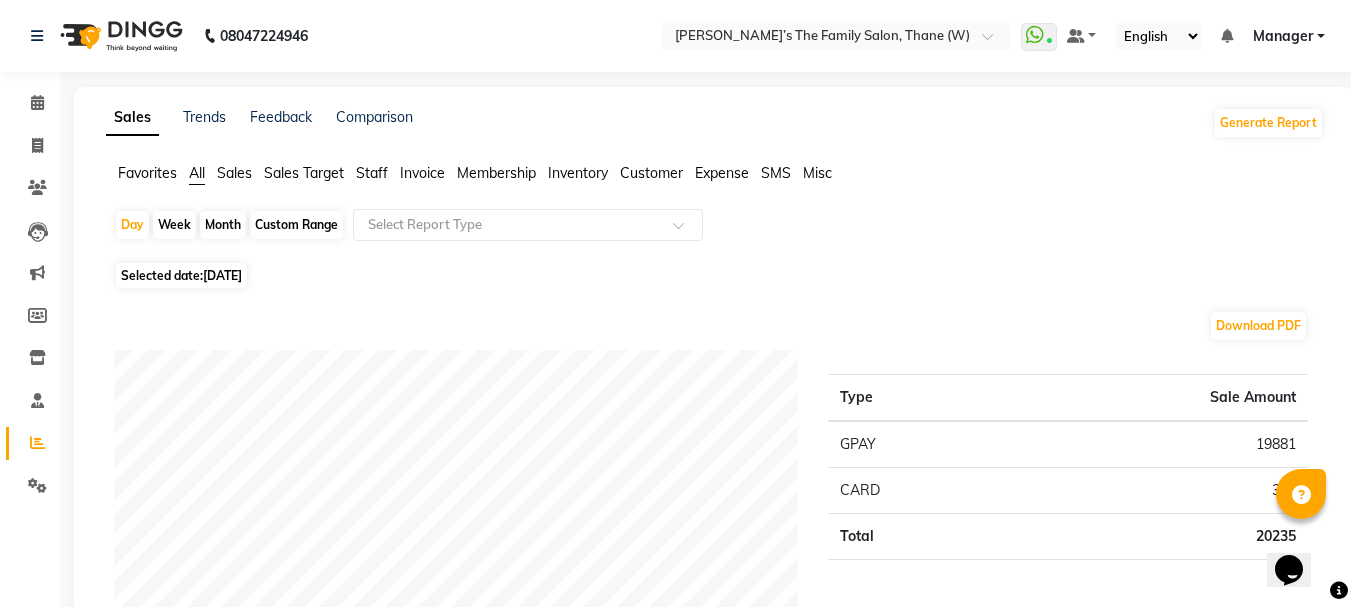 click on "Selected date:  [DATE]" 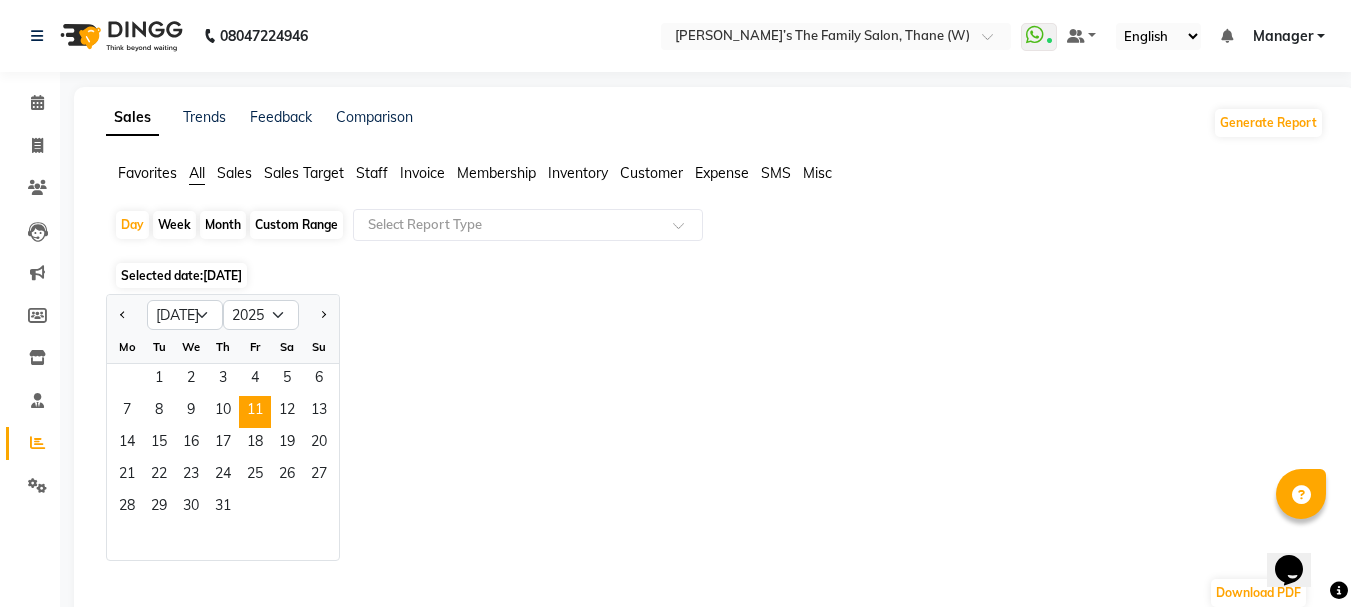 click on "Custom Range" 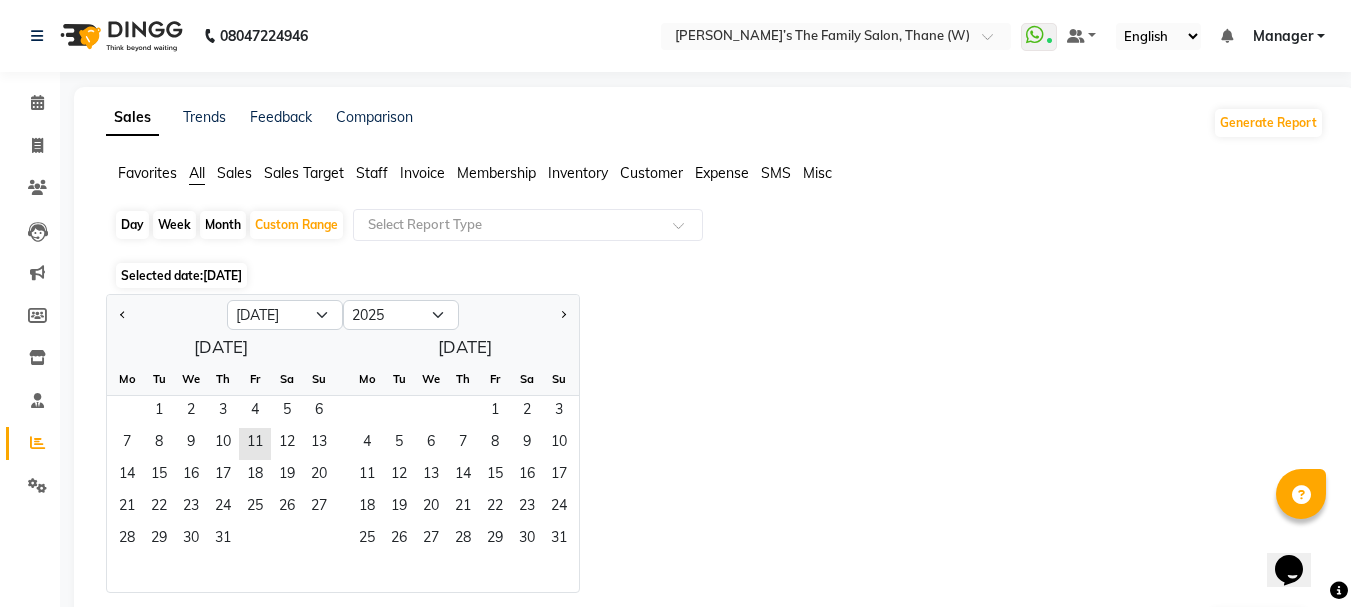 click on "[DATE]" 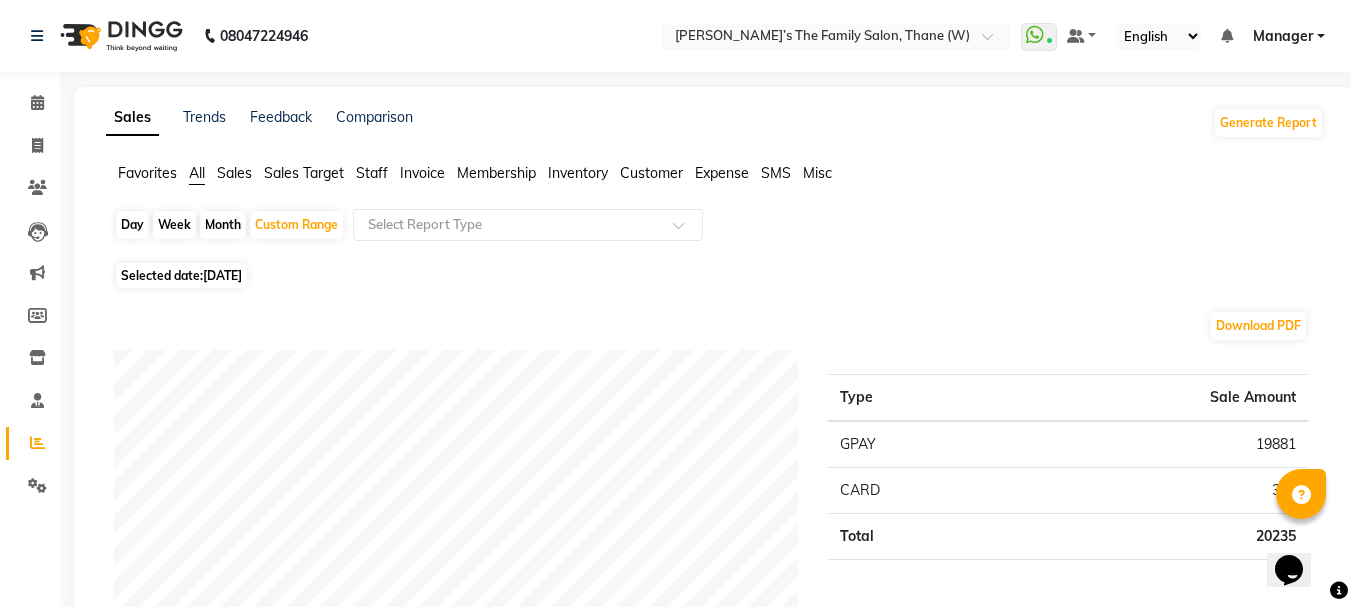click on "[DATE]" 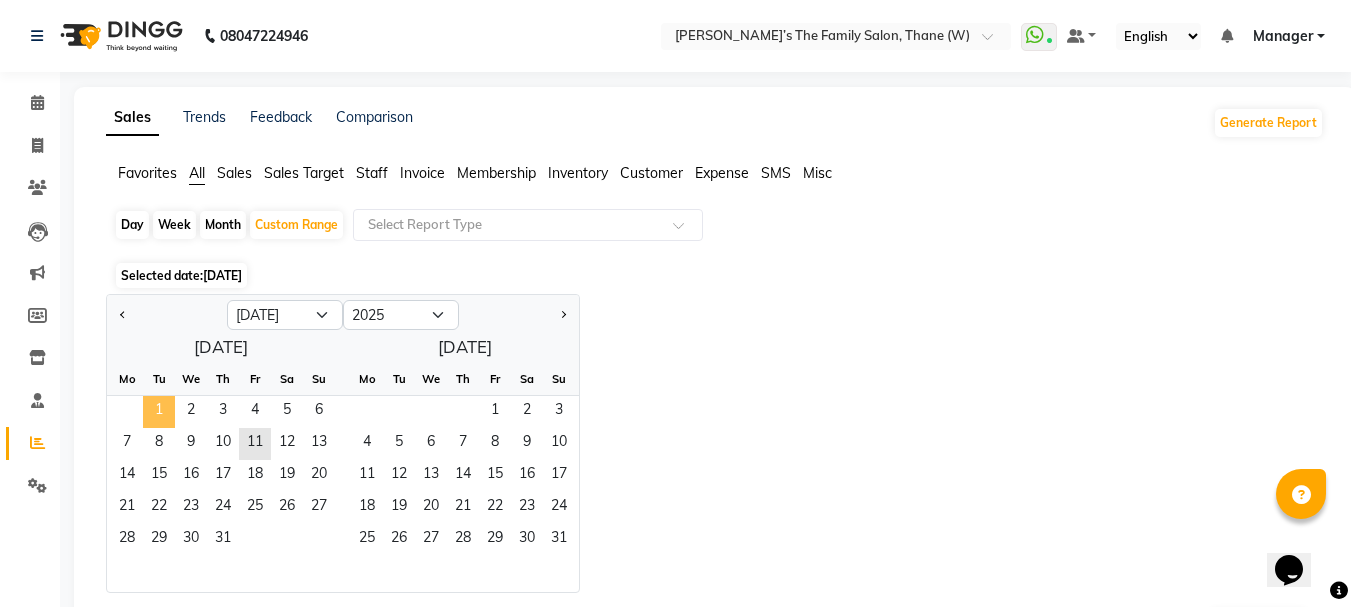 click on "1" 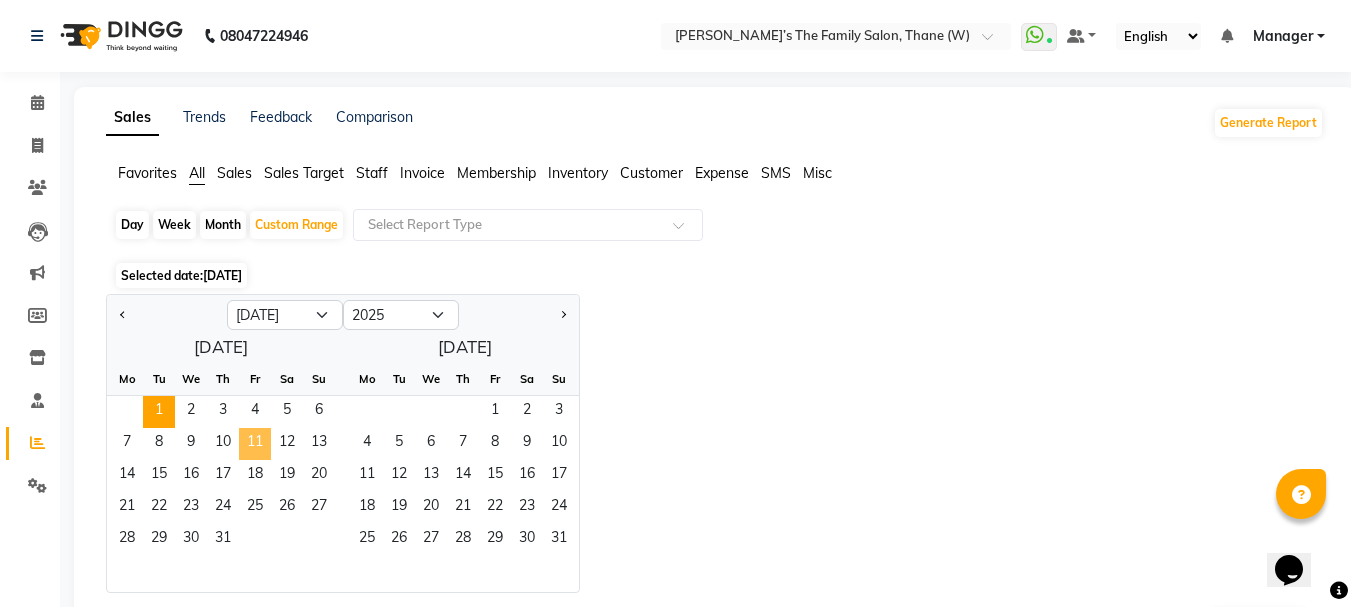 click on "11" 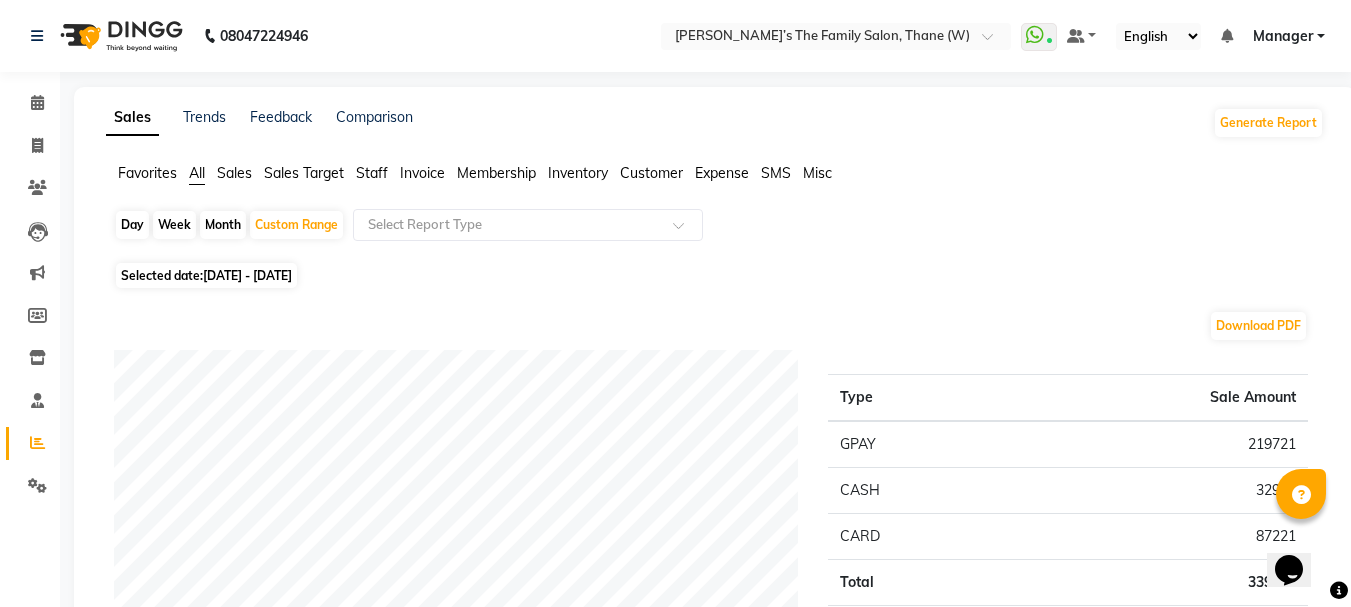 click on "Staff" 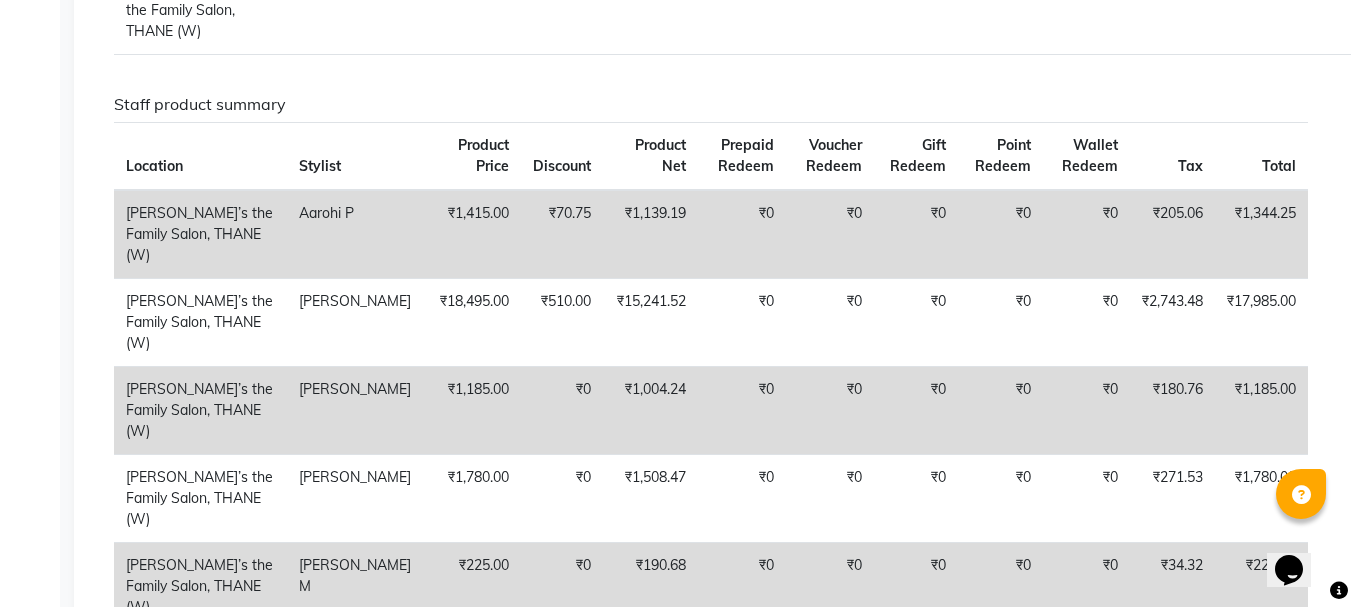 scroll, scrollTop: 1920, scrollLeft: 0, axis: vertical 